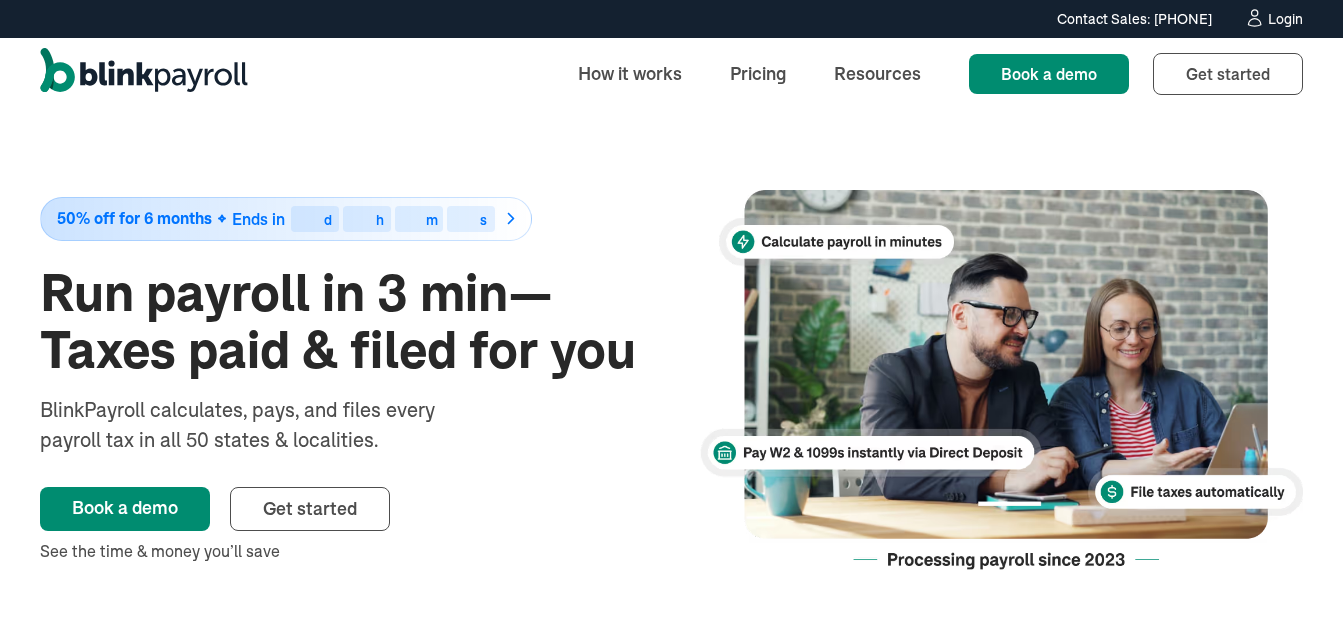 scroll, scrollTop: 0, scrollLeft: 0, axis: both 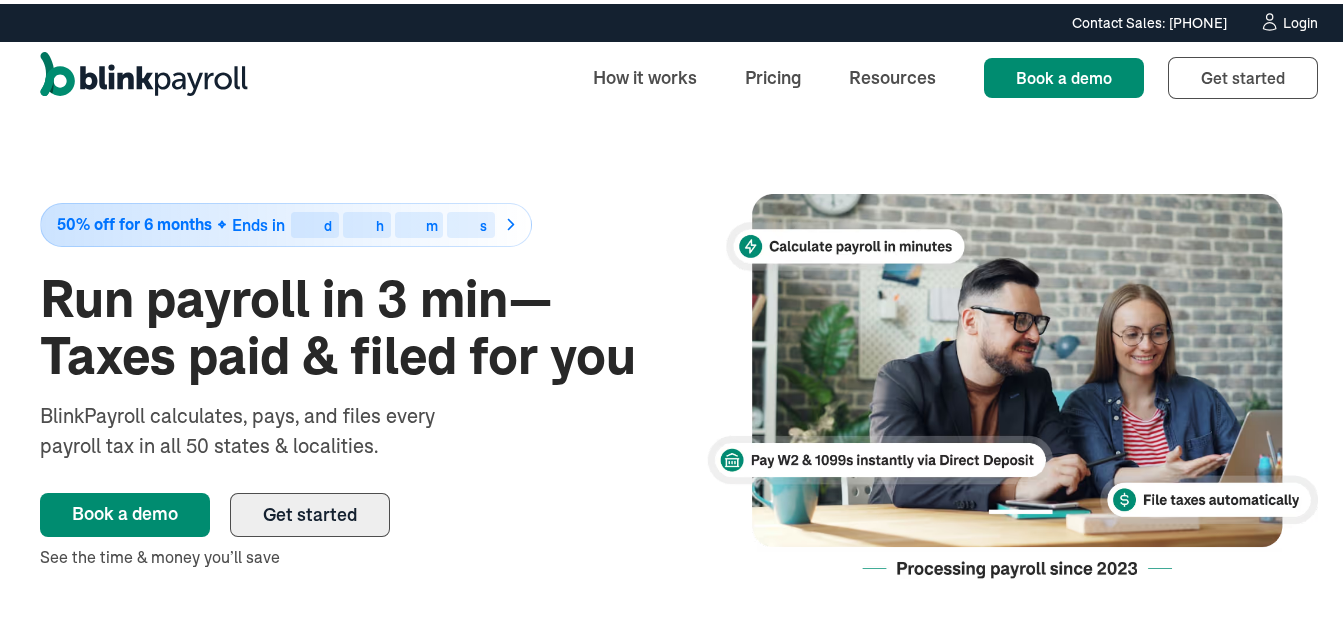 click on "Get started" at bounding box center (310, 510) 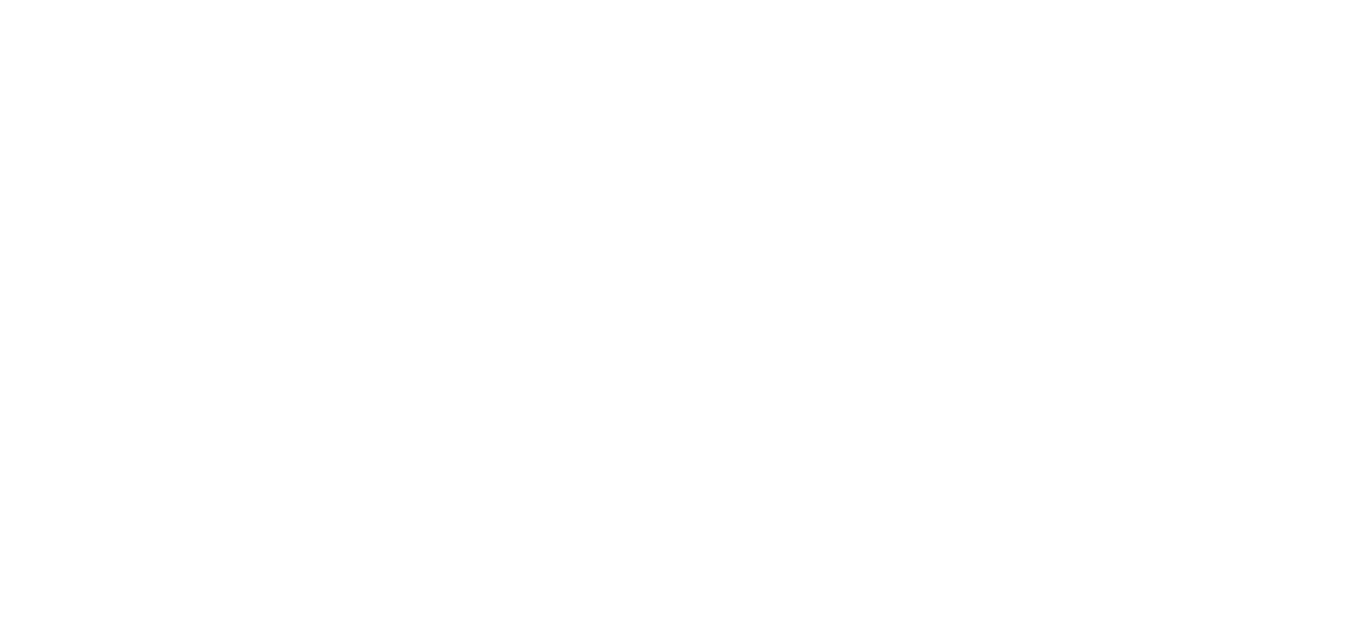 scroll, scrollTop: 0, scrollLeft: 0, axis: both 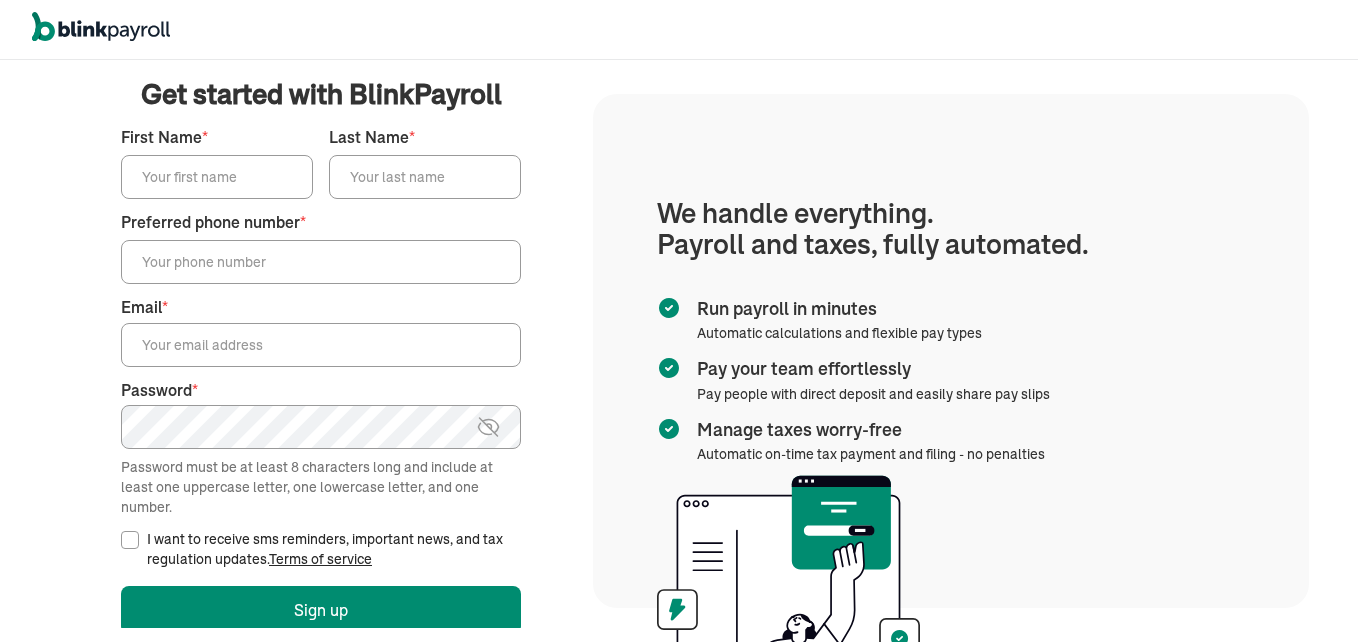 click on "First Name  *" at bounding box center [217, 177] 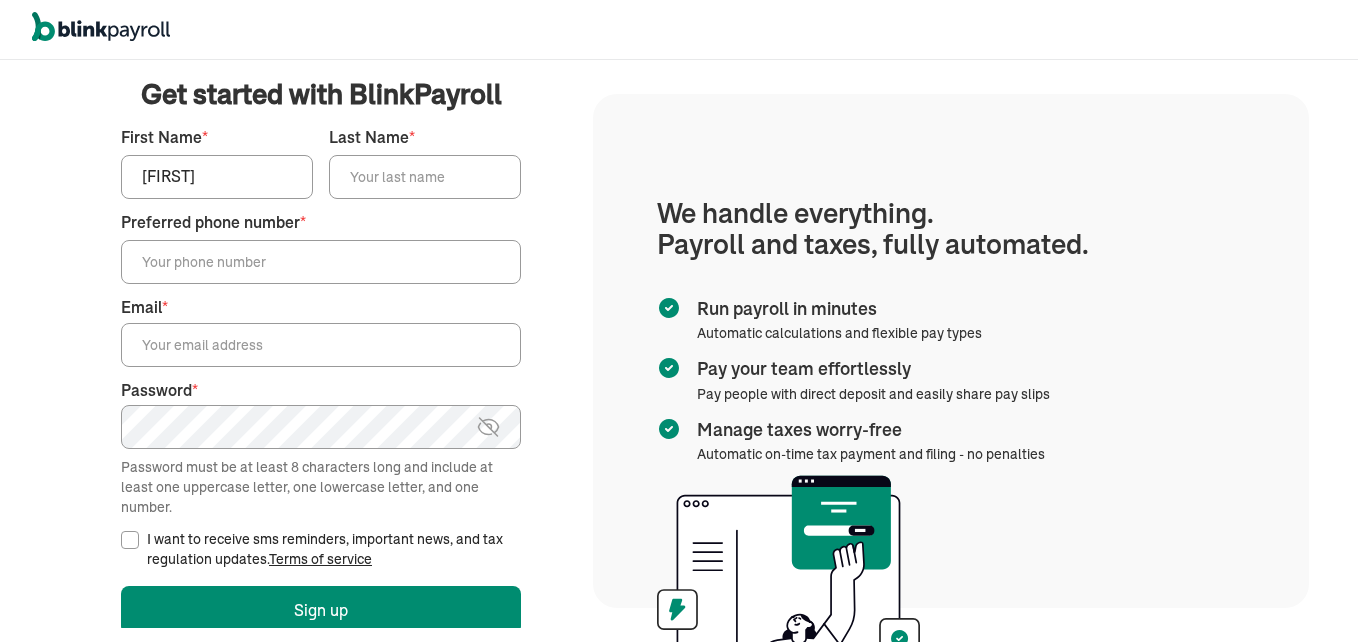 type on "Paul" 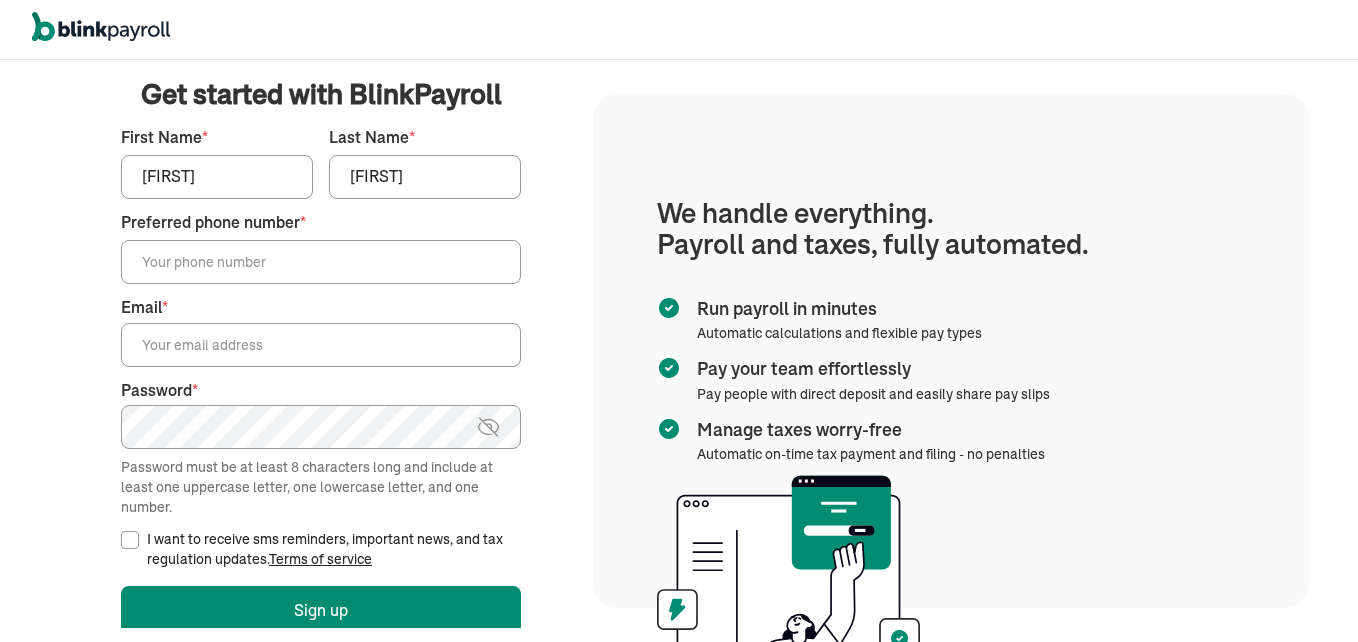 type on "(318) 625-5241" 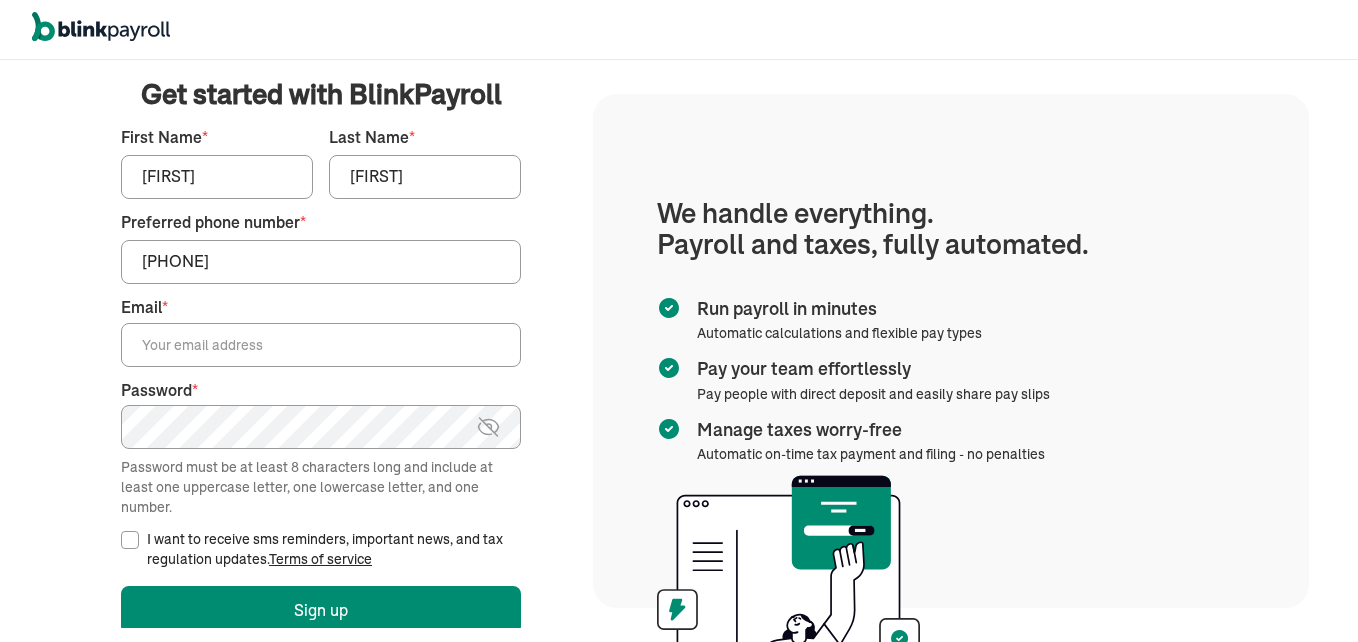 type on "238propertyland@gmail.com" 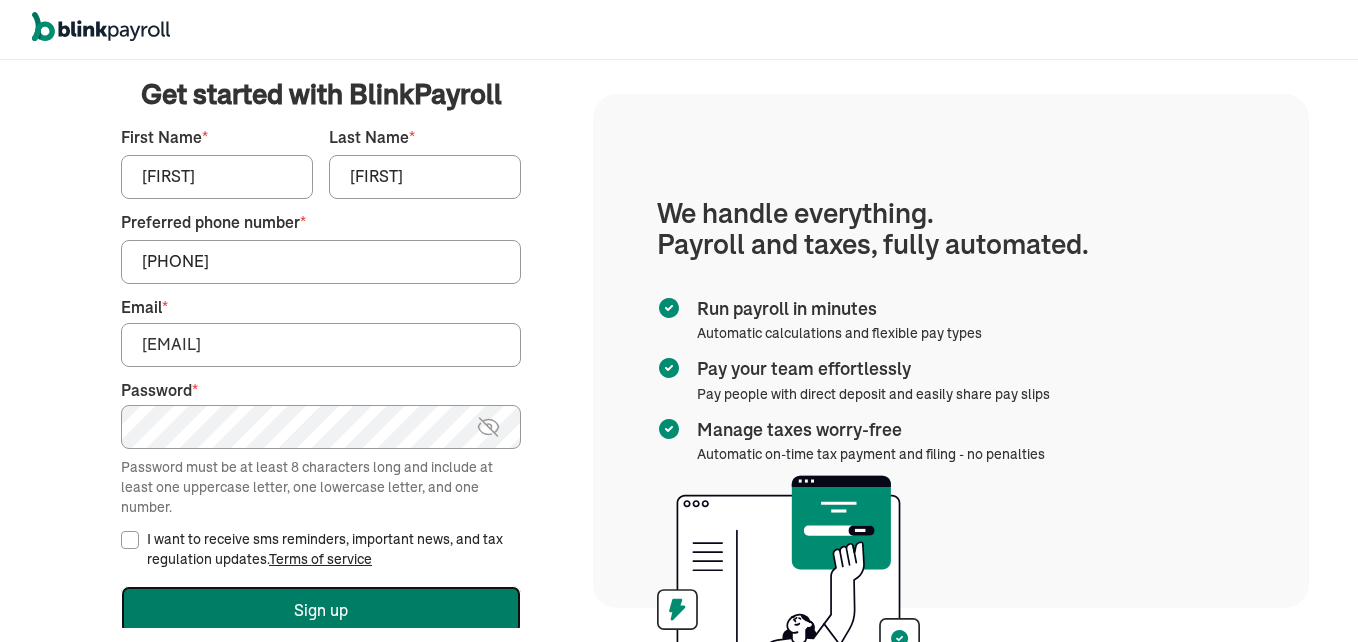 click on "Sign up" at bounding box center (321, 610) 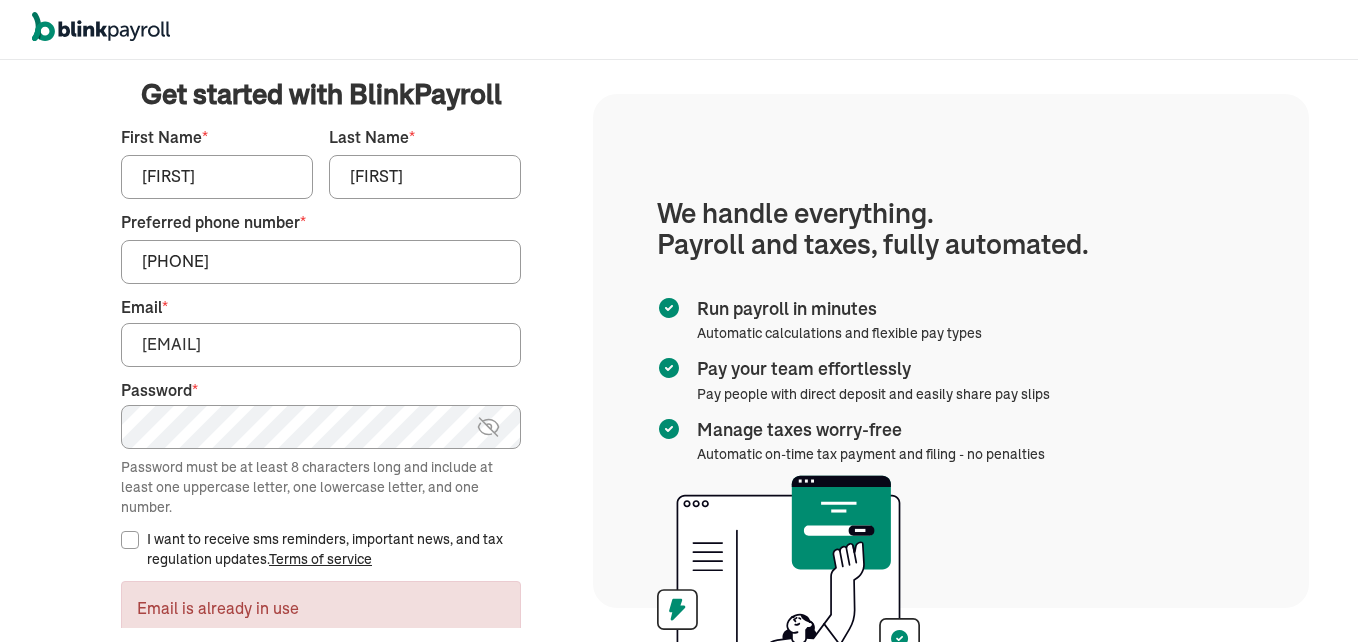 drag, startPoint x: 1356, startPoint y: 145, endPoint x: 1319, endPoint y: 53, distance: 99.16148 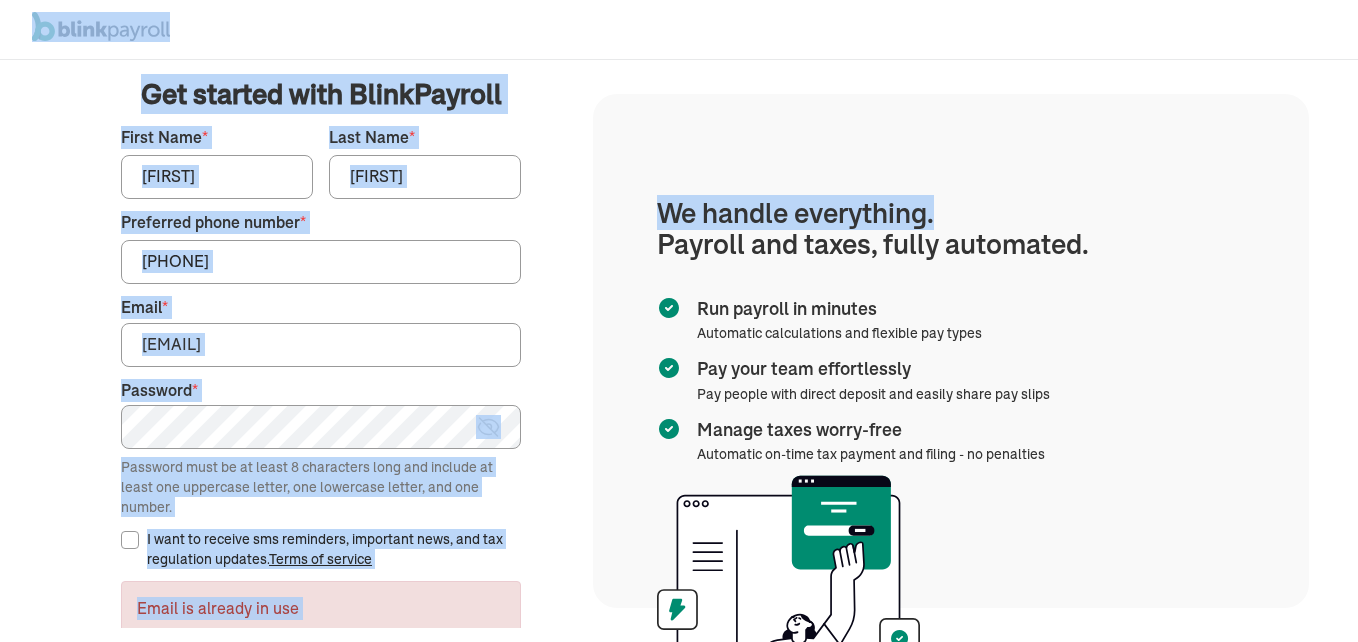 click on "We handle it all. Payroll and taxes, fully automated.
Back
Forgot your password?
Email
Enter your email for password reset instructions.
Send Reset Instructions
Check your mail
Get started with BlinkPayroll
Get started with BlinkPayroll
30-day free trial
Sign up now, get 20% off for 12 months!
30-day free trial included
* Tyra *" at bounding box center [679, 351] 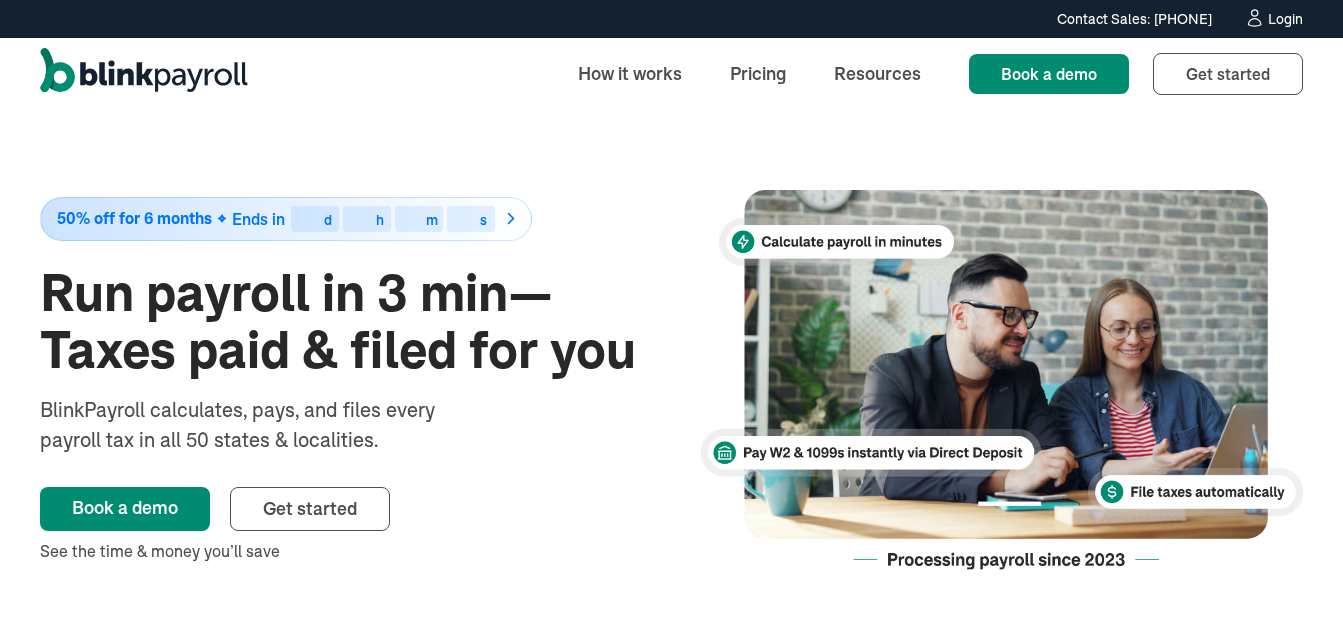 scroll, scrollTop: 0, scrollLeft: 0, axis: both 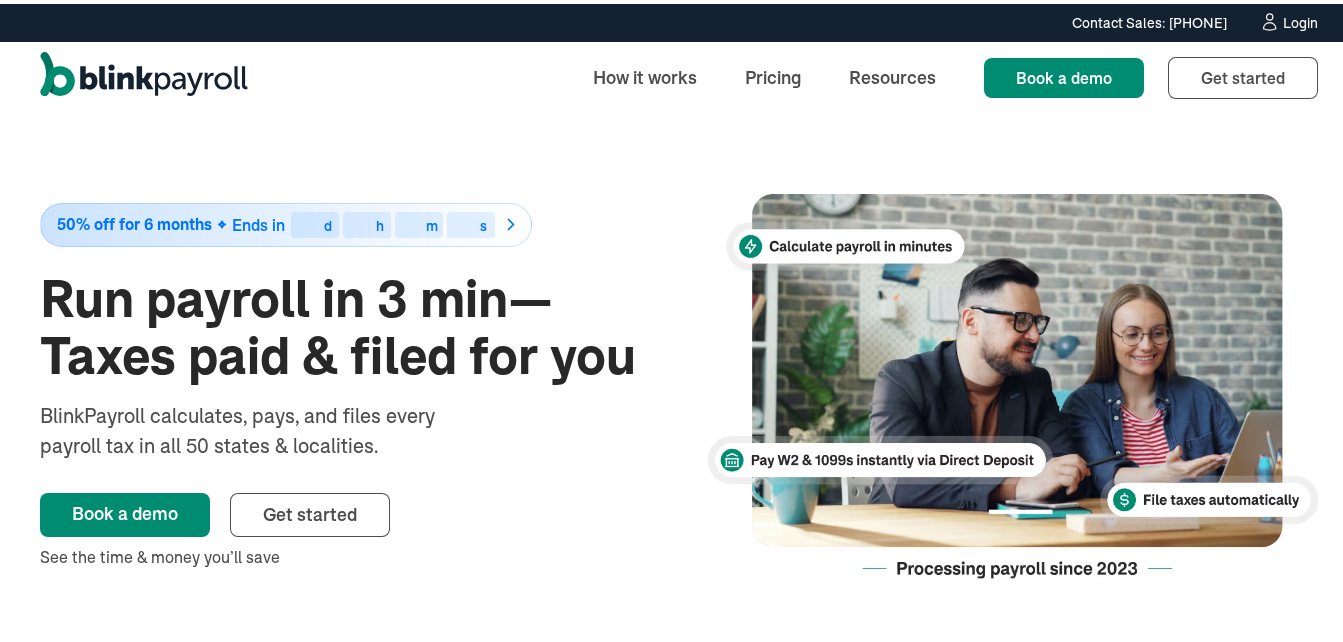 click on "Login" at bounding box center (1300, 19) 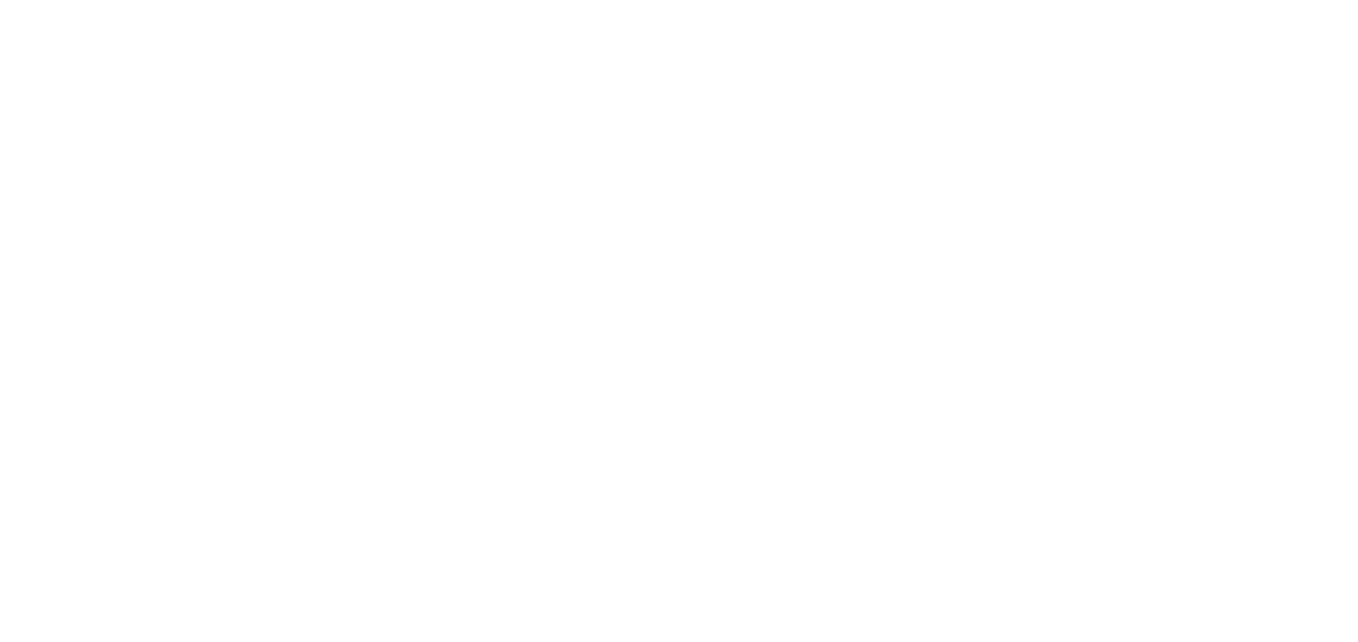 scroll, scrollTop: 0, scrollLeft: 0, axis: both 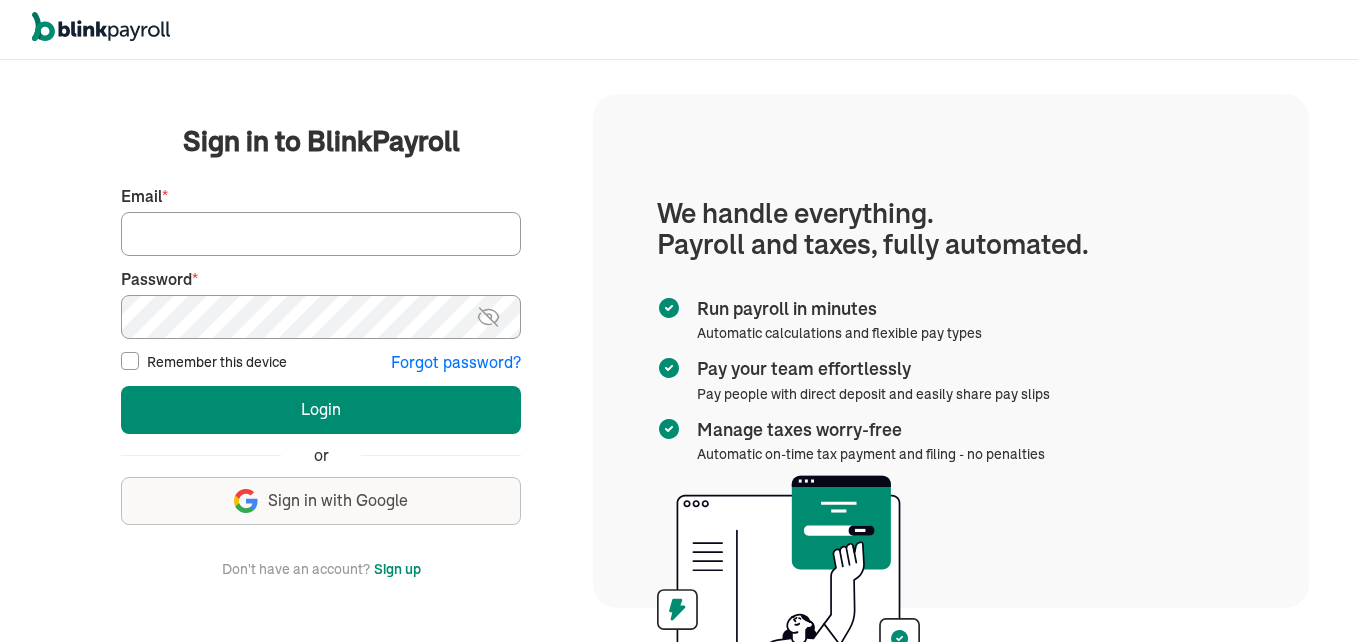 click on "Email  *" at bounding box center (321, 234) 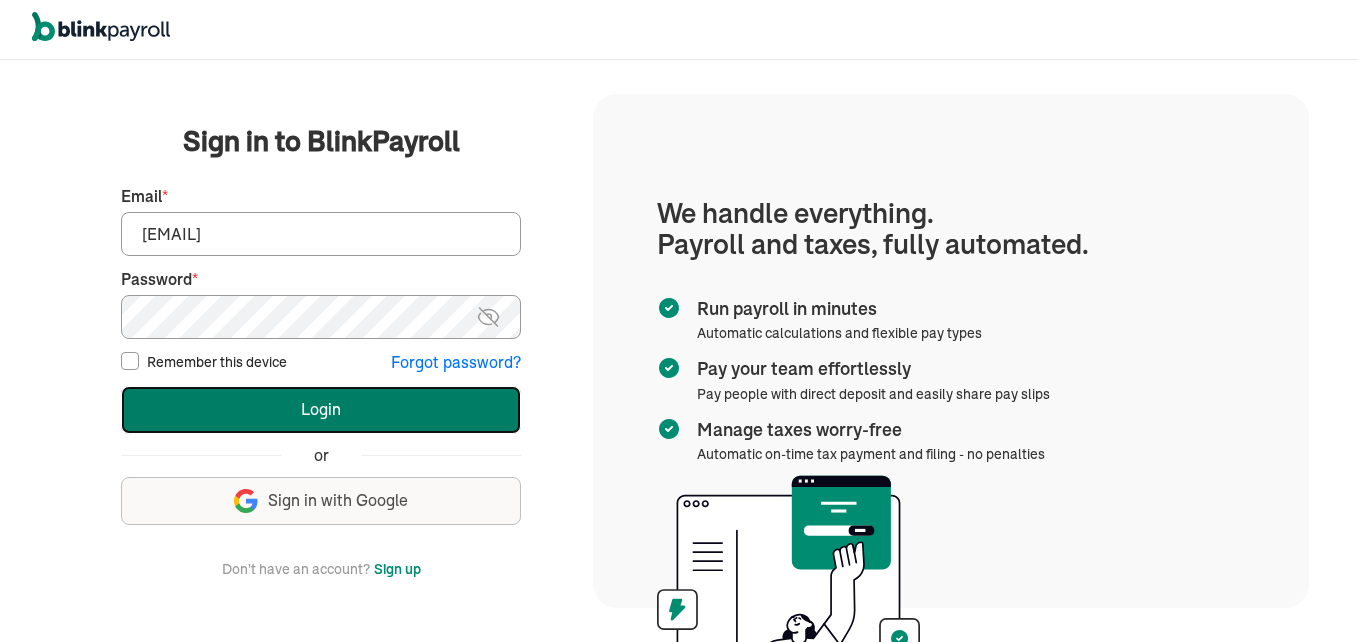 click on "Login" at bounding box center [321, 410] 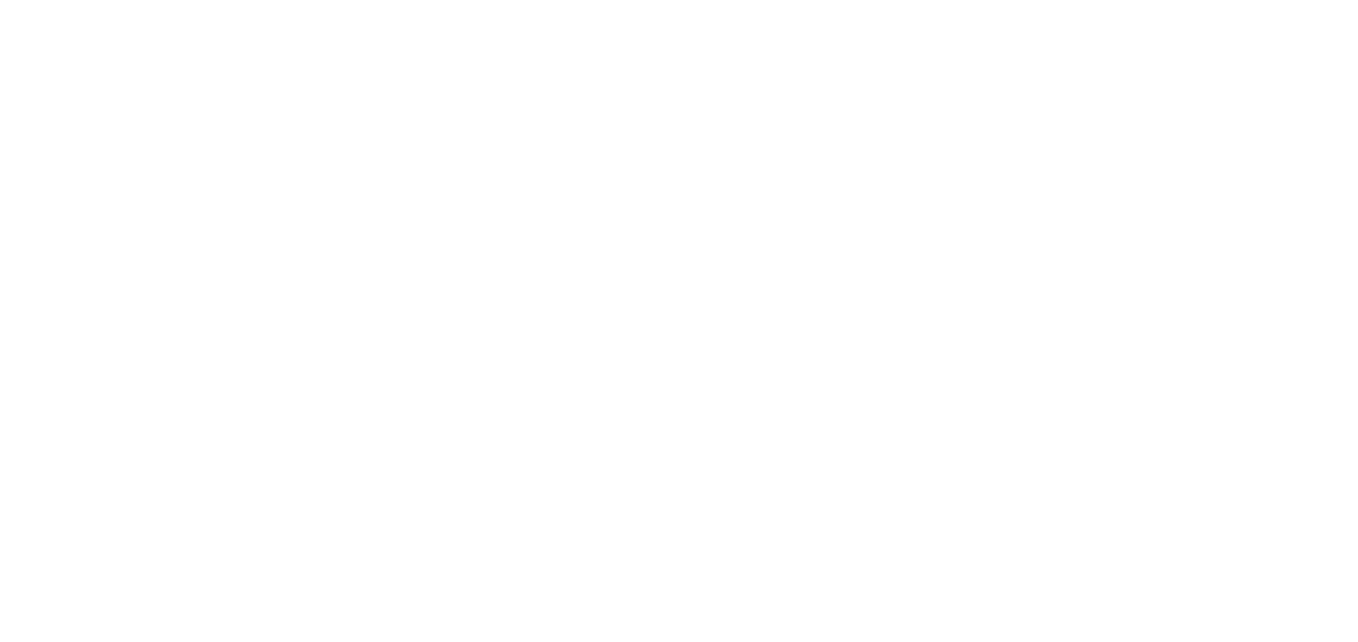 scroll, scrollTop: 0, scrollLeft: 0, axis: both 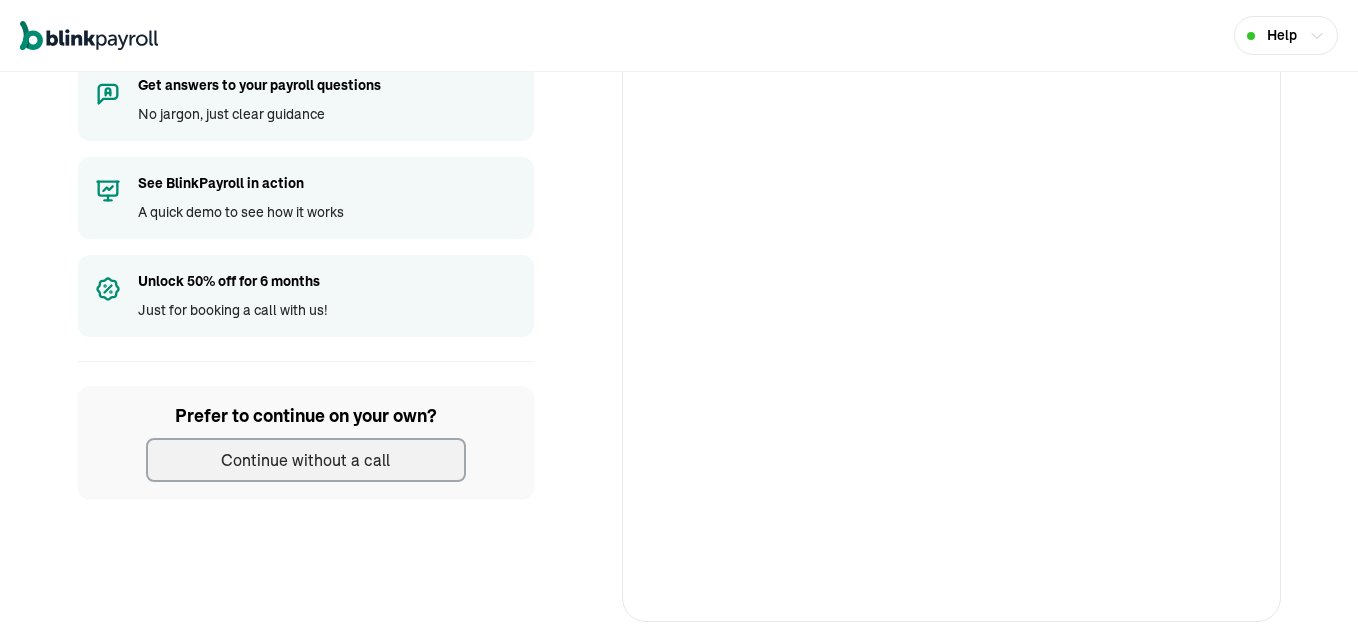 click on "Continue without a call" at bounding box center [305, 460] 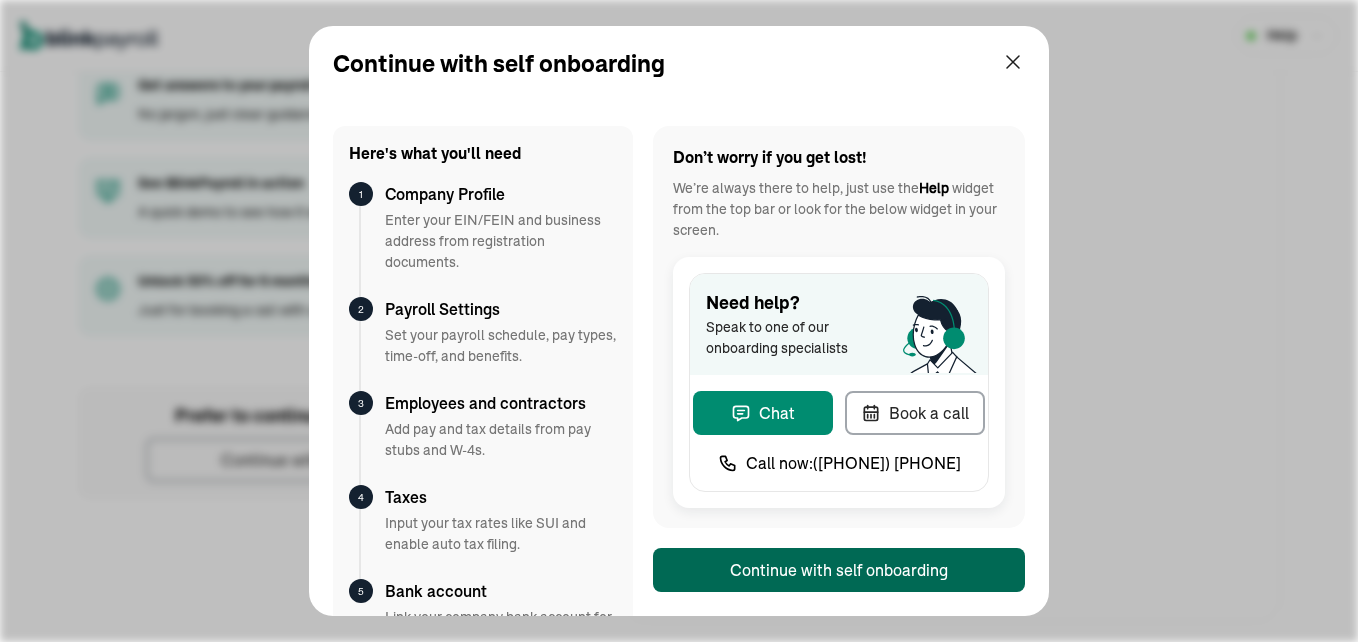 click on "Continue with self onboarding" at bounding box center (839, 570) 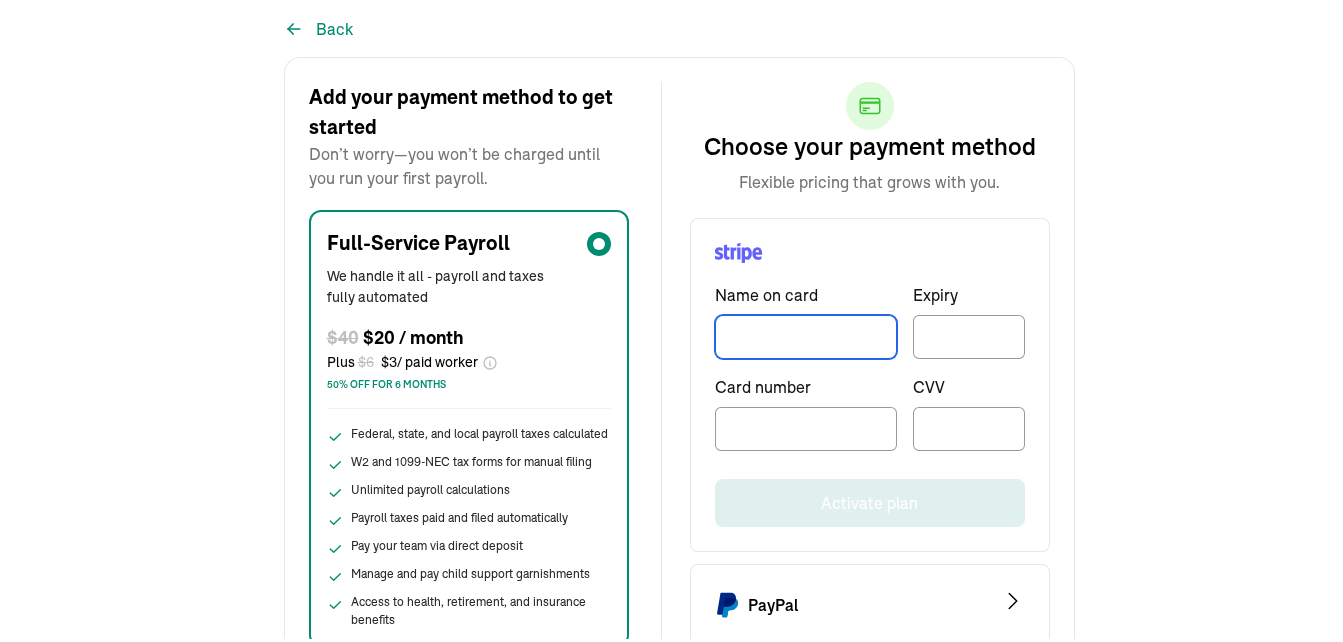 click at bounding box center (806, 333) 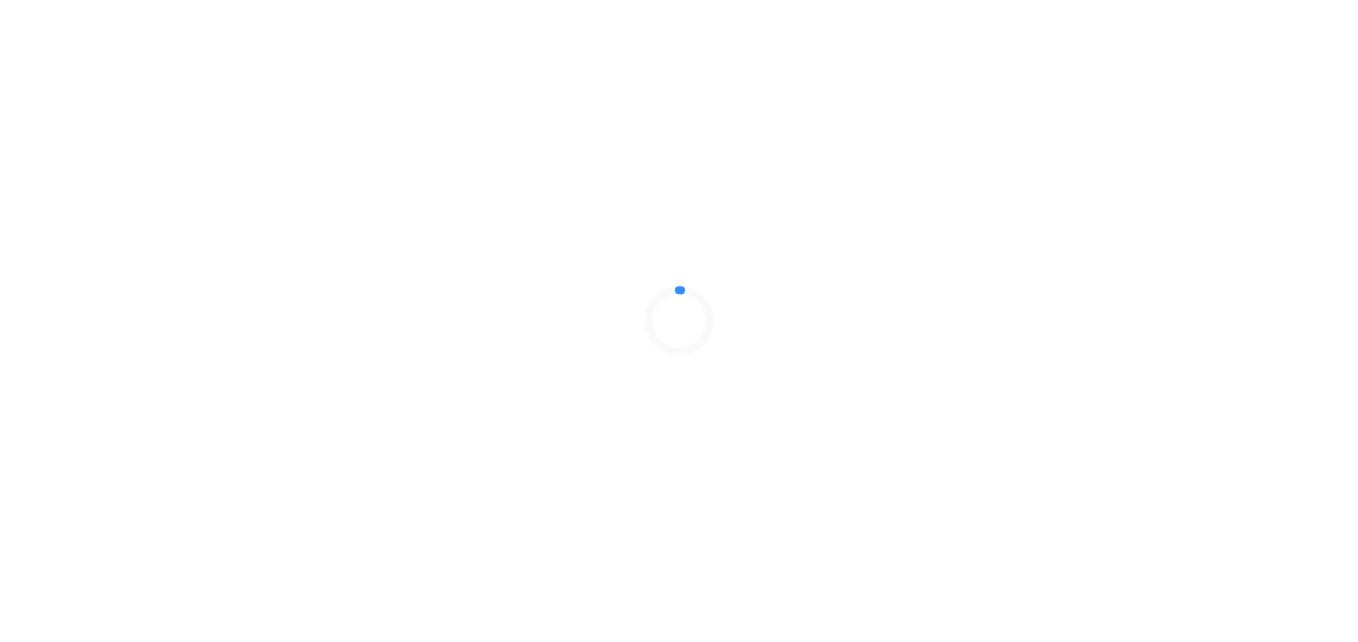 scroll, scrollTop: 0, scrollLeft: 0, axis: both 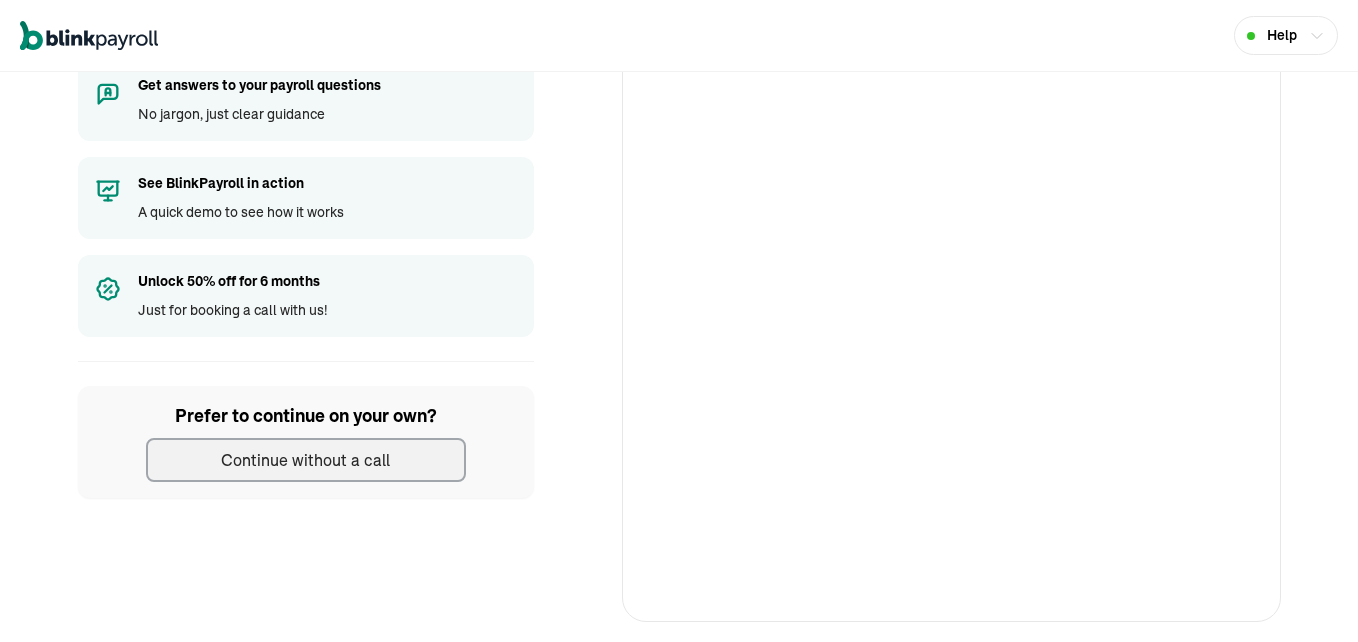 click on "Continue without a call" at bounding box center (305, 460) 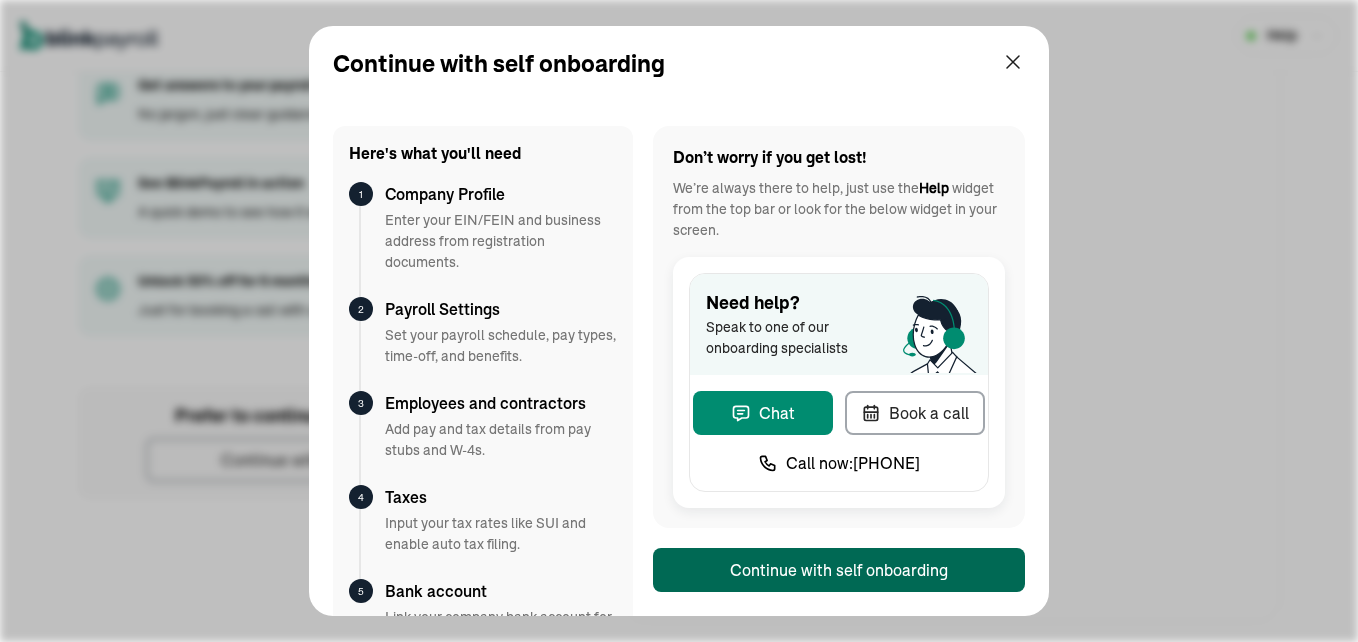 click on "Continue with self onboarding" at bounding box center (839, 570) 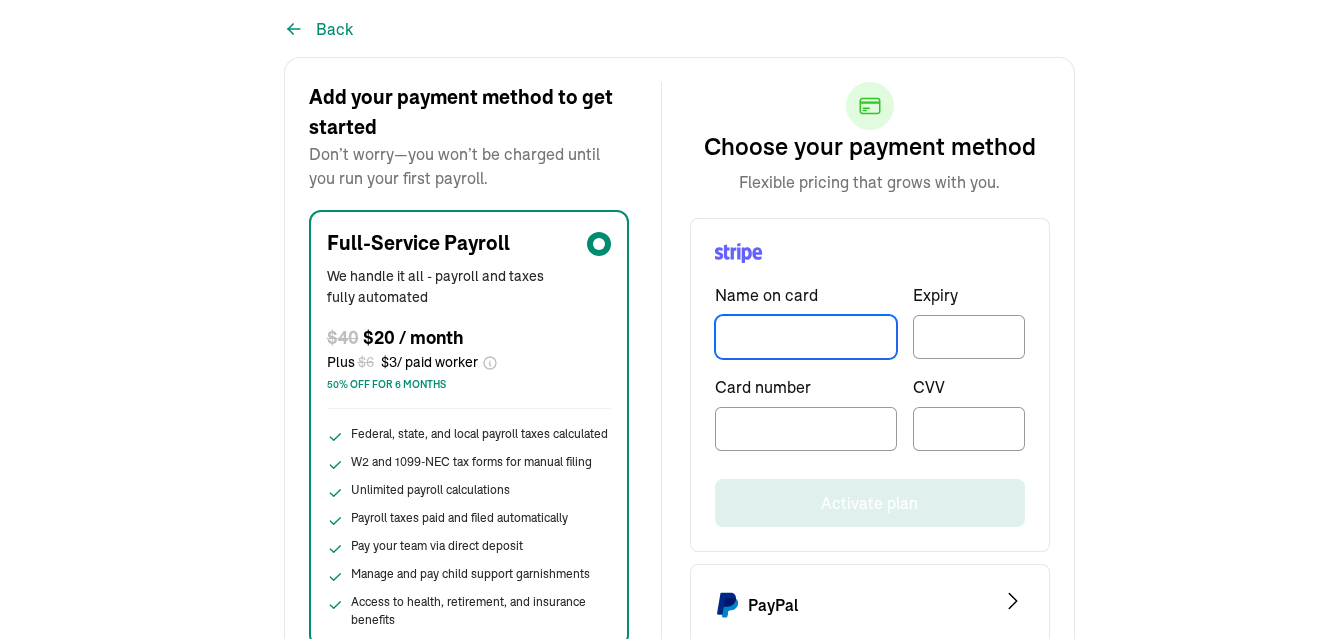 click at bounding box center (806, 333) 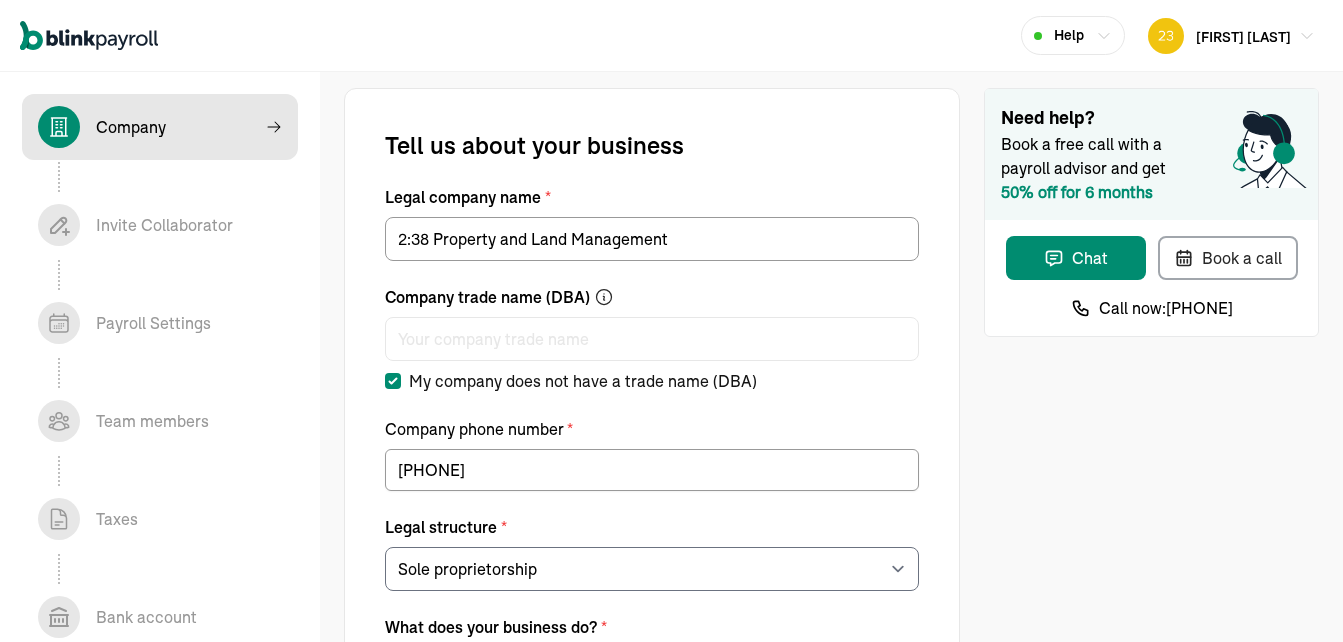 select on "Sole proprietorship" 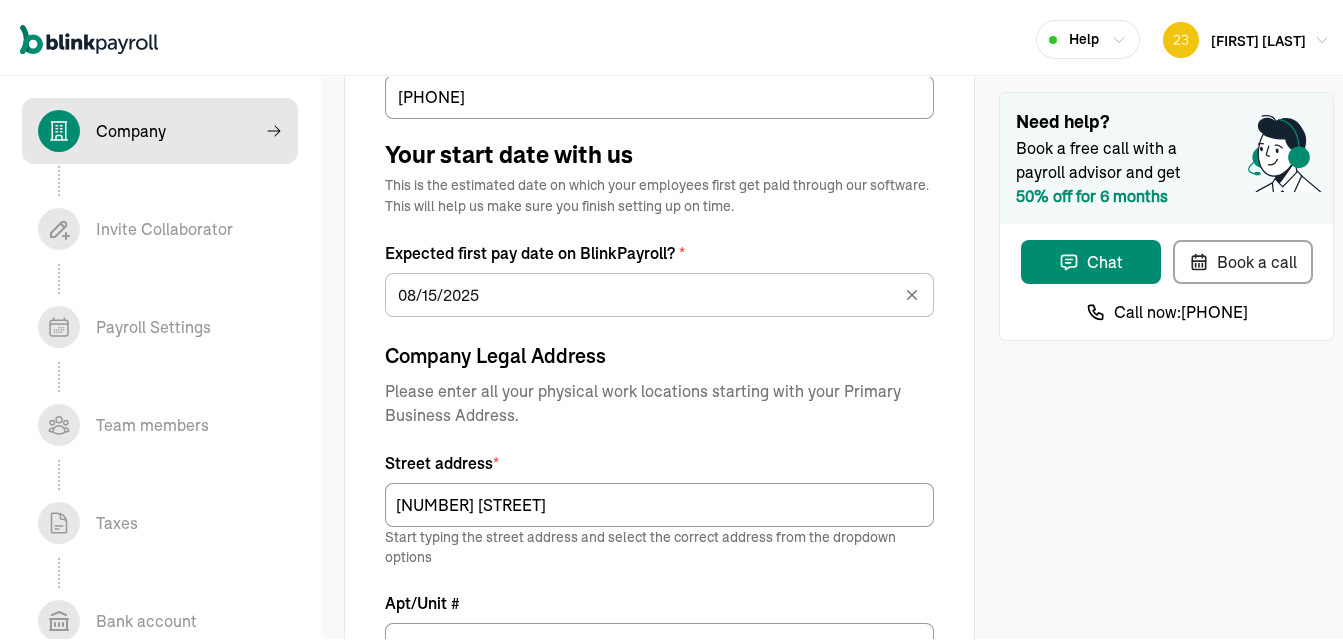 scroll, scrollTop: 676, scrollLeft: 0, axis: vertical 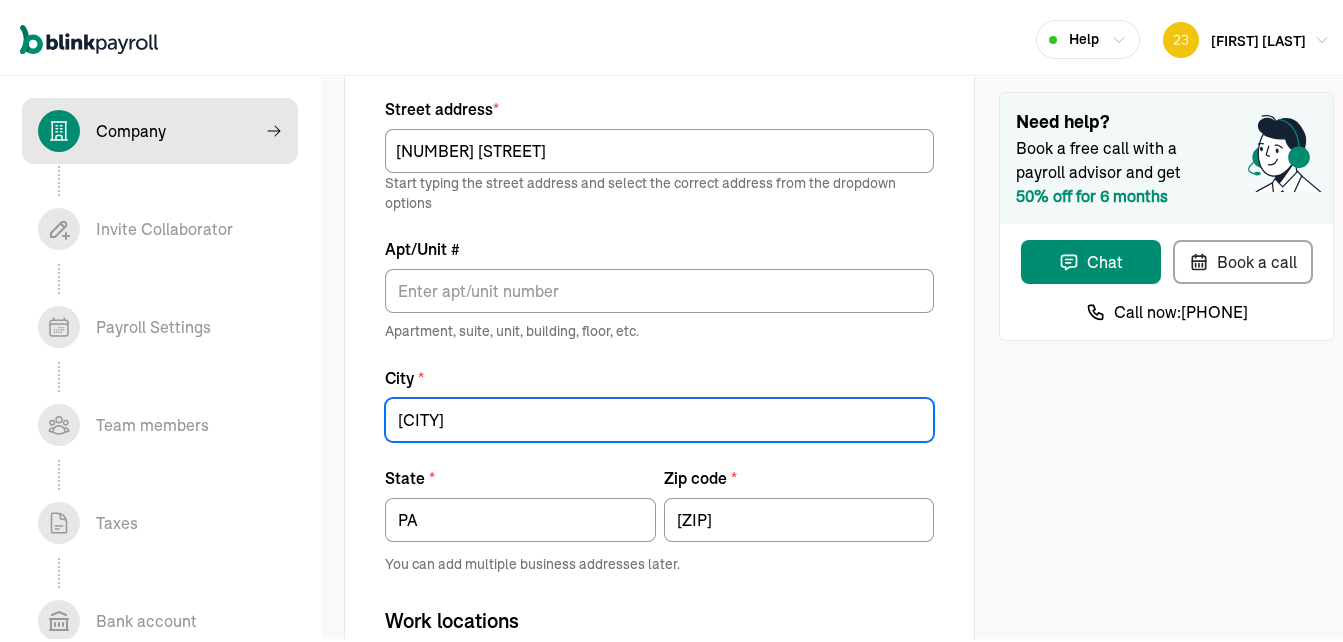 click on "[CITY]" at bounding box center [659, 416] 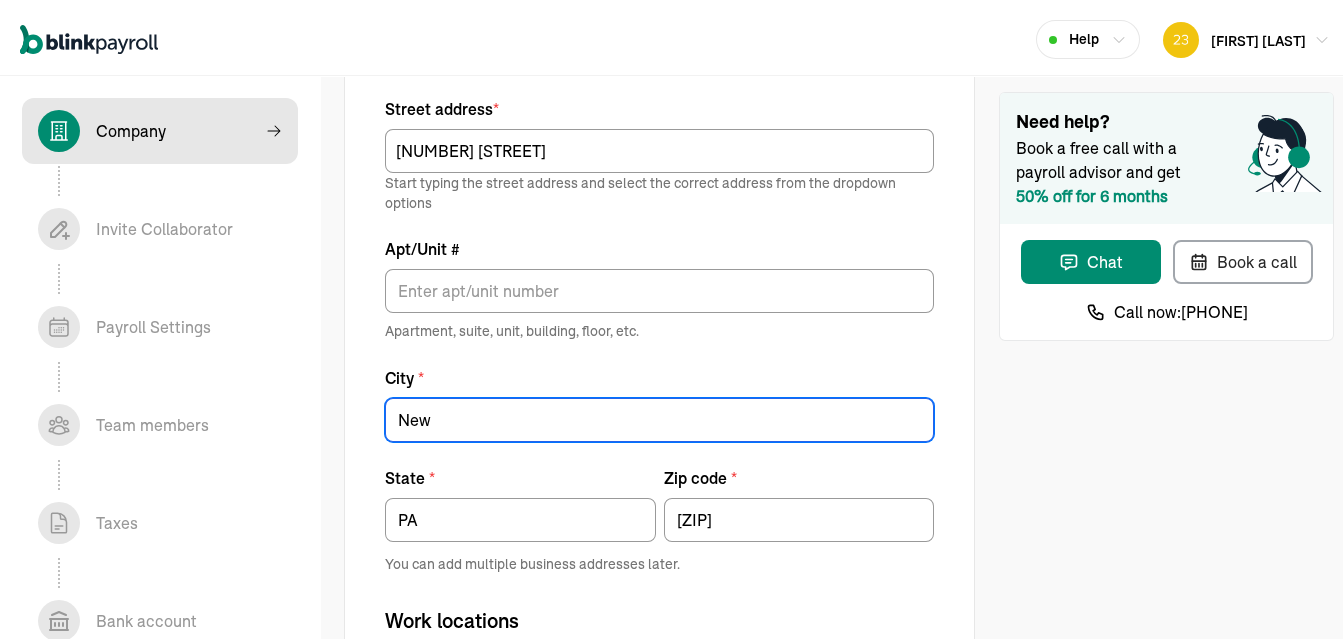 type on "N" 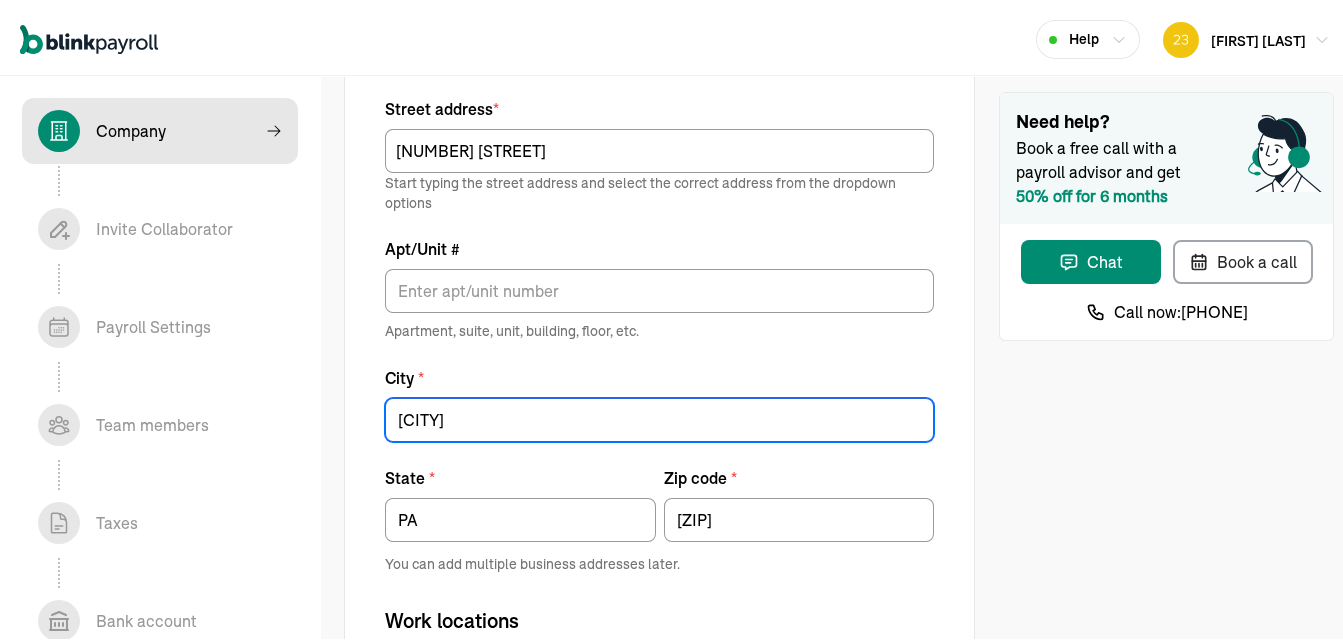 type on "[CITY]" 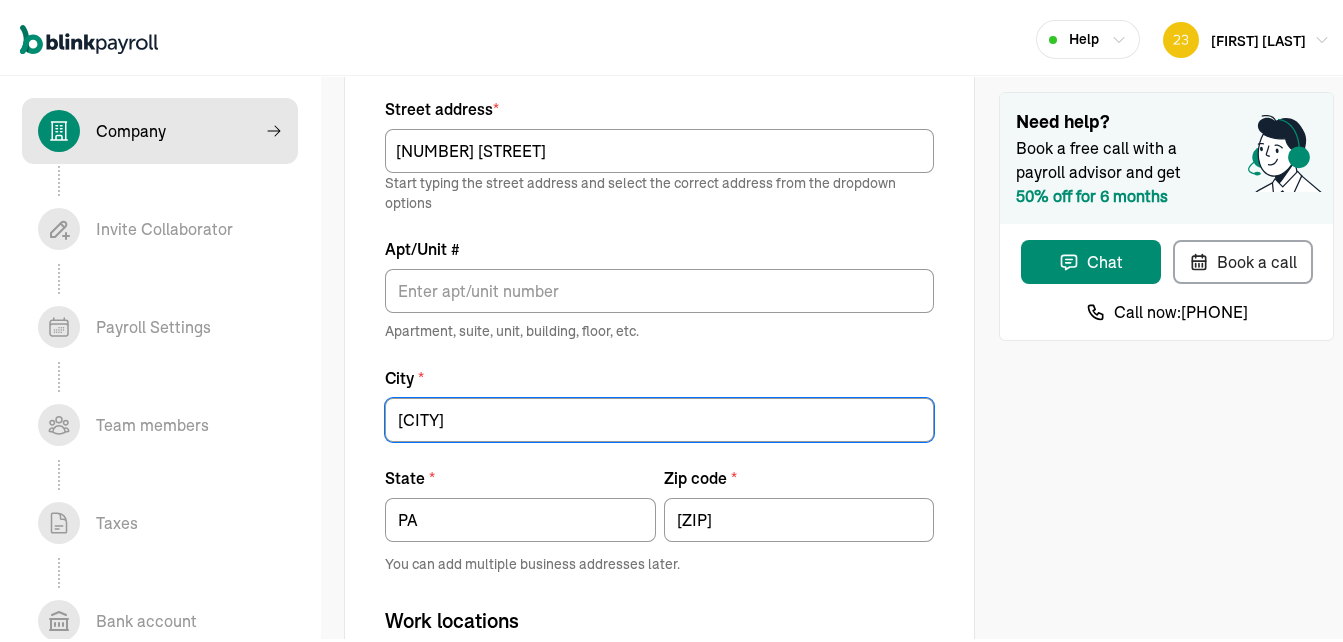 click on "Tell us about your business Legal company name   *  [COMPANY_NAME] Company trade name (DBA)     My company does not have a trade name (DBA) Company phone number    * [PHONE] Legal structure   *  For example Limited Liability - LLC Sole proprietorship Limited Partnership Limited Liability Company (LLC) C-Corporation S-Corporation What does your business do?   *  Choose your industry Auto or Machine Sales Auto or Machine Repair Arts or Entertainment or Recreation Cleaning Services Consulting Services Educational Services Family Care Services Financial Services Food and Beverage Retail or Wholesale General Construction or General Contracting Health Care Hospitality or Accommodation HVAC or Plumbing or Electrical Contracting Legal Services Non Food Retail or Wholesale Other Personal Care Services Real Estate Restaurant Scientific or Technical Services Security Services Staffing Tobacco or Alcohol Sales Transportation Company website   (optional) [PHONE] * [NUMBER]/[NUMBER]/[YEAR] [MONTH] [NUMBER]" at bounding box center [659, -43] 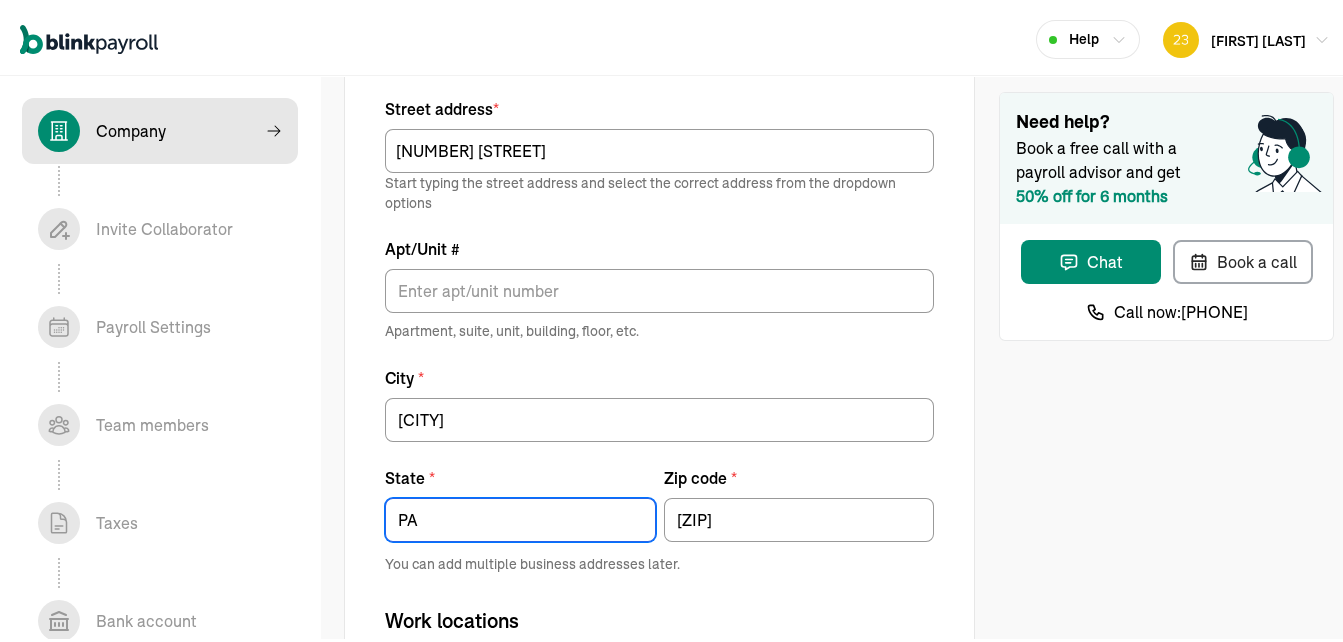 click on "PA" at bounding box center [520, 516] 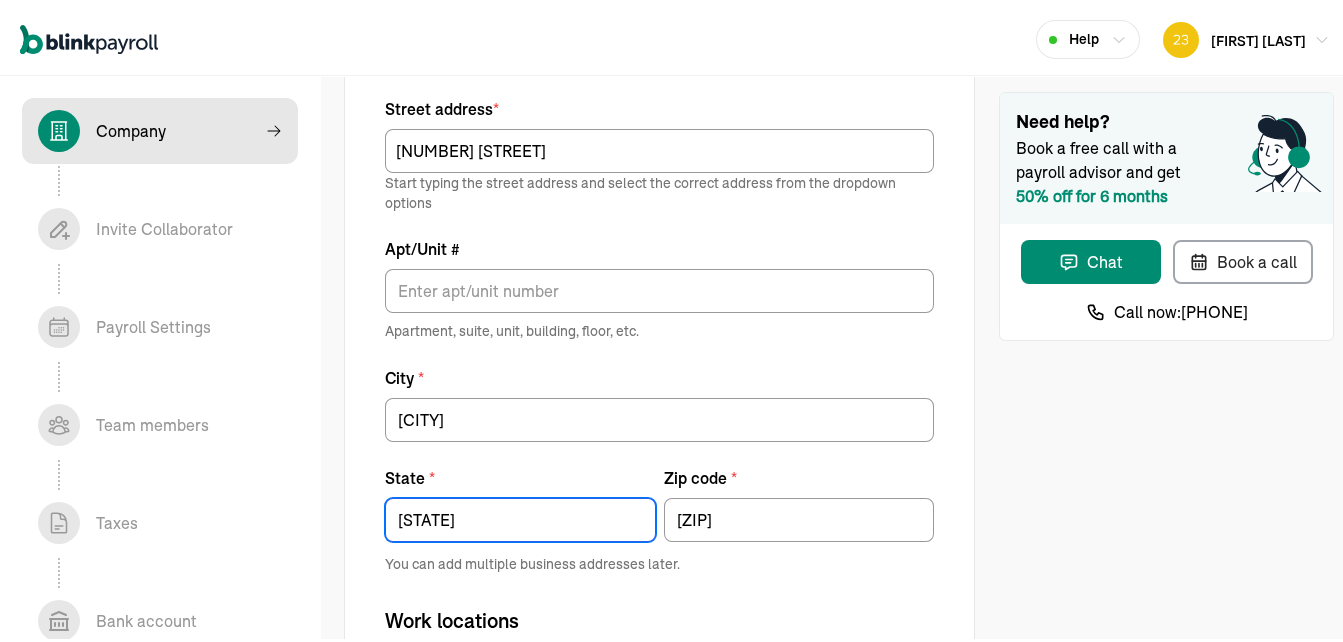 type on "[STATE]" 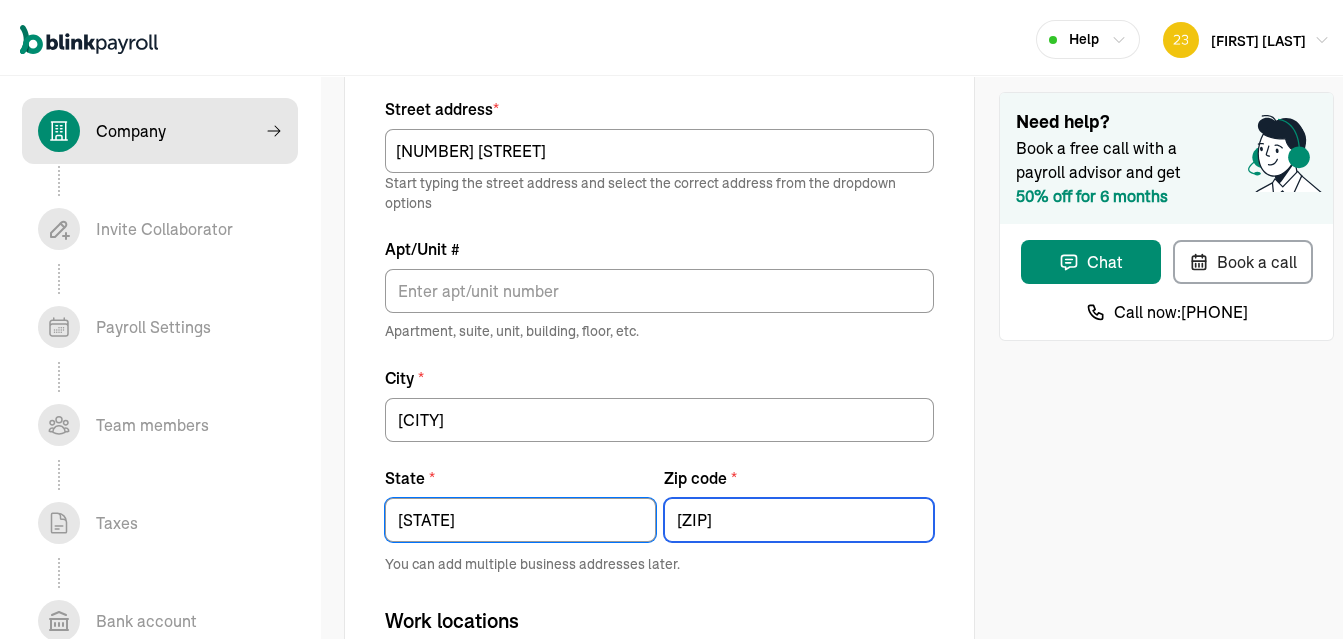 click on "[ZIP]" at bounding box center [799, 516] 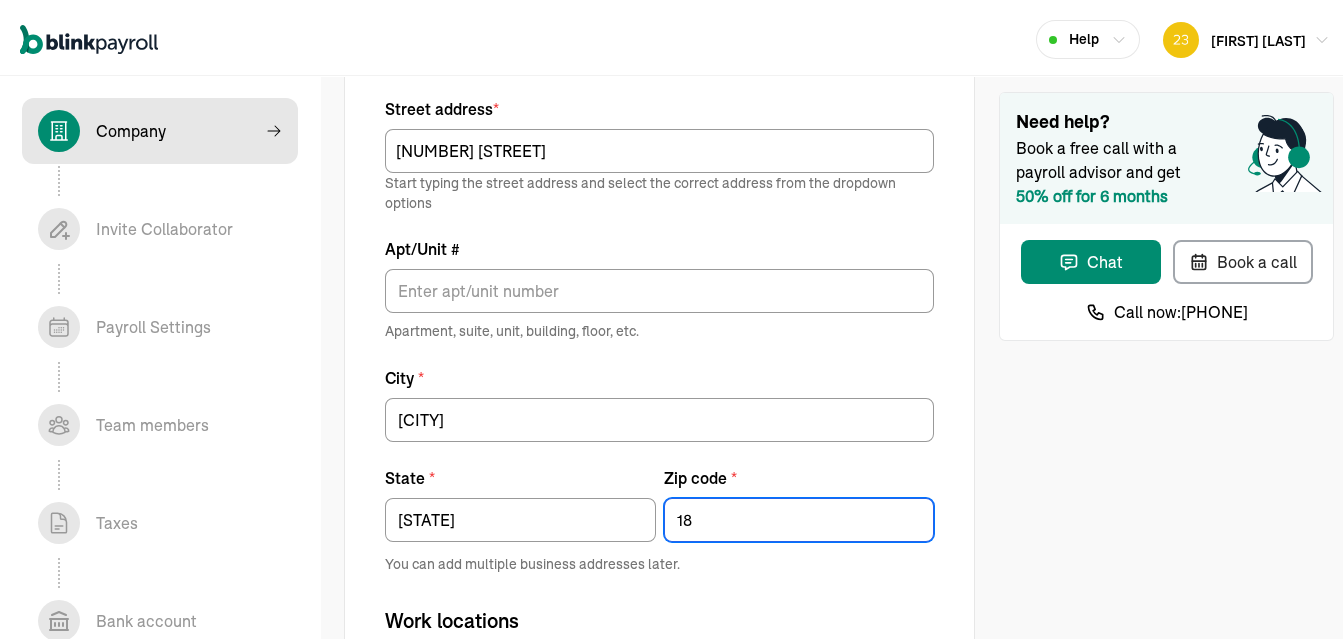 type on "1" 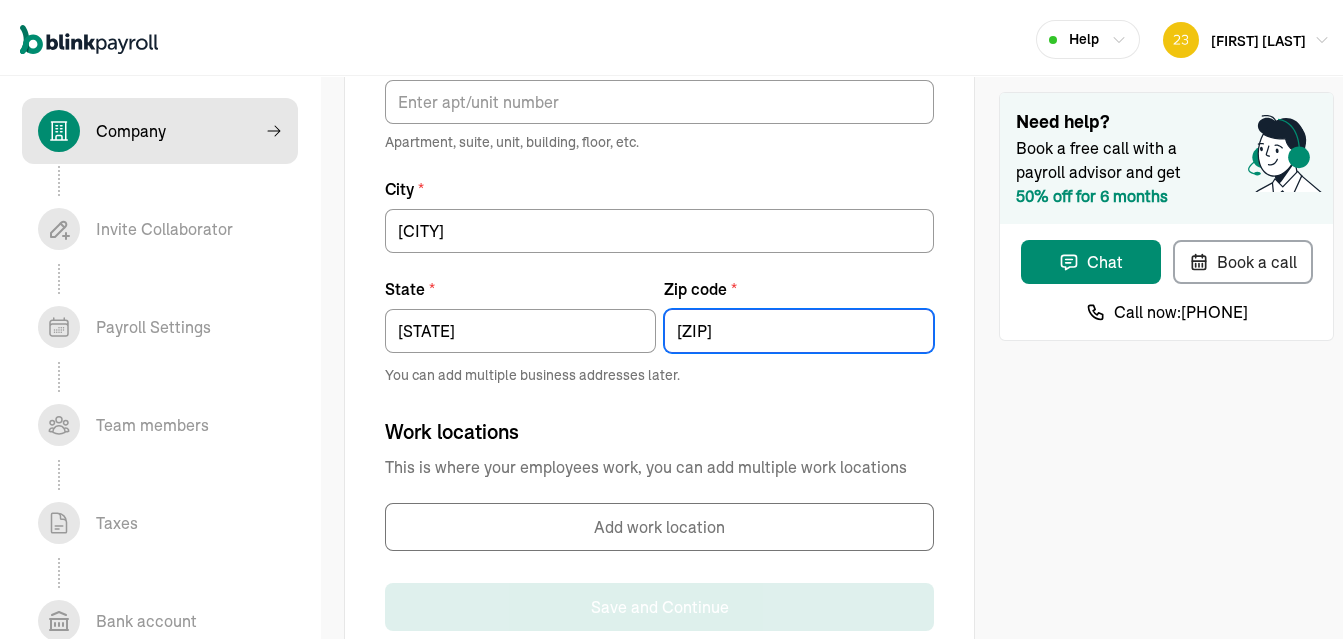 scroll, scrollTop: 1277, scrollLeft: 0, axis: vertical 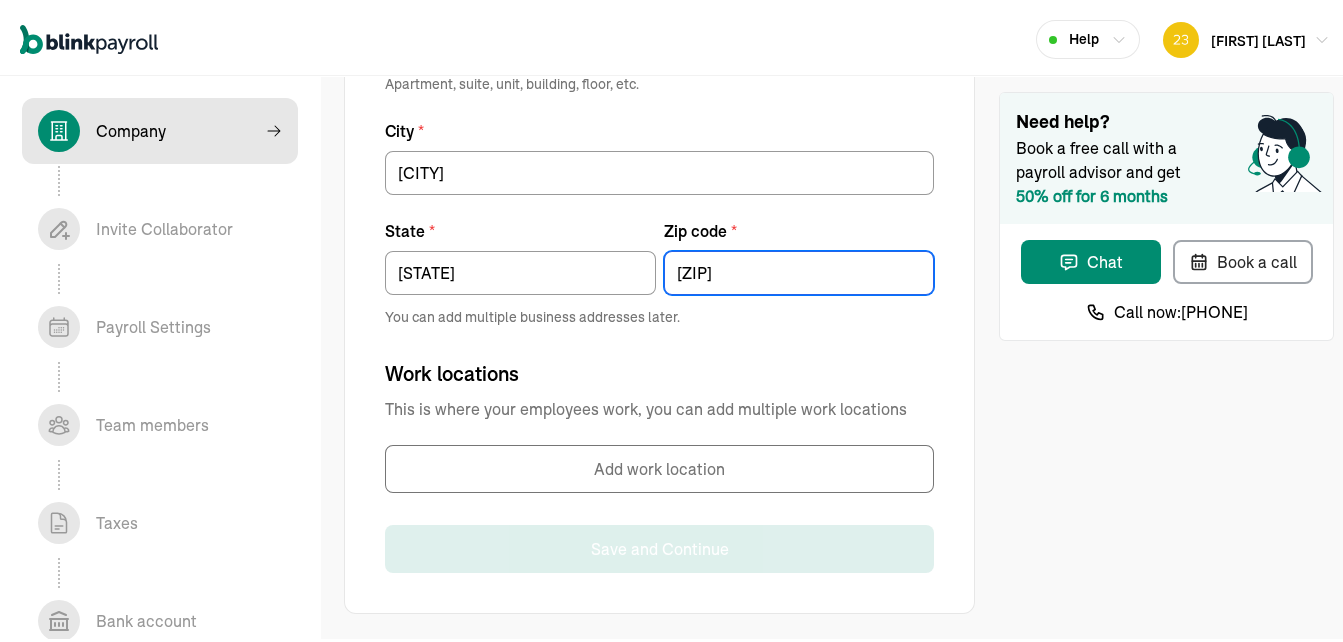 type on "[ZIP]" 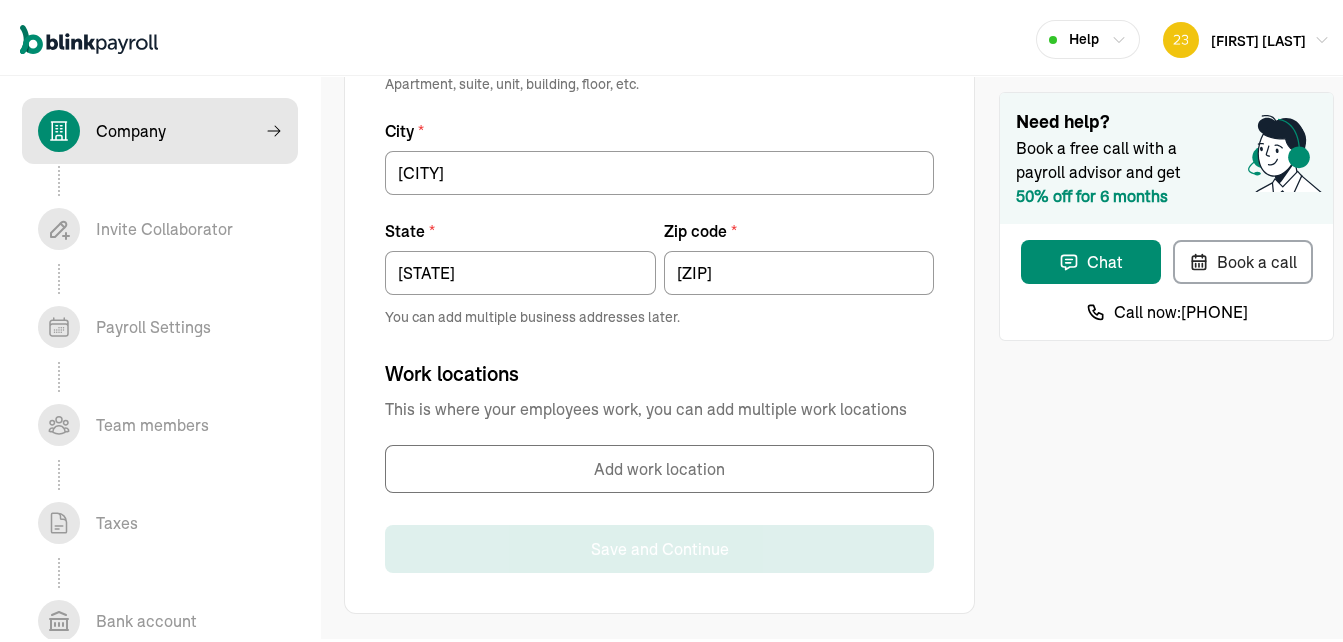 click on "Add work location" at bounding box center (659, 465) 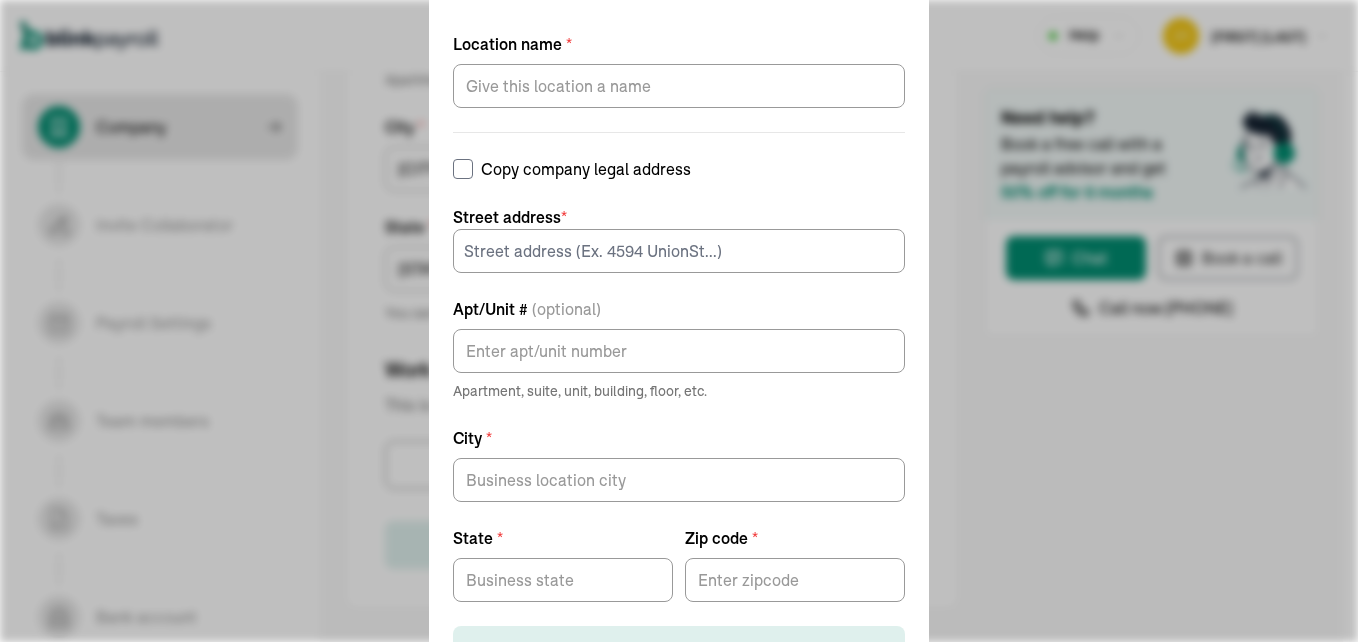 click on "Copy company legal address" at bounding box center [463, 169] 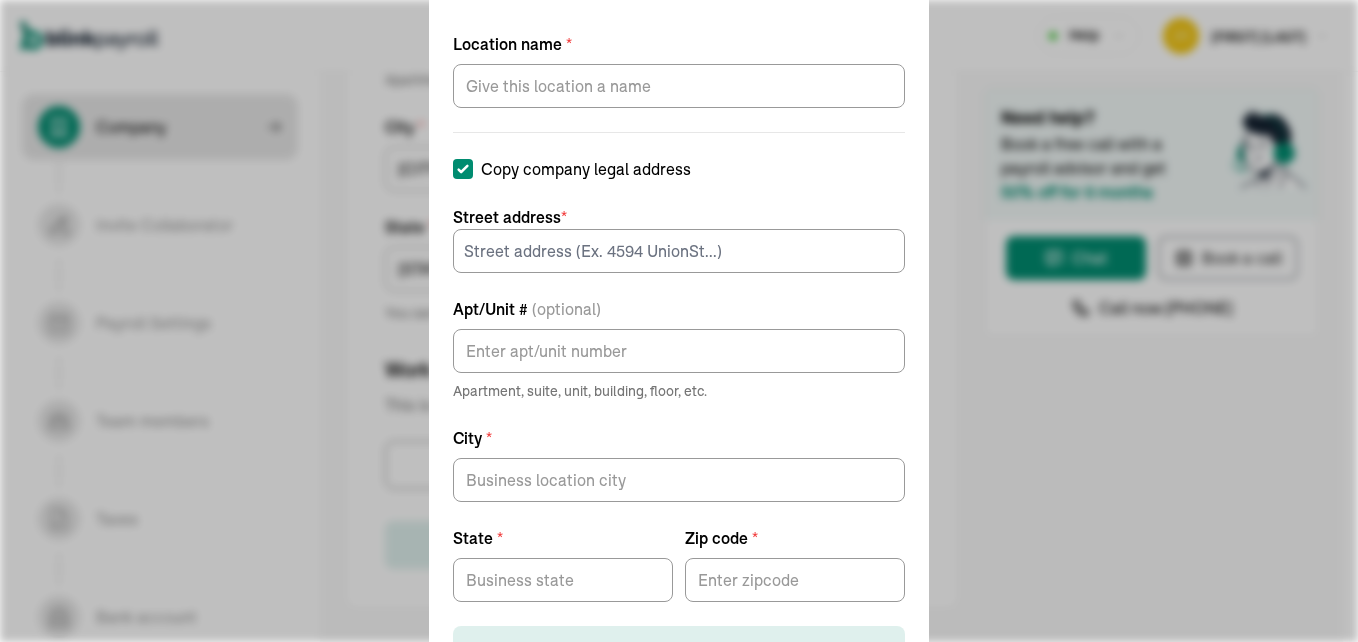 checkbox on "true" 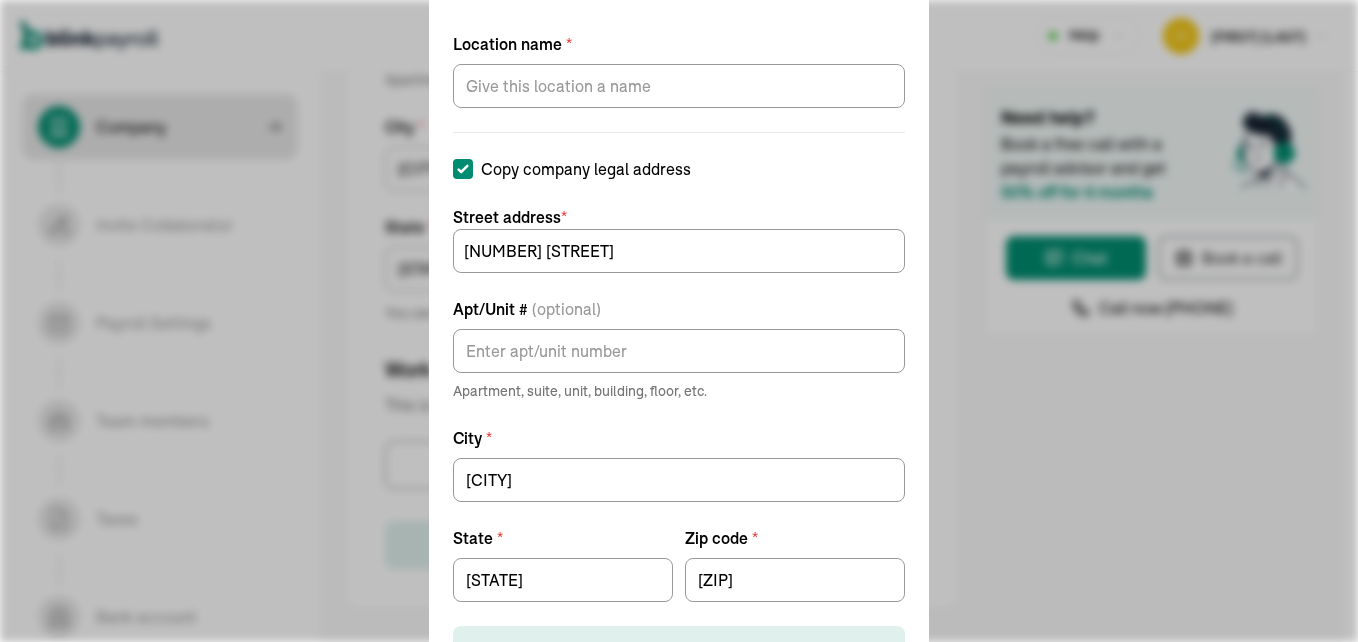 click on "Add work location Location name * Copy company legal address Street address * [NUMBER] [STREET] Apt/Unit # (optional) Apartment, suite, unit, building, floor, etc. City * [CITY] State * [STATE] Zip code * [ZIP_CODE] Save work location" at bounding box center [679, 321] 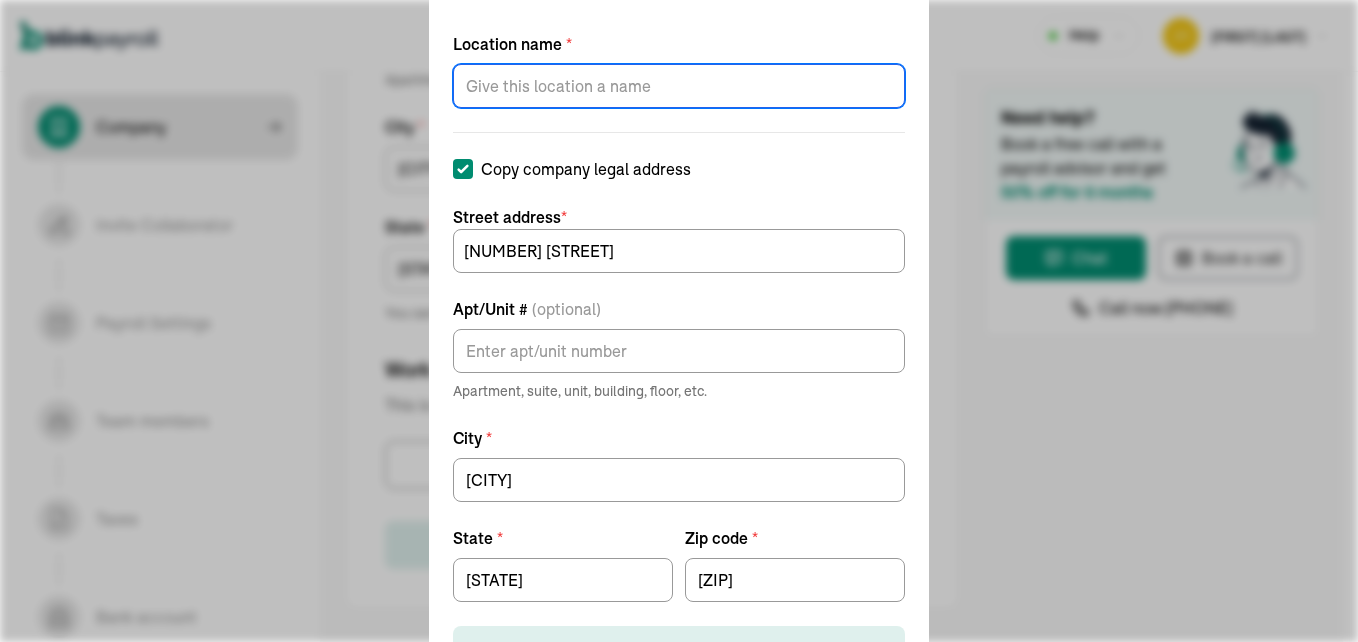click on "Location name   *" at bounding box center (679, 86) 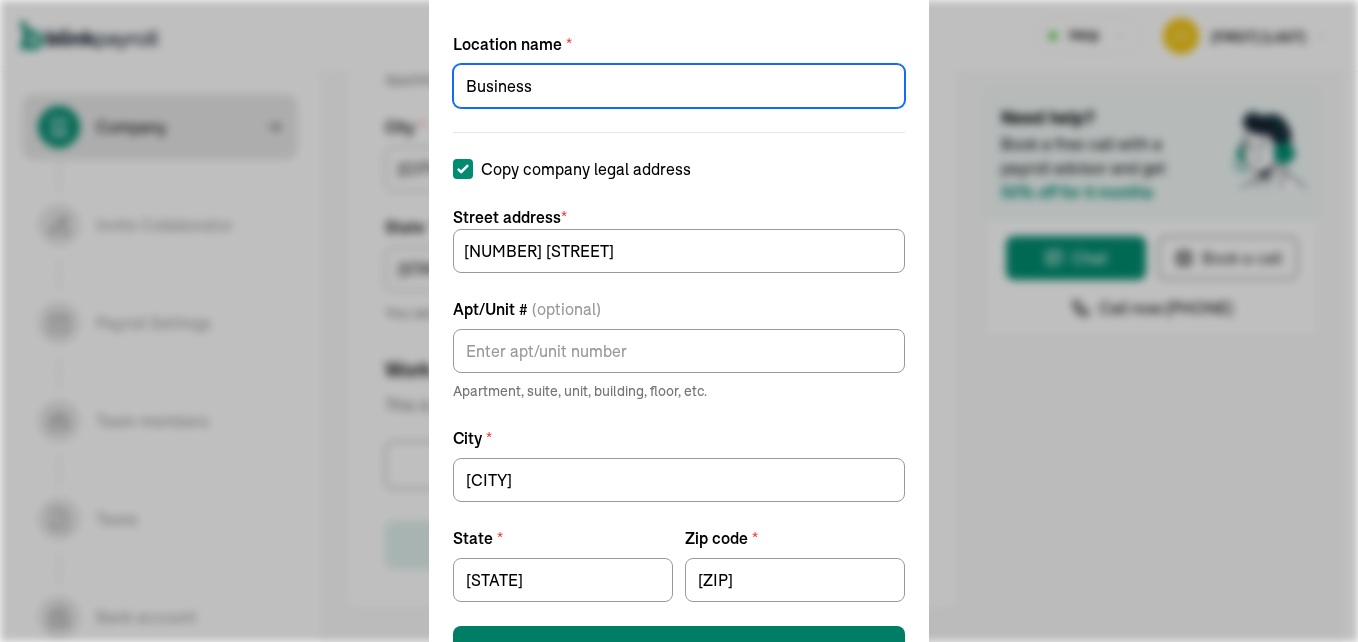 type on "Business" 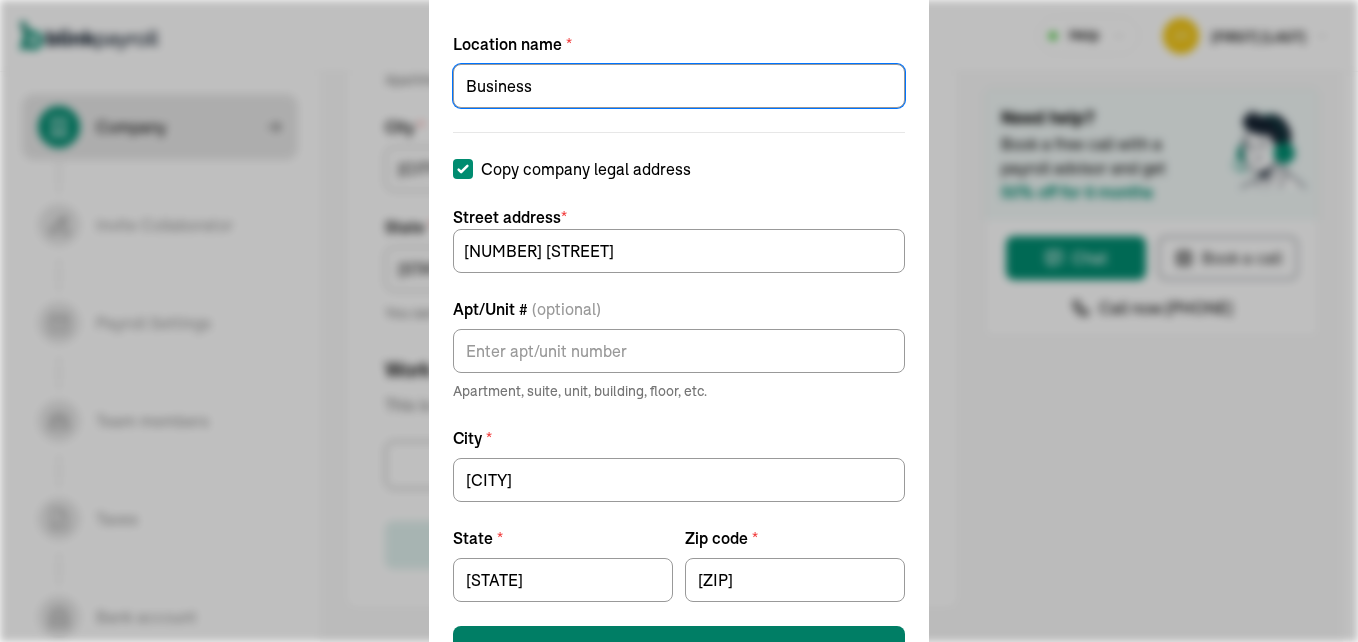 click on "Save work location" at bounding box center (679, 648) 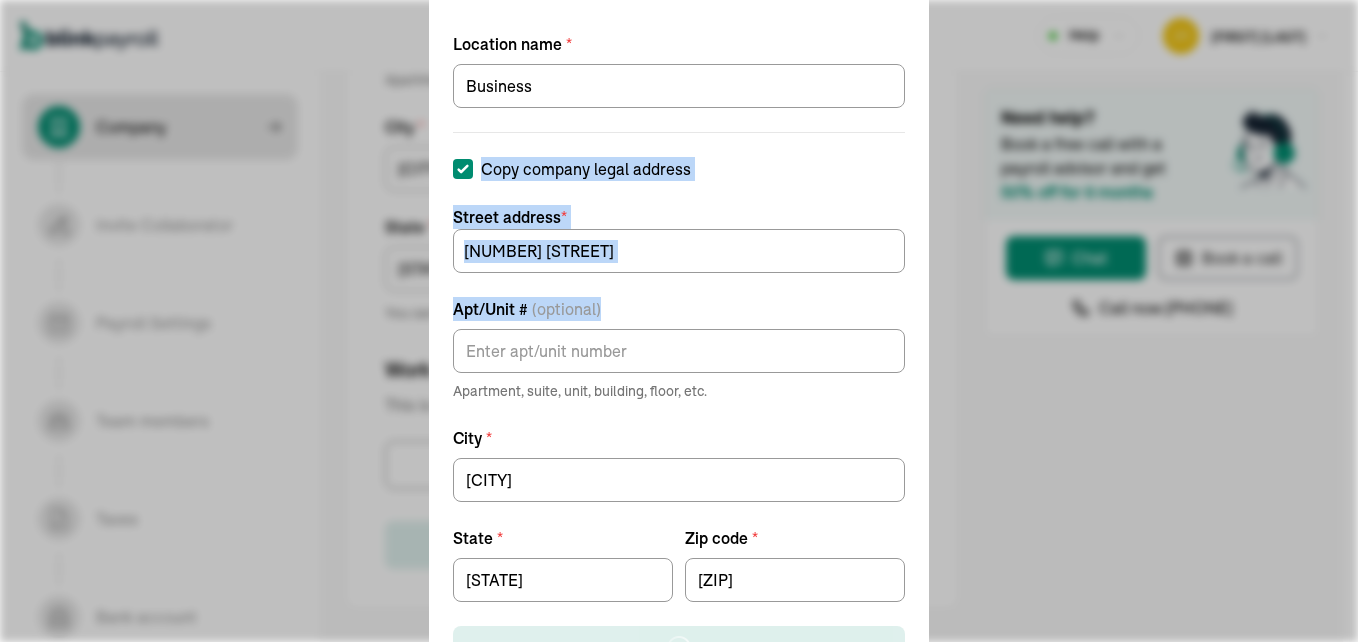 drag, startPoint x: 899, startPoint y: 168, endPoint x: 908, endPoint y: 316, distance: 148.27339 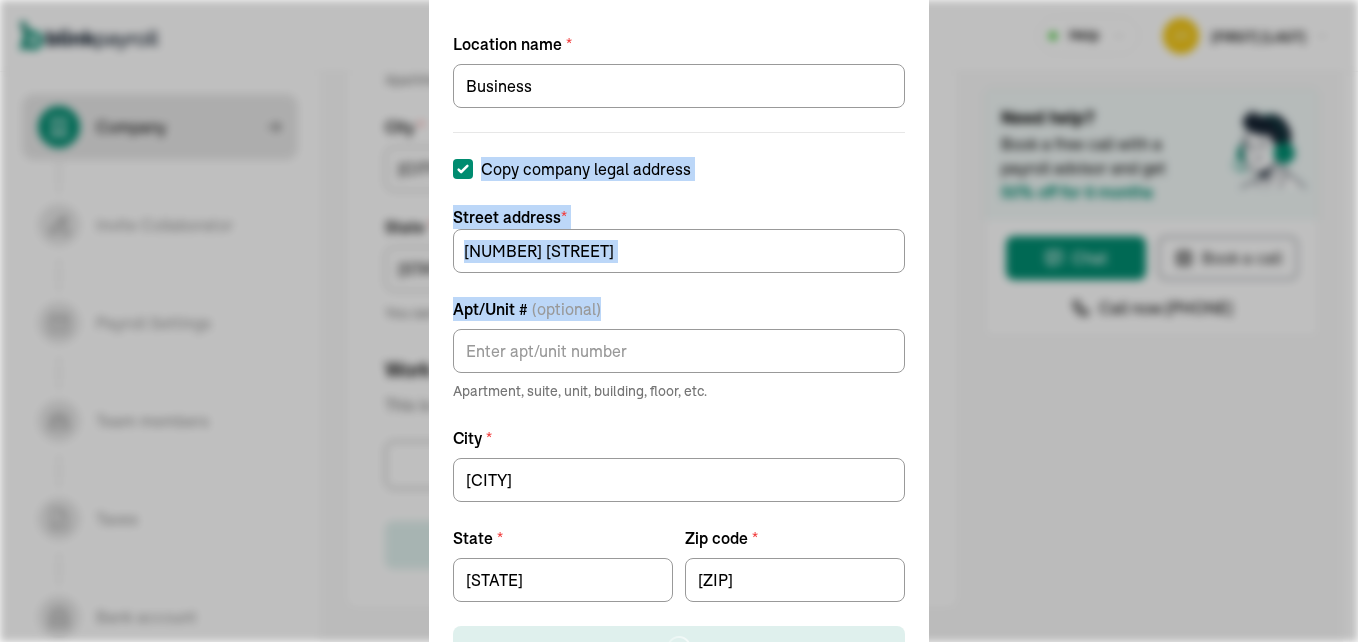 click on "Add work location Location name * Business Copy company legal address Street address * [NUMBER] [STREET] Apt/Unit # (optional) Apartment, suite, unit, building, floor, etc. City * [CITY] State * [STATE] Zip code * [ZIP_CODE] Save work location Loading..." at bounding box center (679, 321) 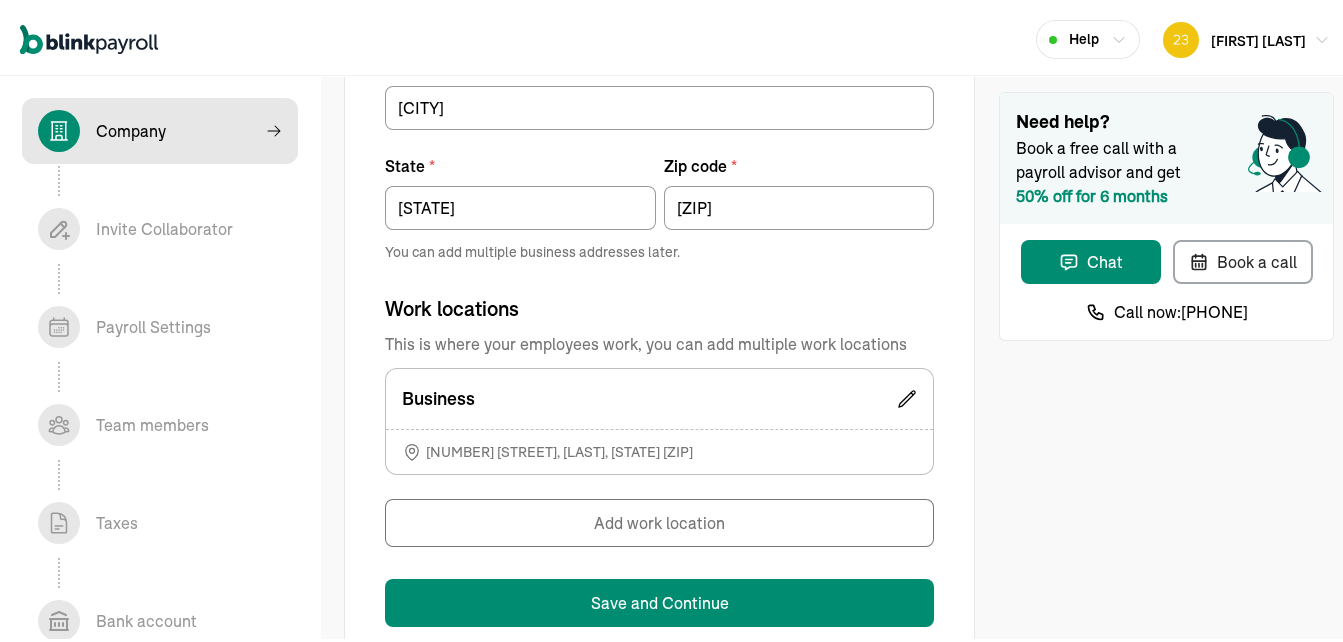 scroll, scrollTop: 1396, scrollLeft: 0, axis: vertical 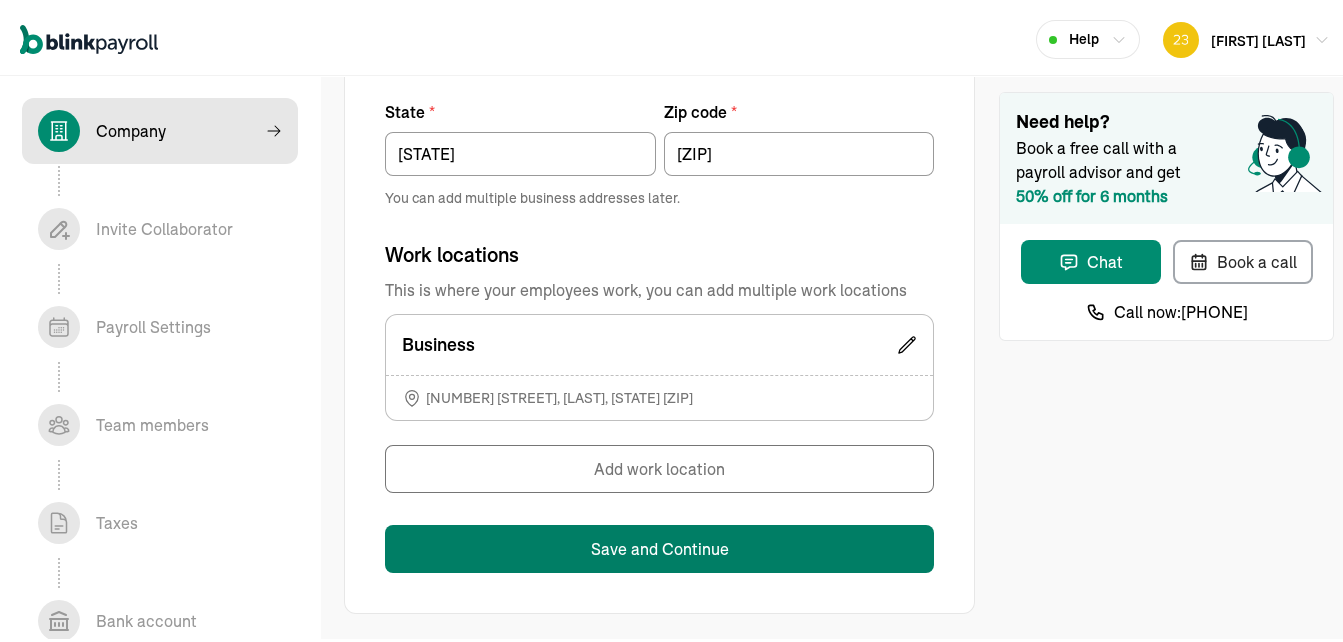 click on "Save and Continue" at bounding box center [659, 545] 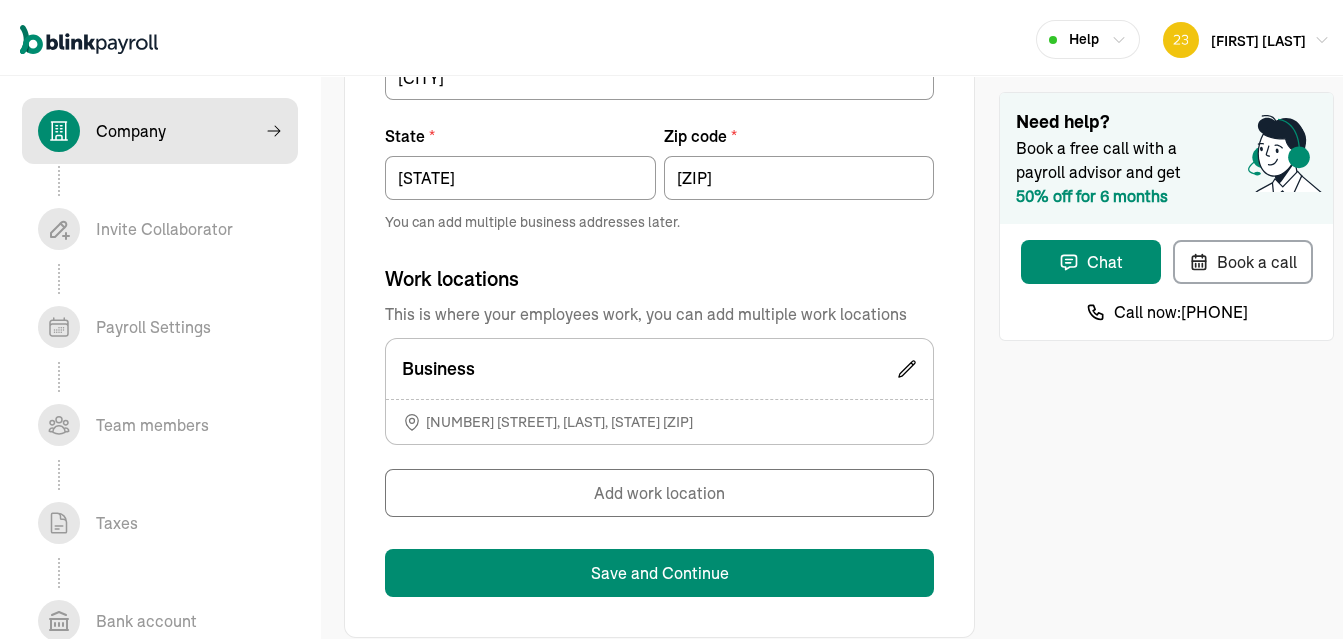 scroll, scrollTop: 448, scrollLeft: 0, axis: vertical 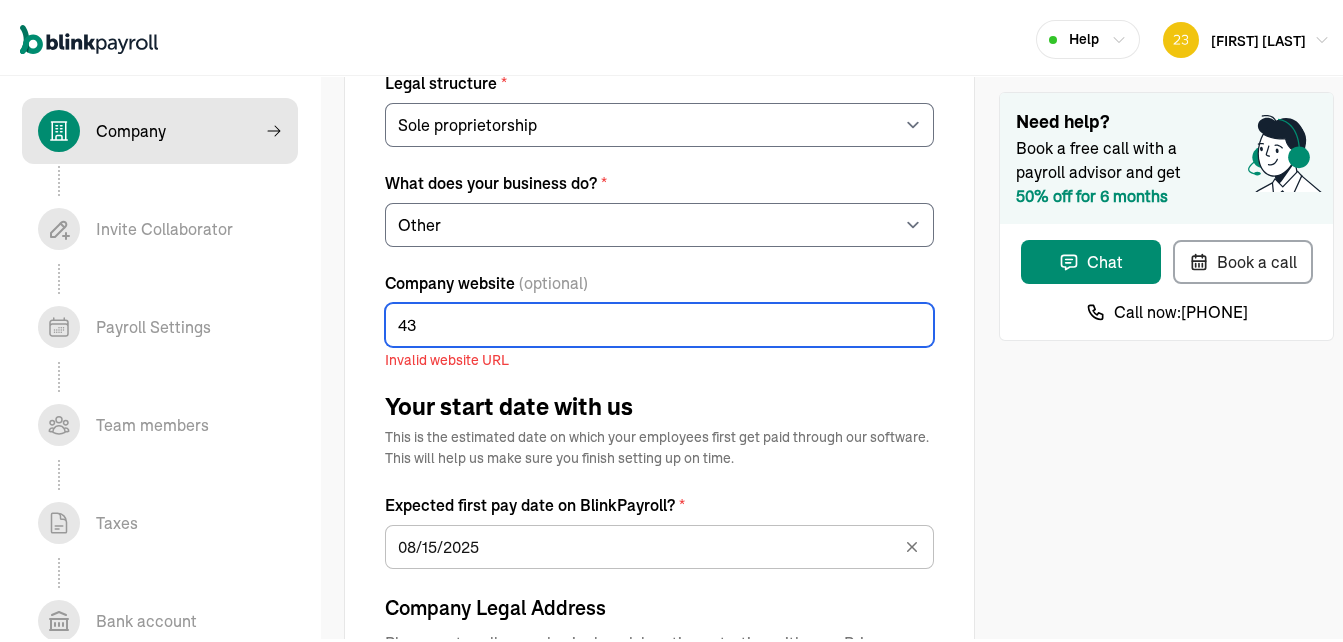 type on "4" 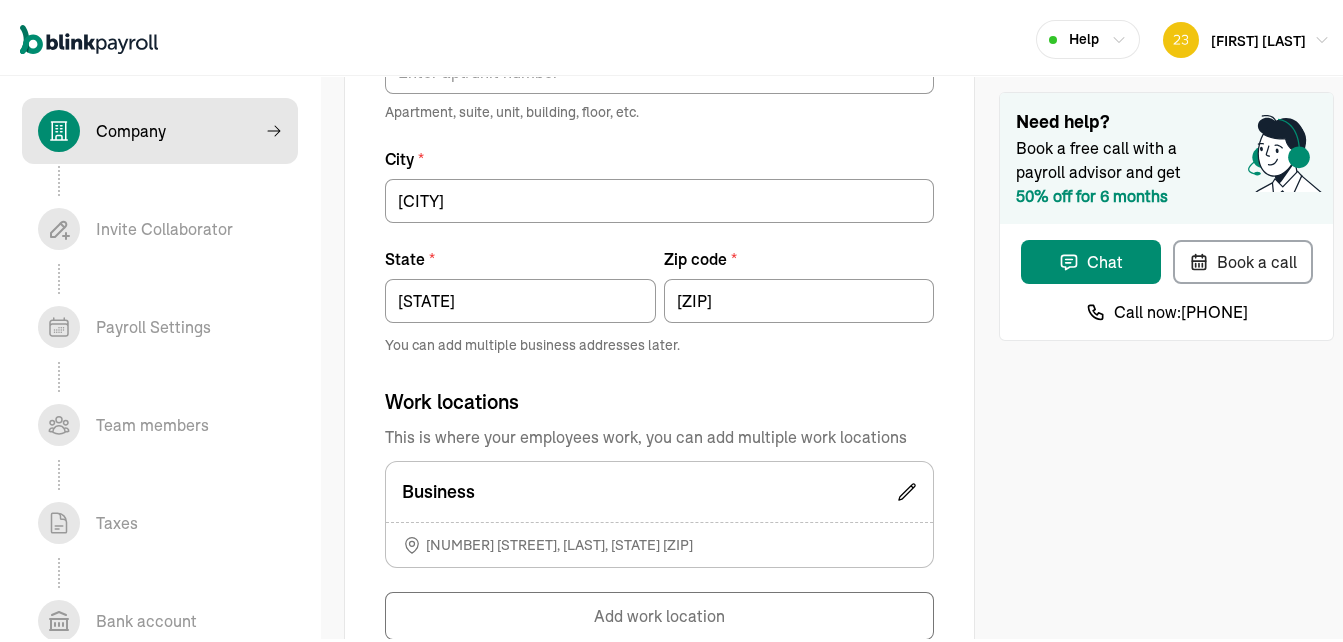 scroll, scrollTop: 1396, scrollLeft: 0, axis: vertical 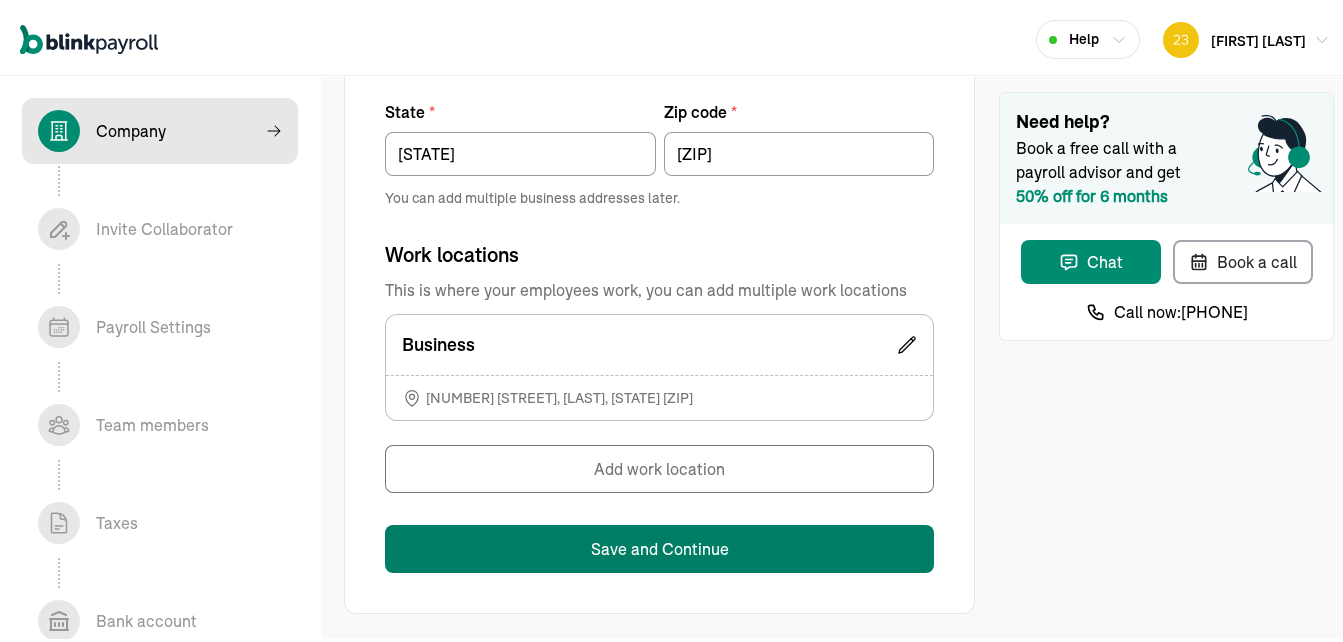 type 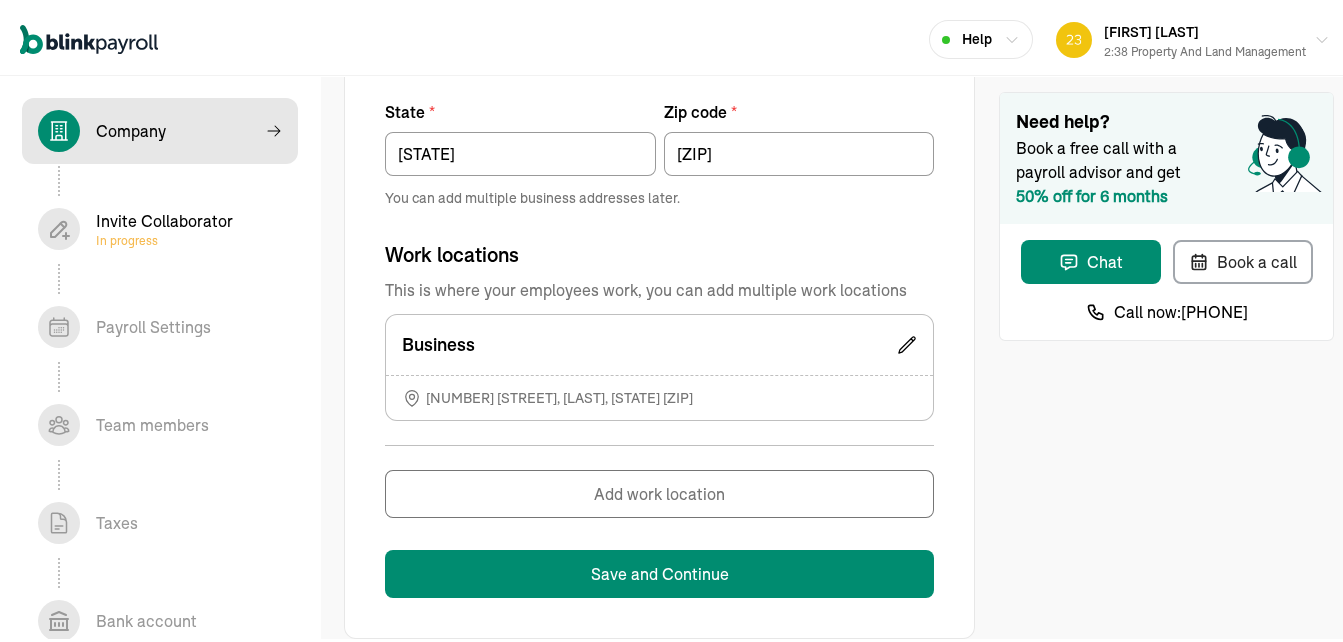 type 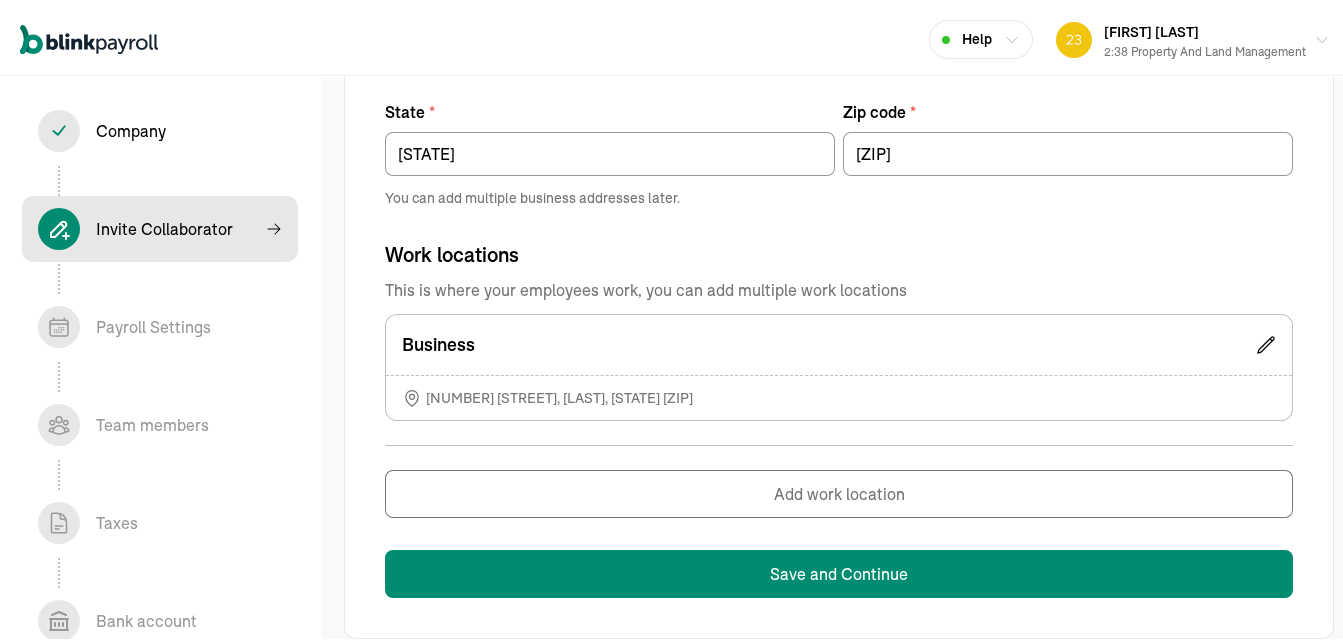scroll, scrollTop: 0, scrollLeft: 0, axis: both 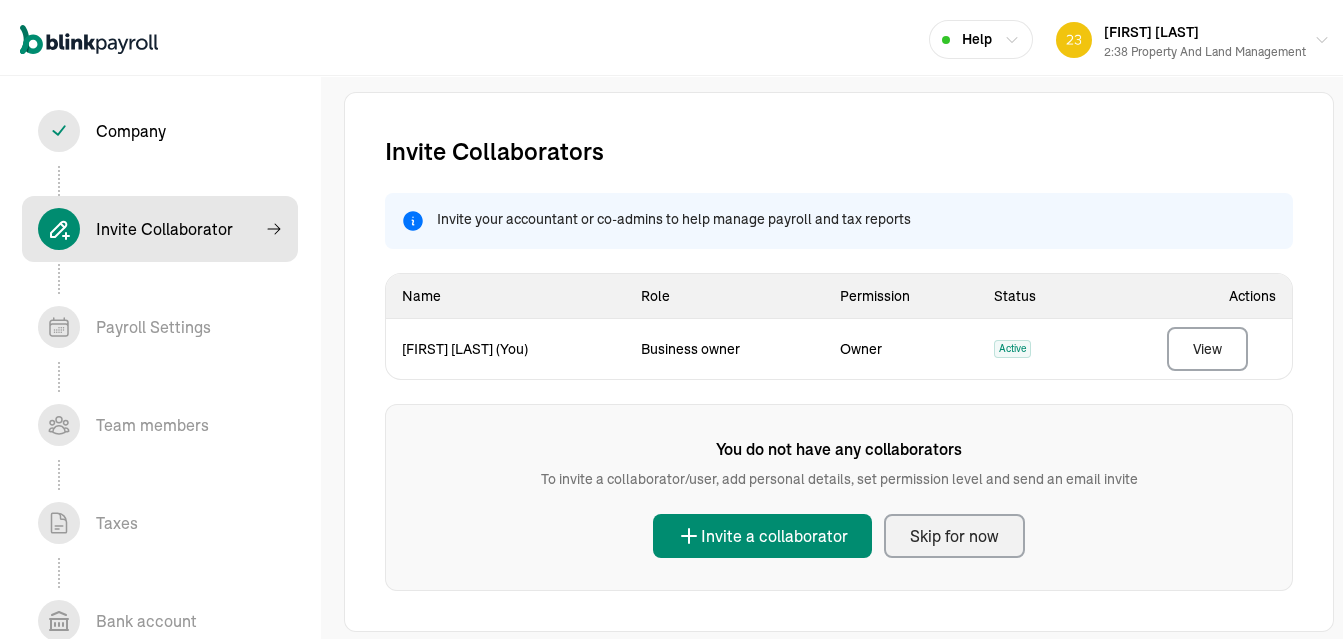 click on "Skip for now" at bounding box center (954, 532) 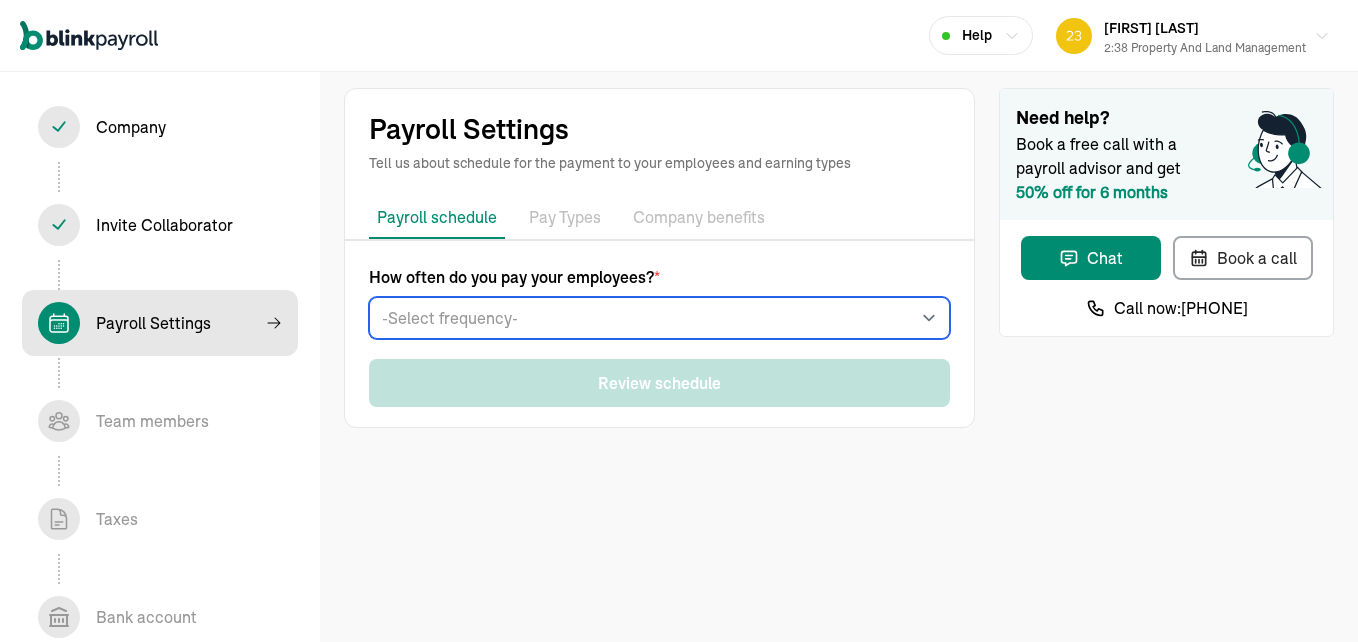 click on "-Select frequency- Weekly Bi-weekly Semi-monthly Monthly" at bounding box center [659, 318] 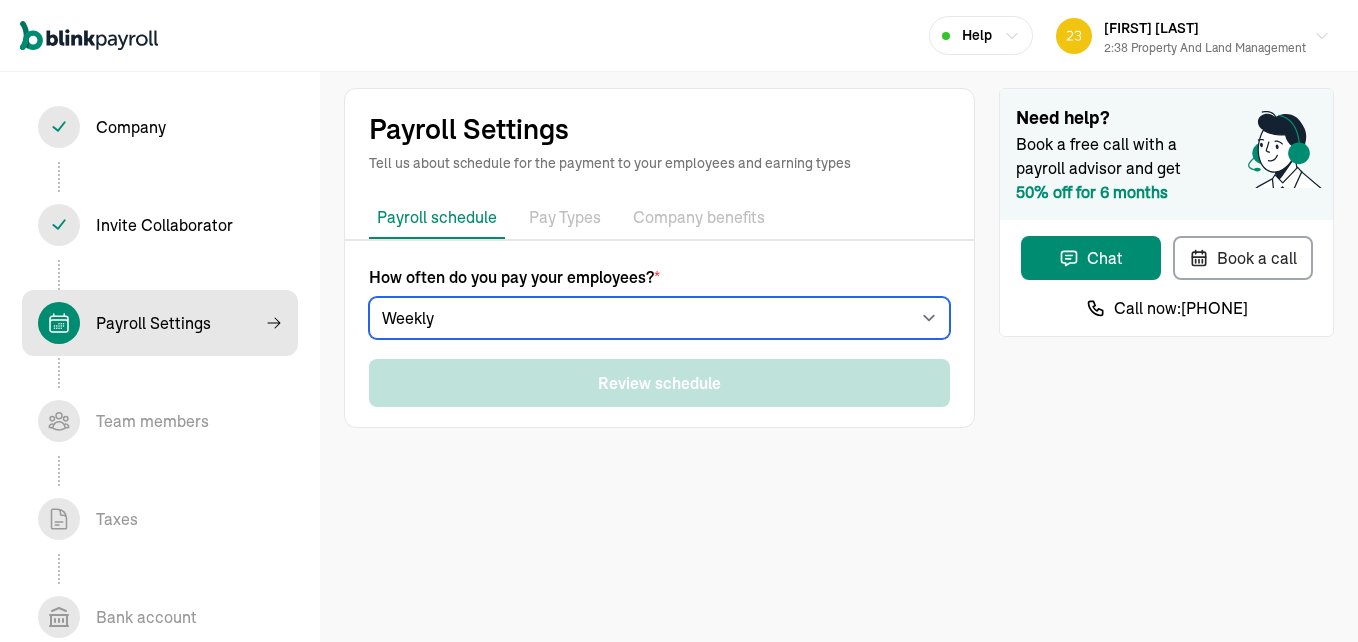 click on "-Select frequency- Weekly Bi-weekly Semi-monthly Monthly" at bounding box center (659, 318) 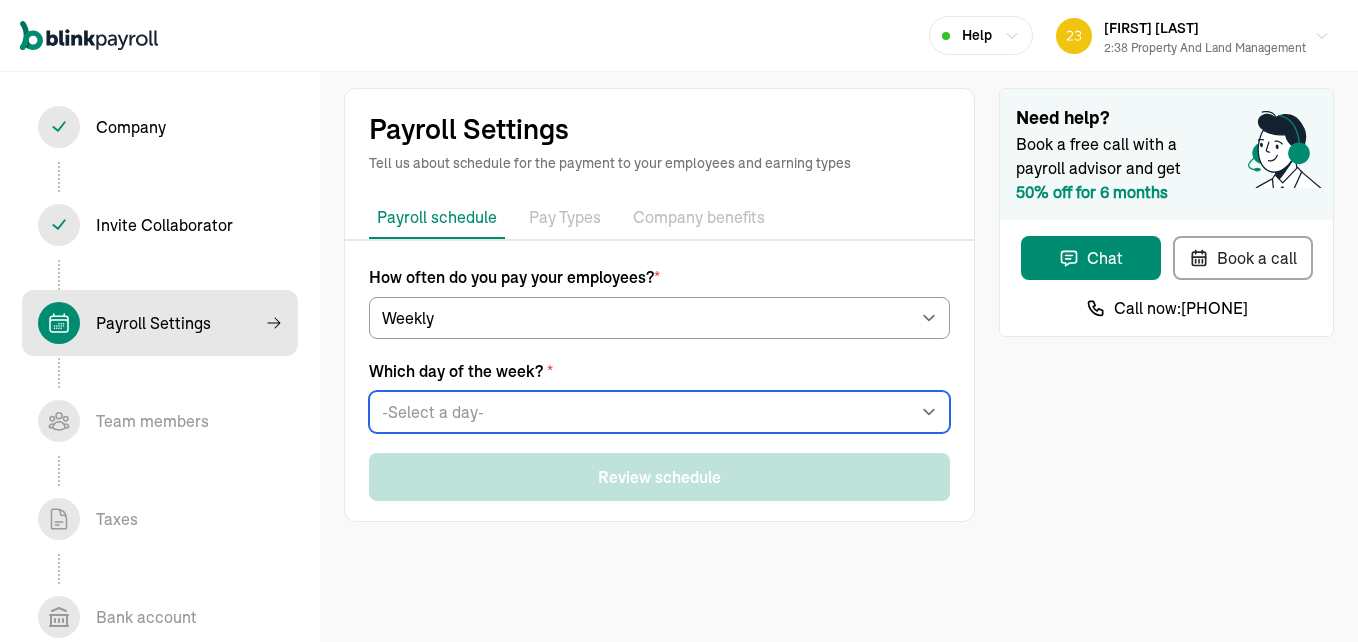 click on "-Select a day- Every Monday Every Tuesday Every Wednesday Every Thursday Every Friday" at bounding box center [659, 412] 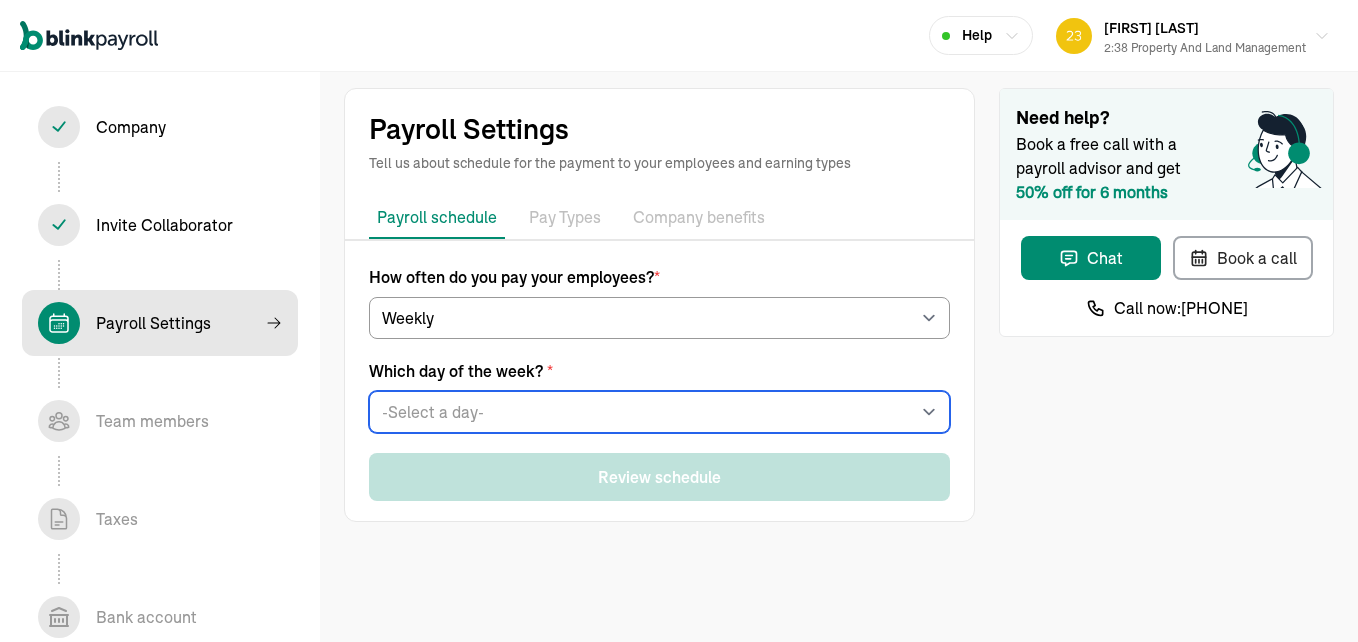 select on "Friday" 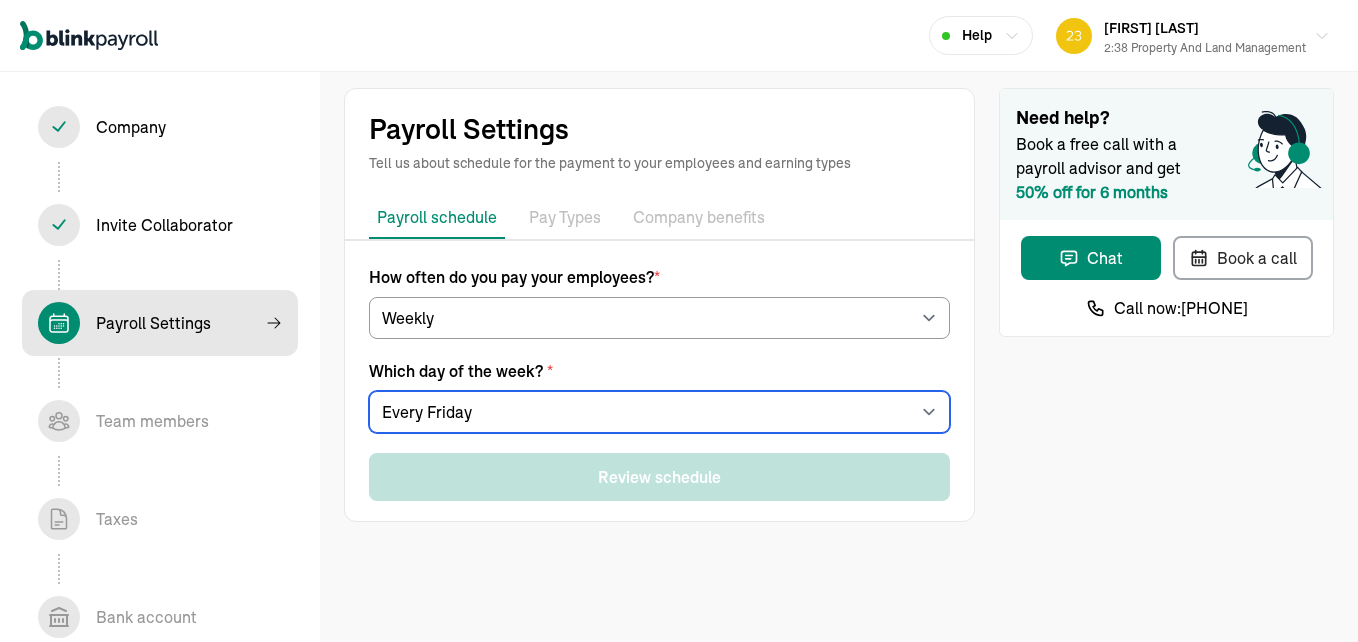 click on "-Select a day- Every Monday Every Tuesday Every Wednesday Every Thursday Every Friday" at bounding box center (659, 412) 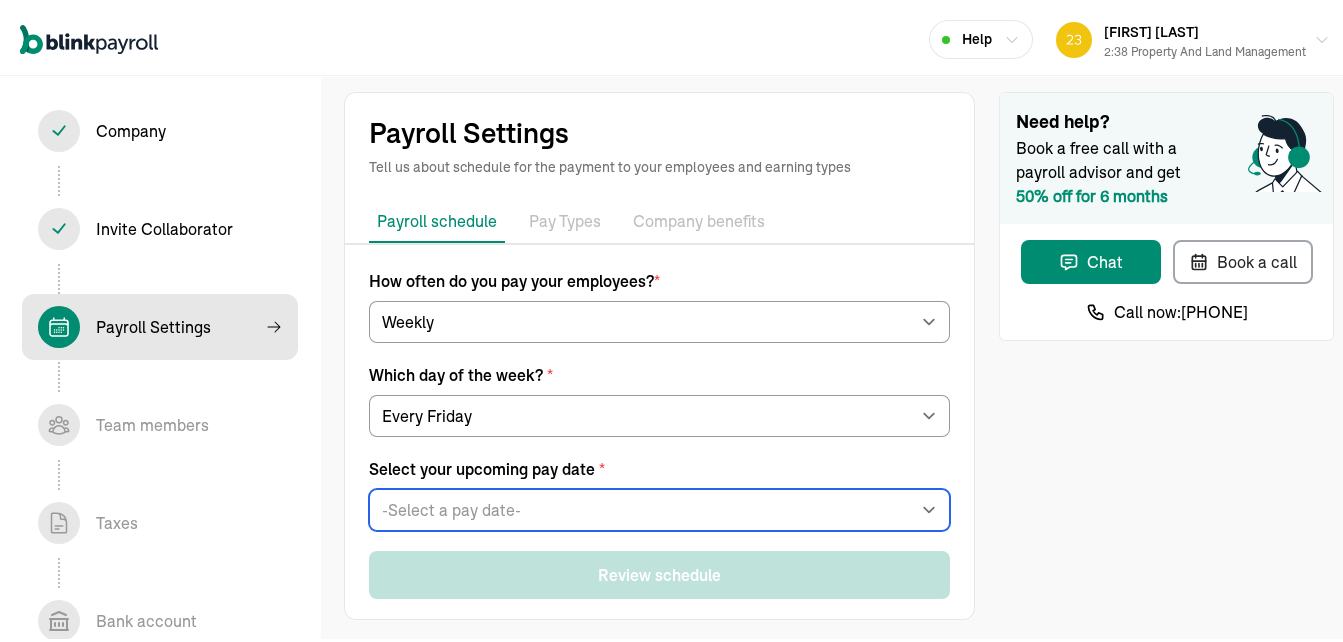 click on "-Select a pay date- Fri, [MONTH] [DAY], [YEAR] Fri, [MONTH] [DAY], [YEAR] Fri, [MONTH] [DAY], [YEAR] Fri, [MONTH] [DAY], [YEAR] Fri, [MONTH] [DAY], [YEAR] Fri, [MONTH] [DAY], [YEAR] Fri, [MONTH] [DAY], [YEAR] Fri, [MONTH] [DAY], [YEAR] Fri, [MONTH] [DAY], [YEAR] Fri, [MONTH] [DAY], [YEAR] Fri, [MONTH] [DAY], [YEAR] Fri, [MONTH] [DAY], [YEAR] Fri, [MONTH] [DAY], [YEAR] Fri, [MONTH] [DAY], [YEAR] Fri, [MONTH] [DAY], [YEAR] Fri, [MONTH] [DAY], [YEAR] Fri, [MONTH] [DAY], [YEAR] Fri, [MONTH] [DAY], [YEAR] Fri, [MONTH] [DAY], [YEAR] Fri, [MONTH] [DAY], [YEAR] Fri, [MONTH] [DAY], [YEAR] Fri, [MONTH] [DAY], [YEAR] Fri, [MONTH] [DAY], [YEAR] Fri, [MONTH] [DAY], [YEAR] Fri, [MONTH] [DAY], [YEAR] Fri, [MONTH] [DAY], [YEAR]" at bounding box center [659, 506] 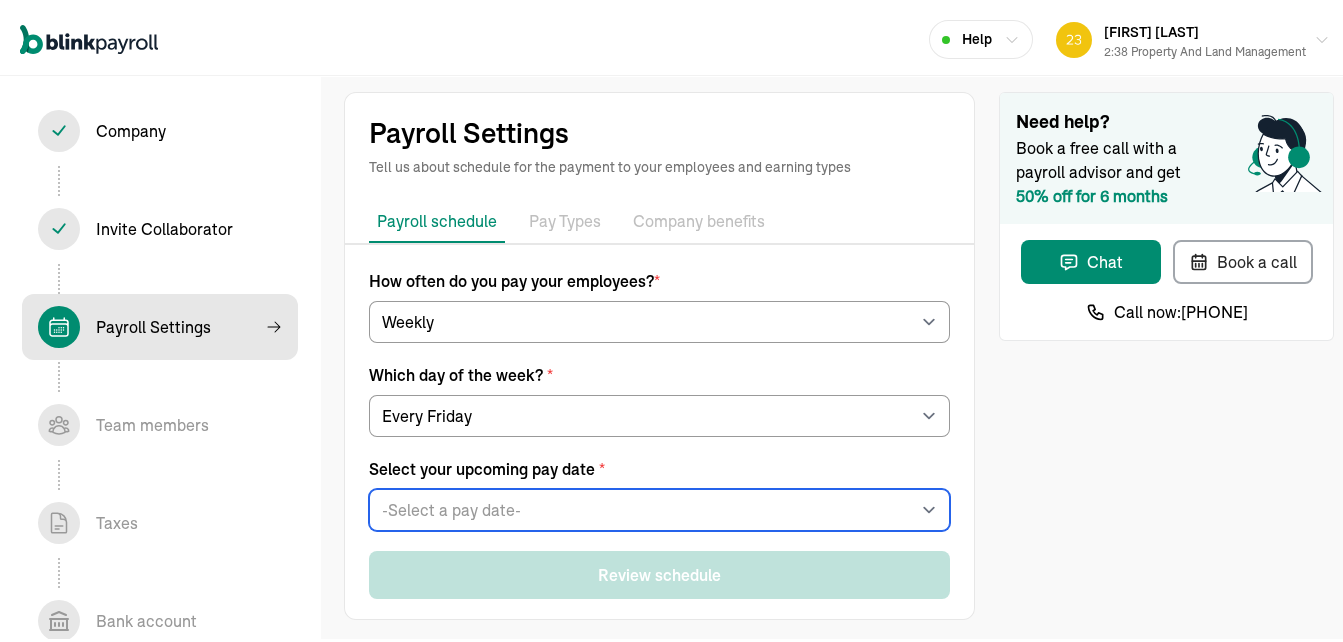 select on "08/15/2025" 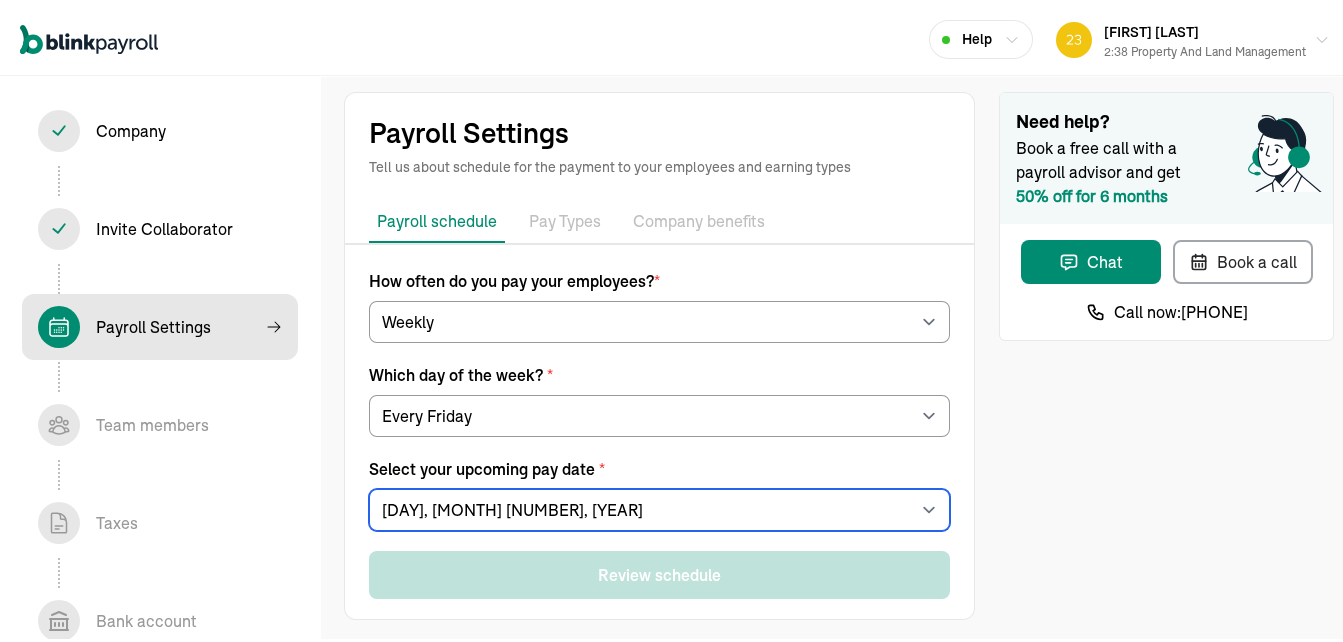 click on "-Select a pay date- Fri, [MONTH] [DAY], [YEAR] Fri, [MONTH] [DAY], [YEAR] Fri, [MONTH] [DAY], [YEAR] Fri, [MONTH] [DAY], [YEAR] Fri, [MONTH] [DAY], [YEAR] Fri, [MONTH] [DAY], [YEAR] Fri, [MONTH] [DAY], [YEAR] Fri, [MONTH] [DAY], [YEAR] Fri, [MONTH] [DAY], [YEAR] Fri, [MONTH] [DAY], [YEAR] Fri, [MONTH] [DAY], [YEAR] Fri, [MONTH] [DAY], [YEAR] Fri, [MONTH] [DAY], [YEAR] Fri, [MONTH] [DAY], [YEAR] Fri, [MONTH] [DAY], [YEAR] Fri, [MONTH] [DAY], [YEAR] Fri, [MONTH] [DAY], [YEAR] Fri, [MONTH] [DAY], [YEAR] Fri, [MONTH] [DAY], [YEAR] Fri, [MONTH] [DAY], [YEAR] Fri, [MONTH] [DAY], [YEAR] Fri, [MONTH] [DAY], [YEAR] Fri, [MONTH] [DAY], [YEAR] Fri, [MONTH] [DAY], [YEAR] Fri, [MONTH] [DAY], [YEAR] Fri, [MONTH] [DAY], [YEAR]" at bounding box center (659, 506) 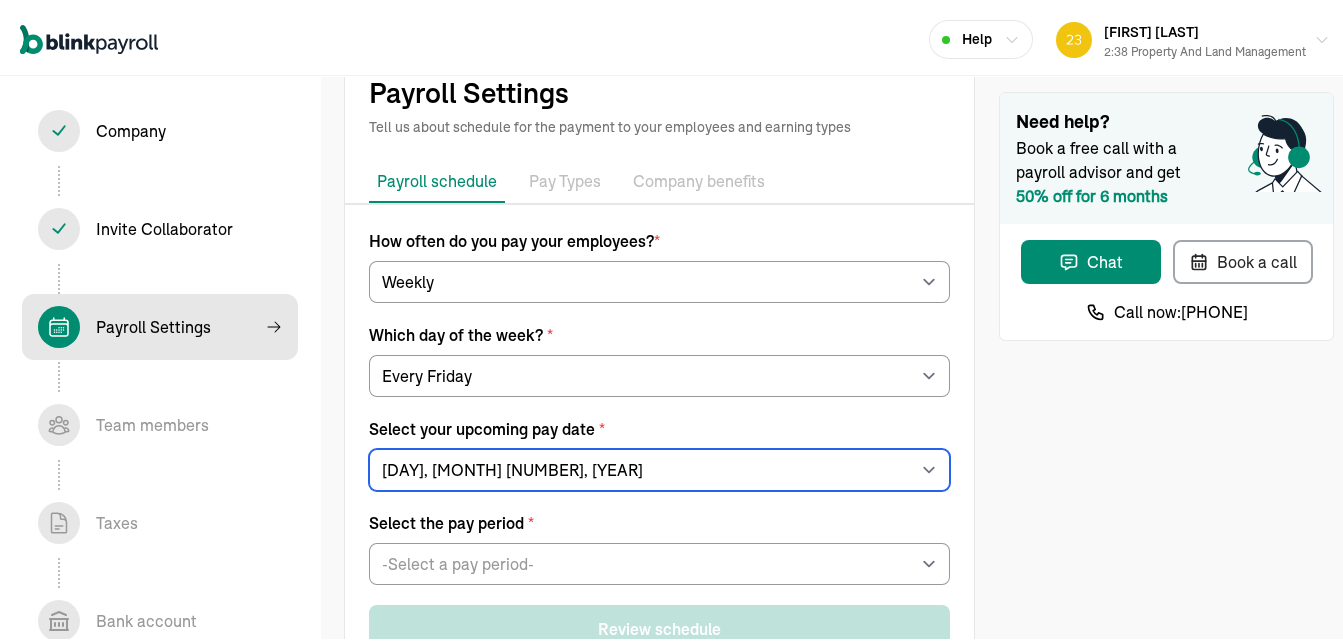 scroll, scrollTop: 100, scrollLeft: 0, axis: vertical 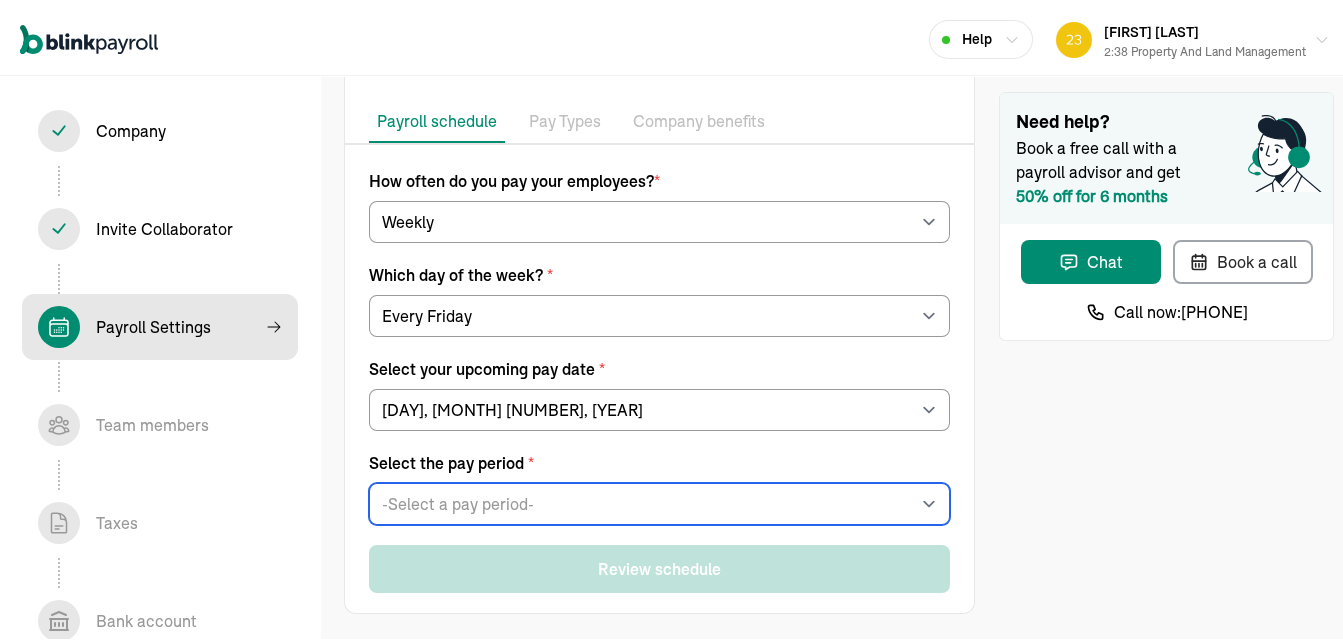 click on "-Select a pay period- Sat, [MONTH] [DAY] - Fri, [MONTH] [DAY] Sat, [MONTH] [DAY] - Fri, [MONTH] [DAY] Custom Pay Period" at bounding box center [659, 500] 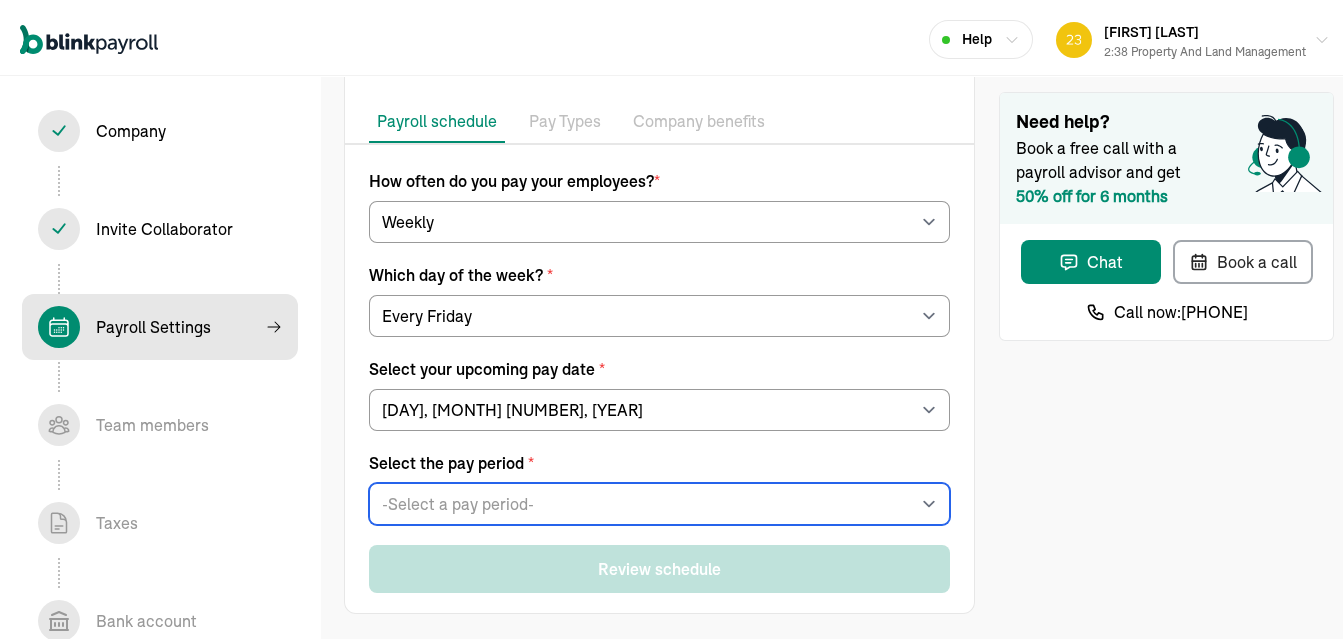select on "Sat, [MONTH] [DAY] - Fri, [MONTH] [DAY]" 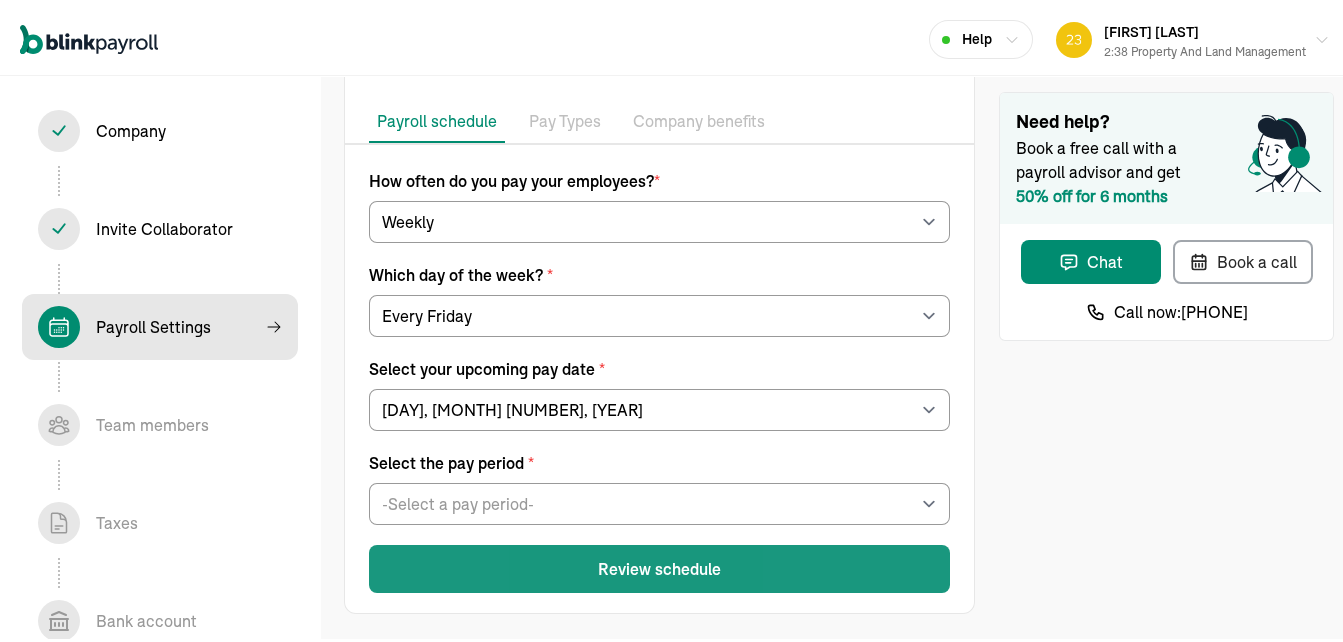 click on "Review schedule" at bounding box center (659, 565) 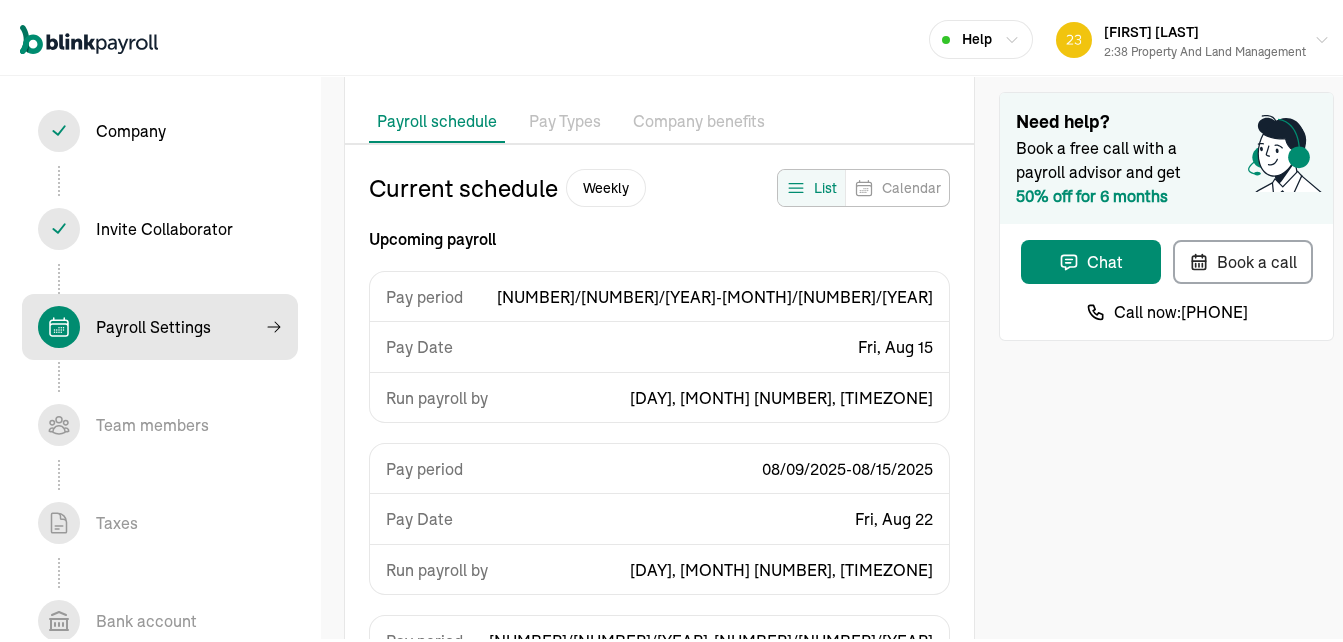 scroll, scrollTop: 0, scrollLeft: 0, axis: both 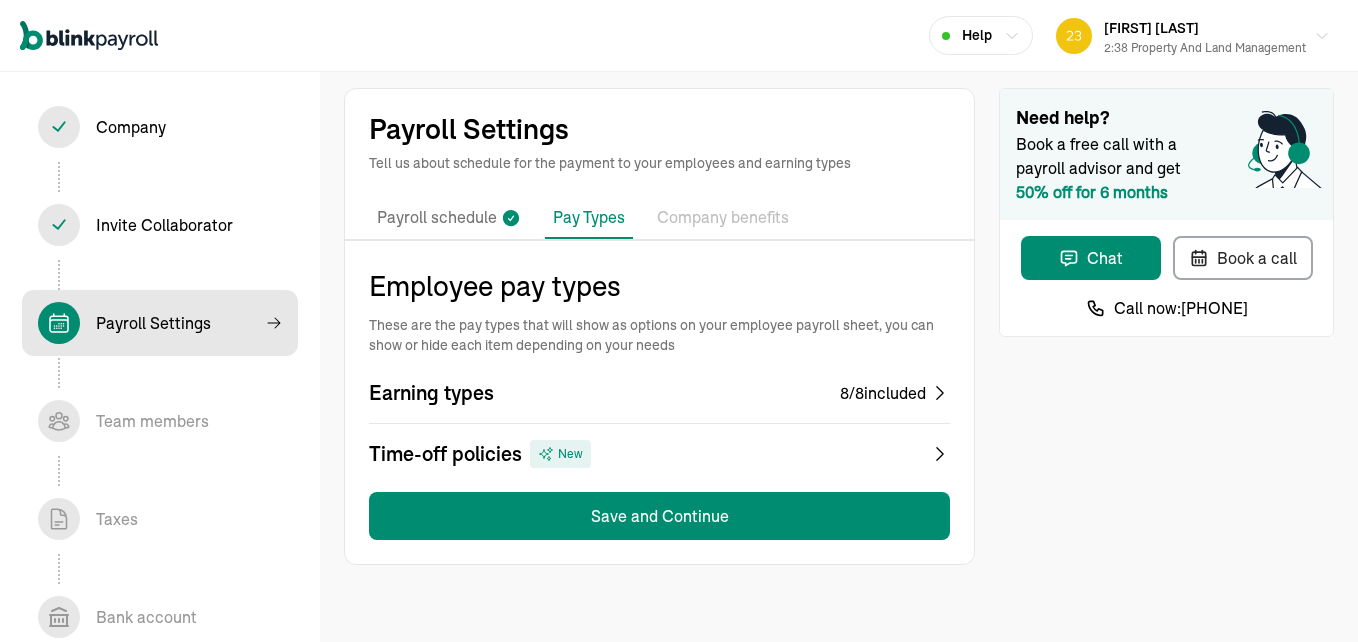 click 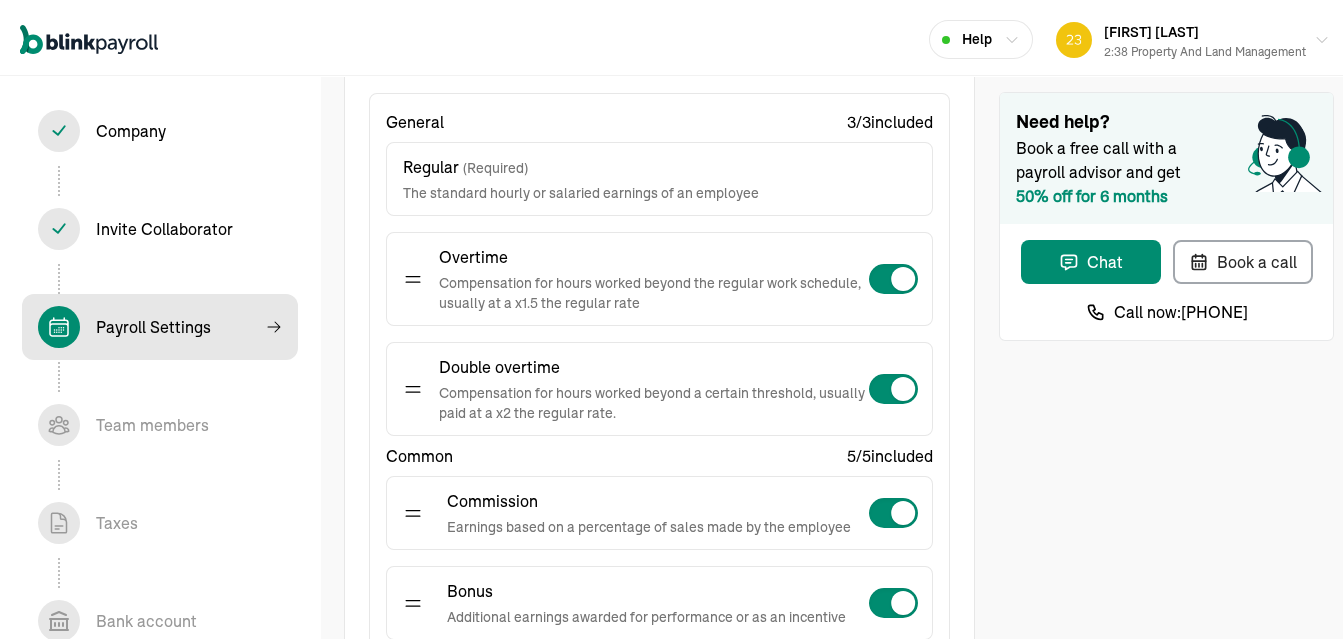 scroll, scrollTop: 193, scrollLeft: 0, axis: vertical 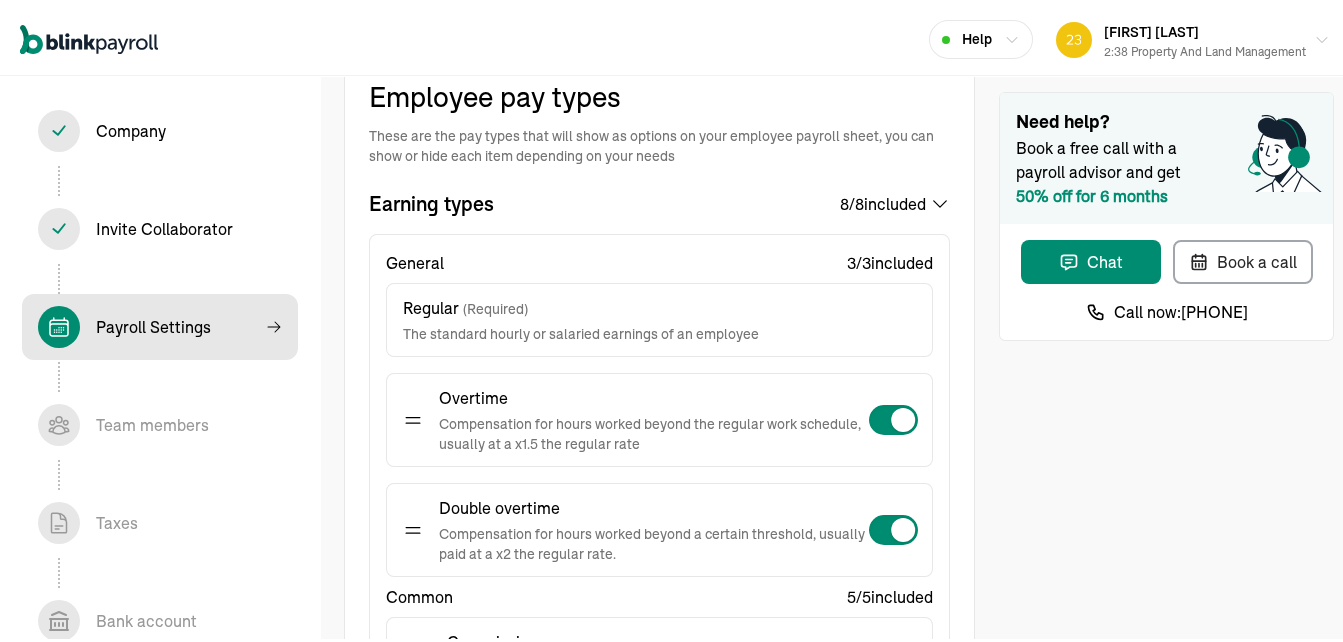 click on "General 3 / 3  included" at bounding box center [659, 259] 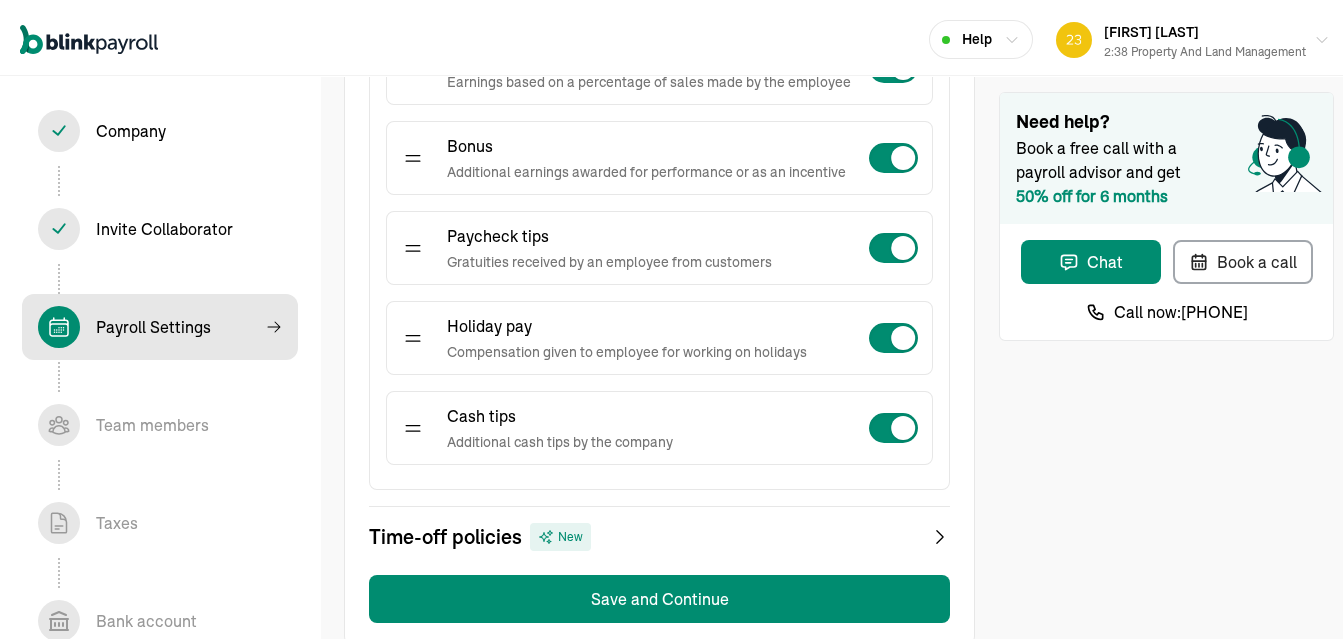 scroll, scrollTop: 813, scrollLeft: 0, axis: vertical 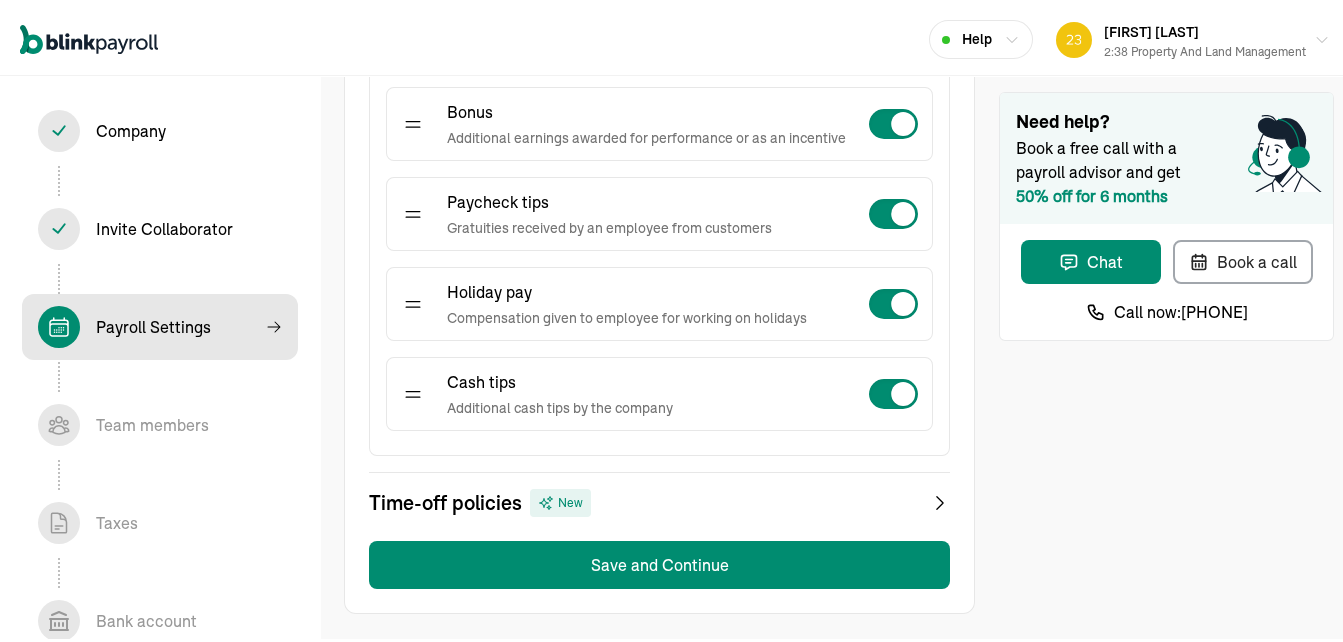click 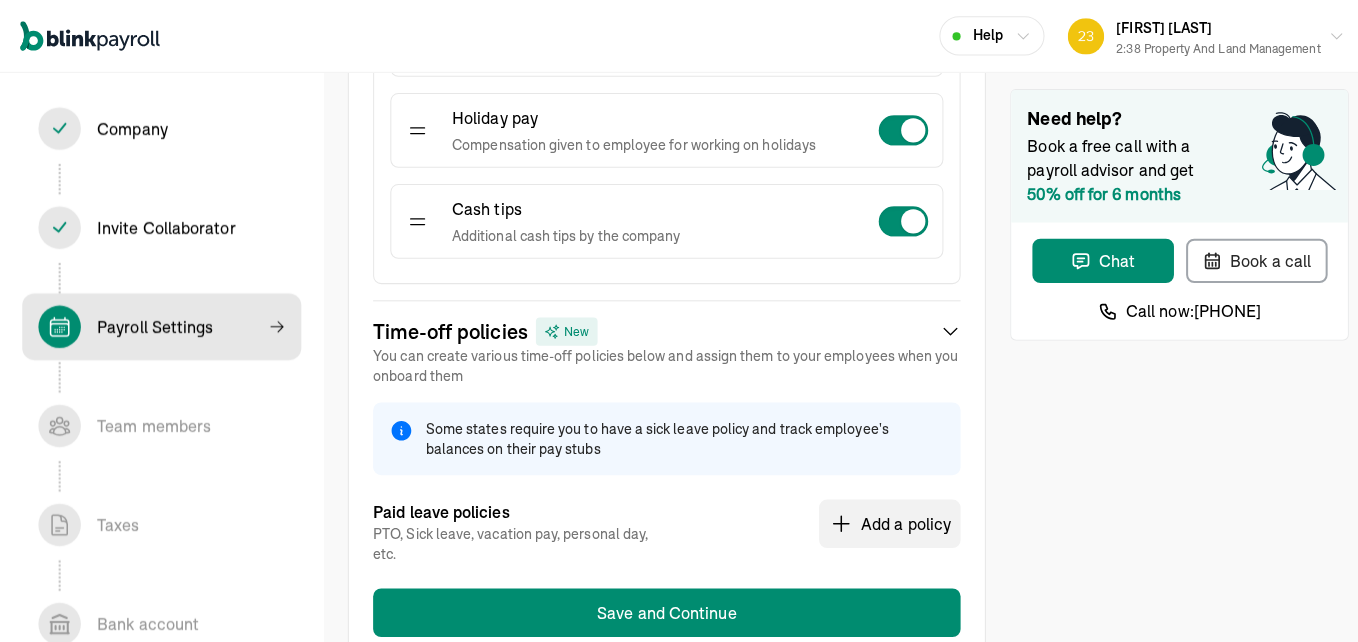 scroll, scrollTop: 1029, scrollLeft: 0, axis: vertical 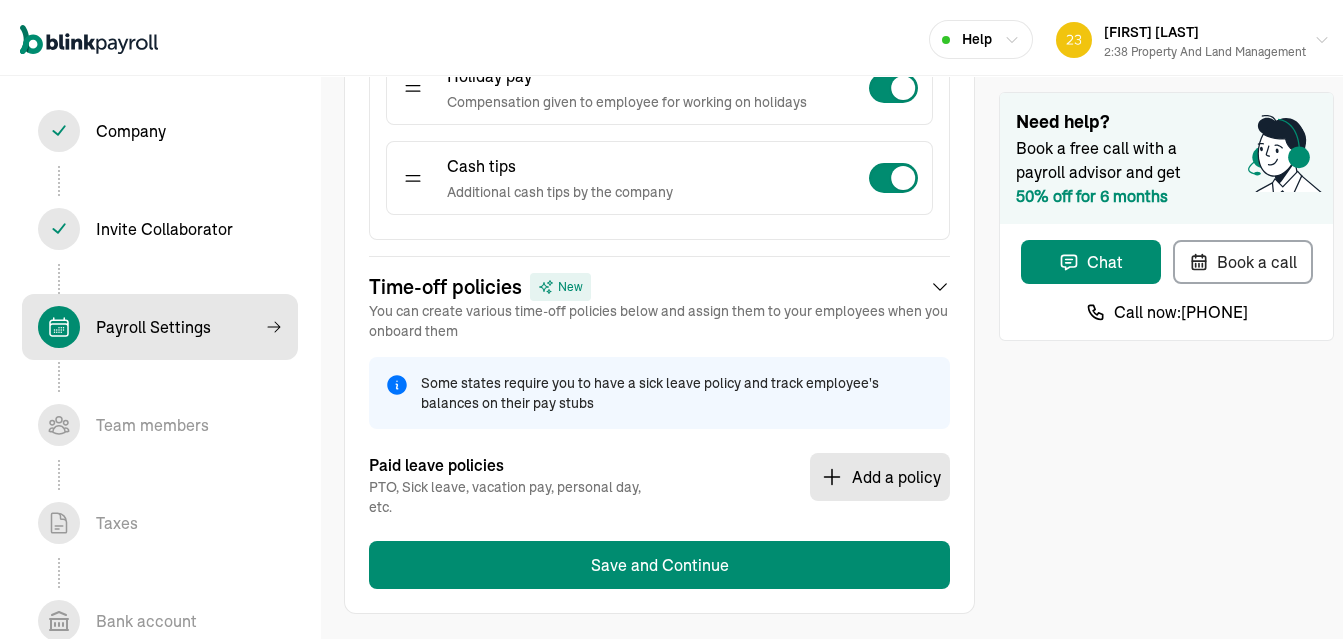 click on "Add a policy" at bounding box center [880, 473] 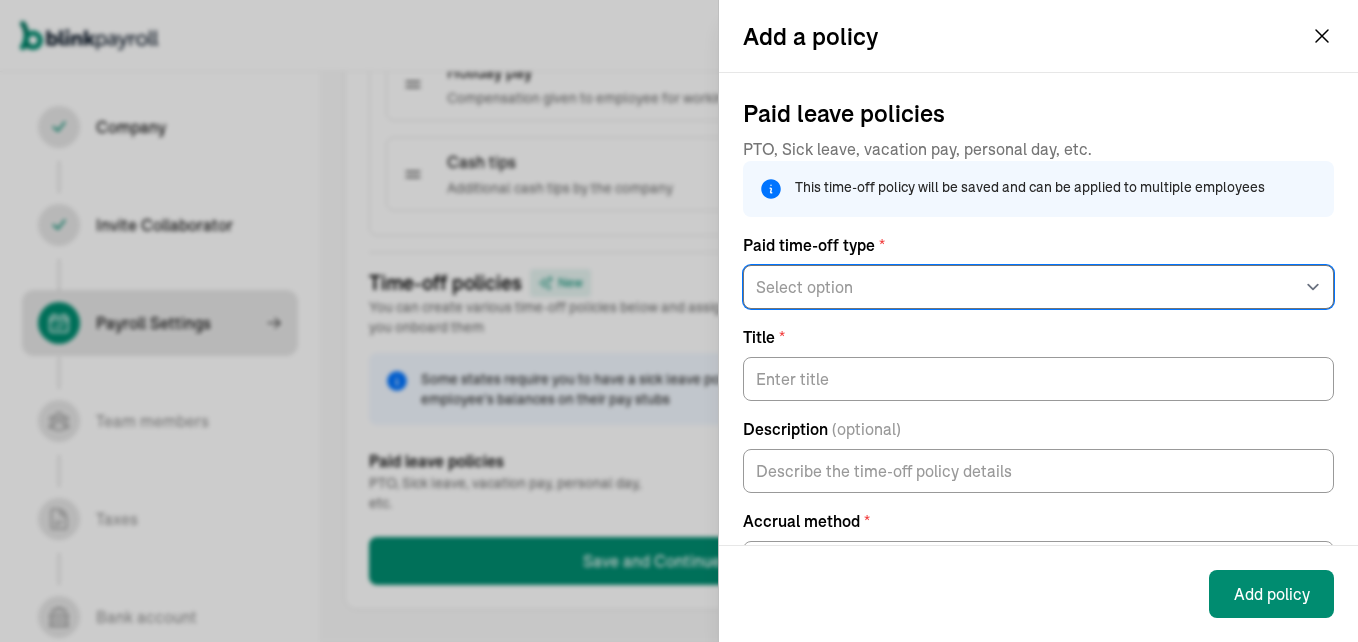 click on "Select option General PTO Sick pay Vacation pay" at bounding box center (1038, 287) 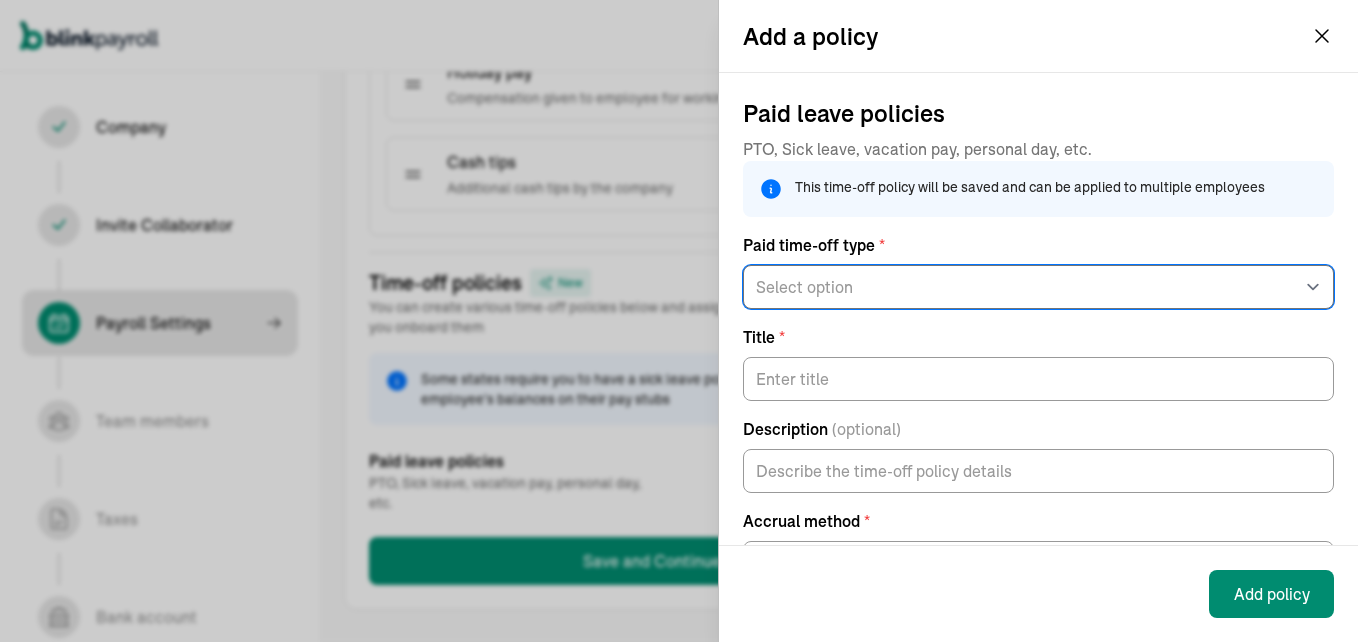 select on "paid_time_off" 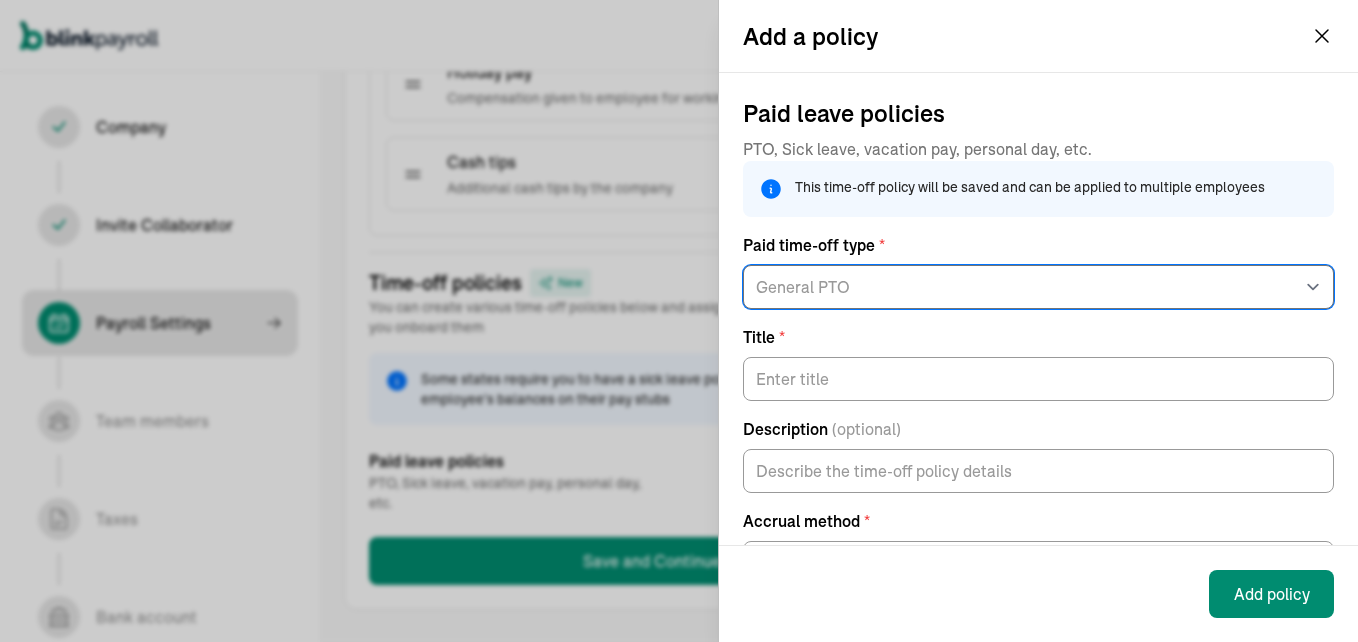 click on "Select option General PTO Sick pay Vacation pay" at bounding box center (1038, 287) 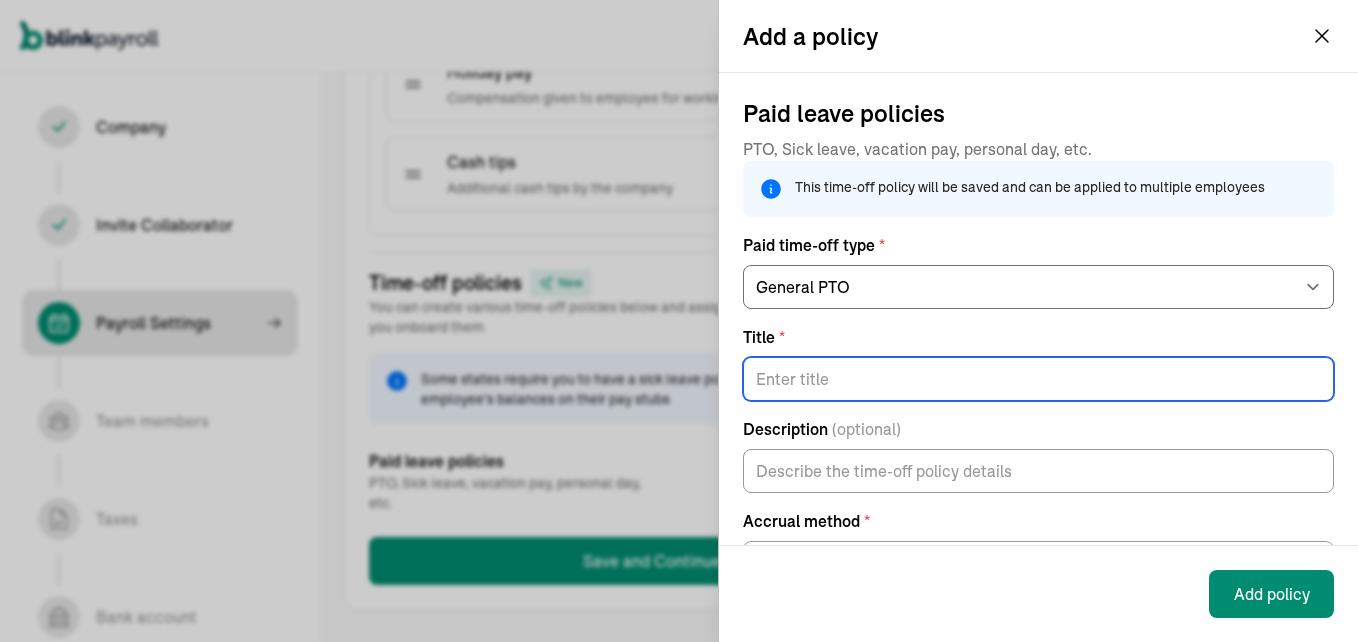 click on "Title  *" at bounding box center (1038, 379) 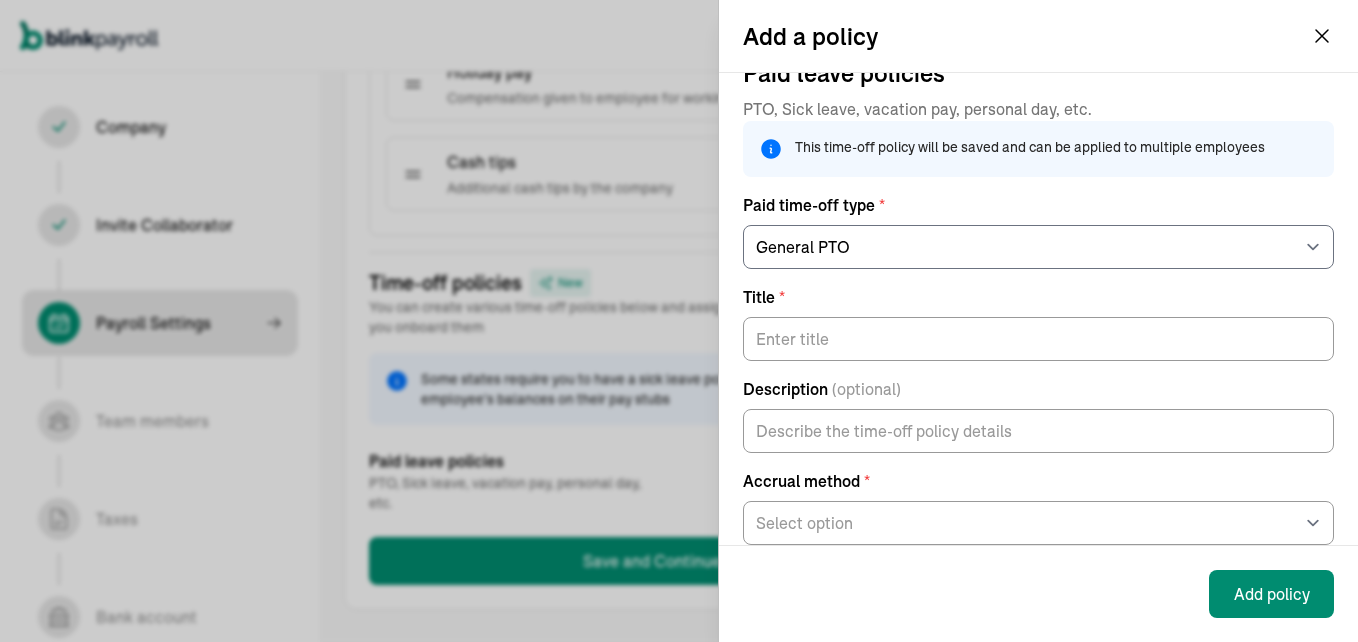 scroll, scrollTop: 96, scrollLeft: 0, axis: vertical 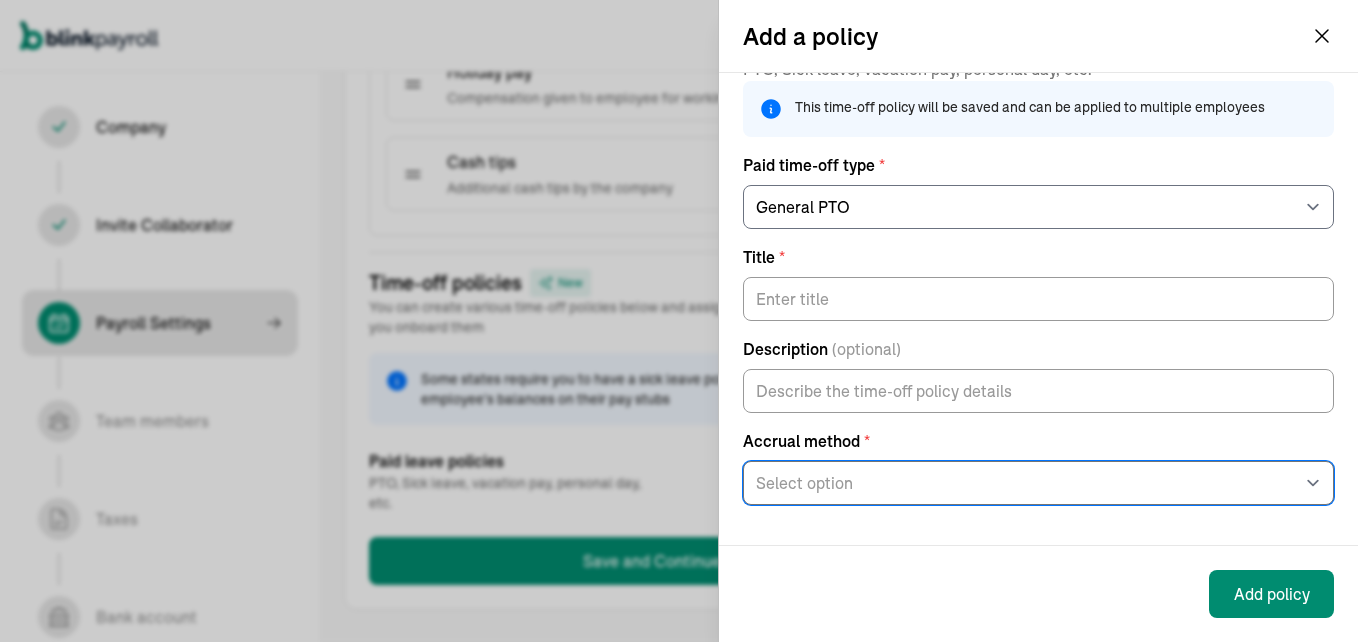 click on "Select option At the beginning of the year Per pay period Per hour worked On anniversary date Unlimited" at bounding box center [1038, 483] 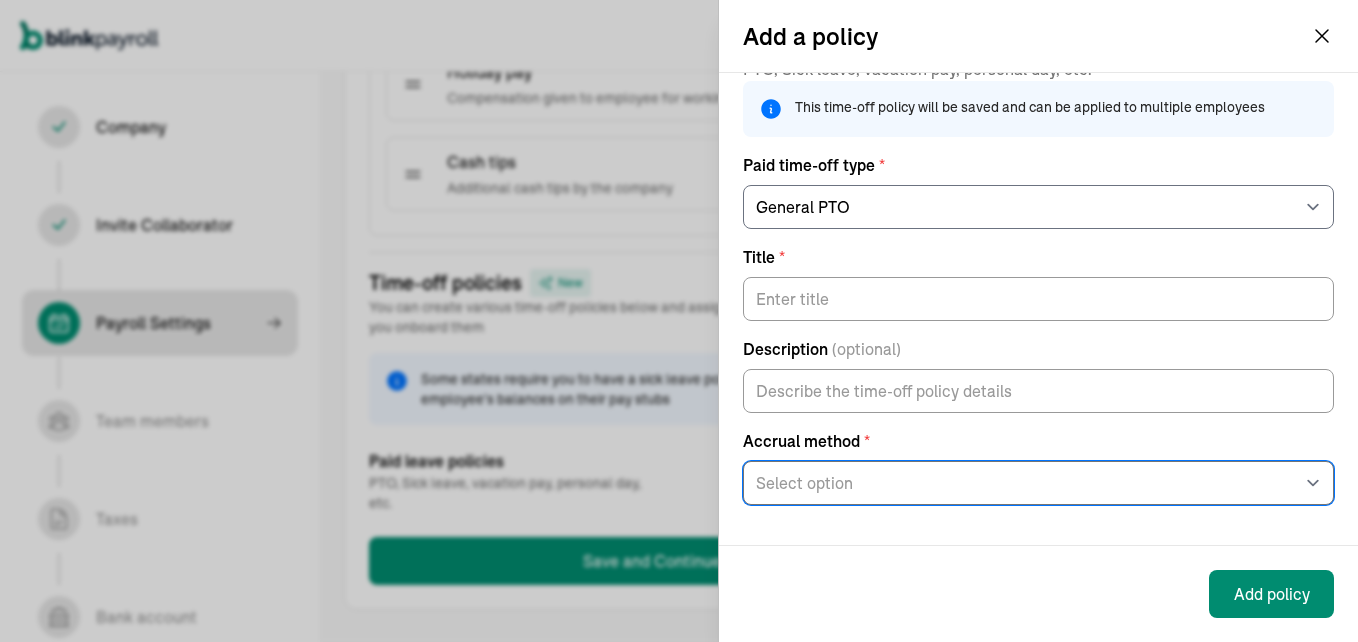 select on "per_pay_period" 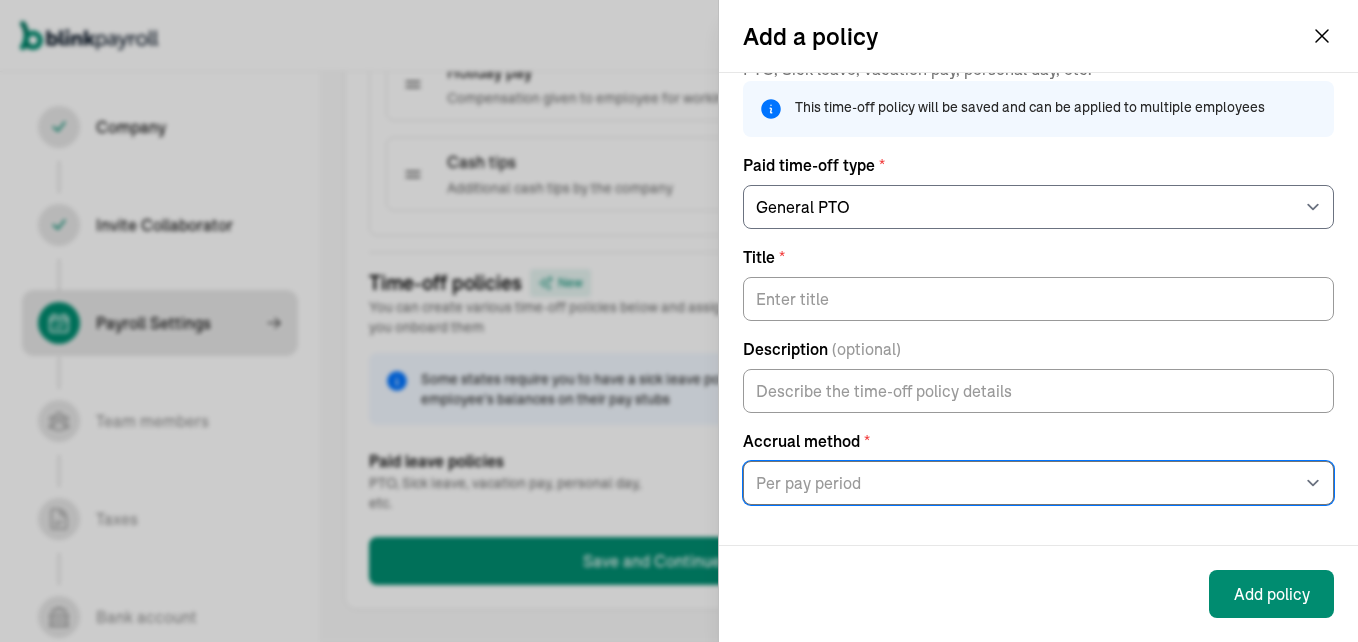 click on "Select option At the beginning of the year Per pay period Per hour worked On anniversary date Unlimited" at bounding box center (1038, 483) 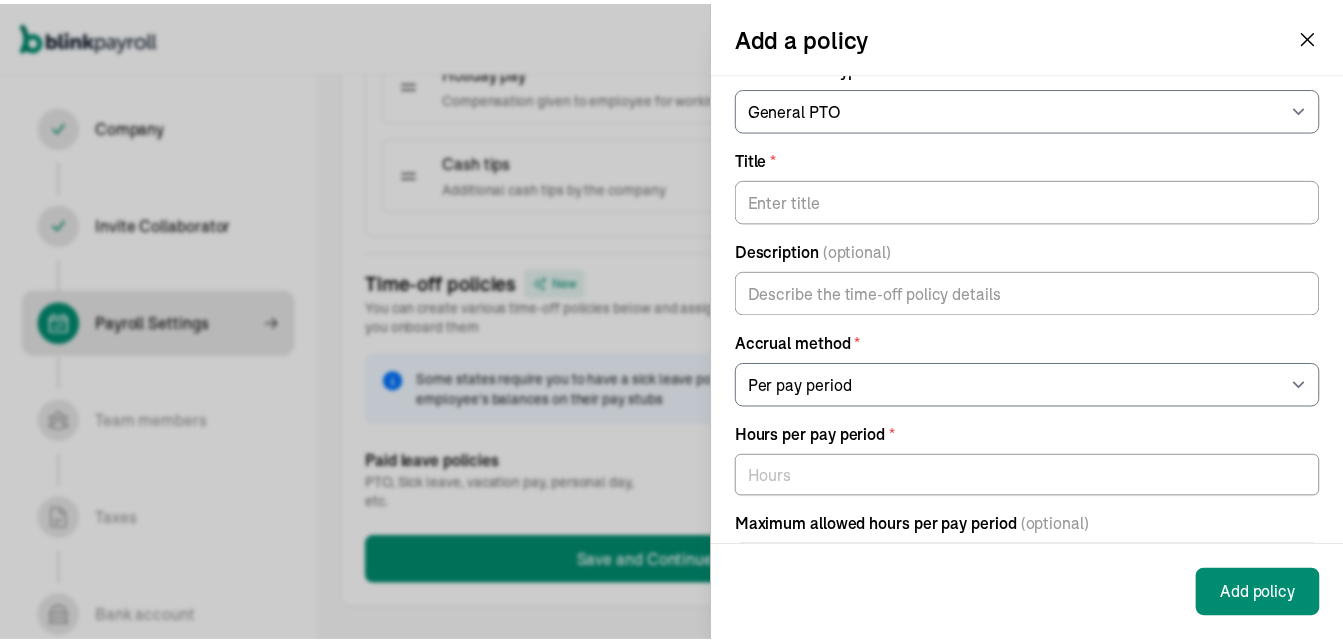 scroll, scrollTop: 163, scrollLeft: 0, axis: vertical 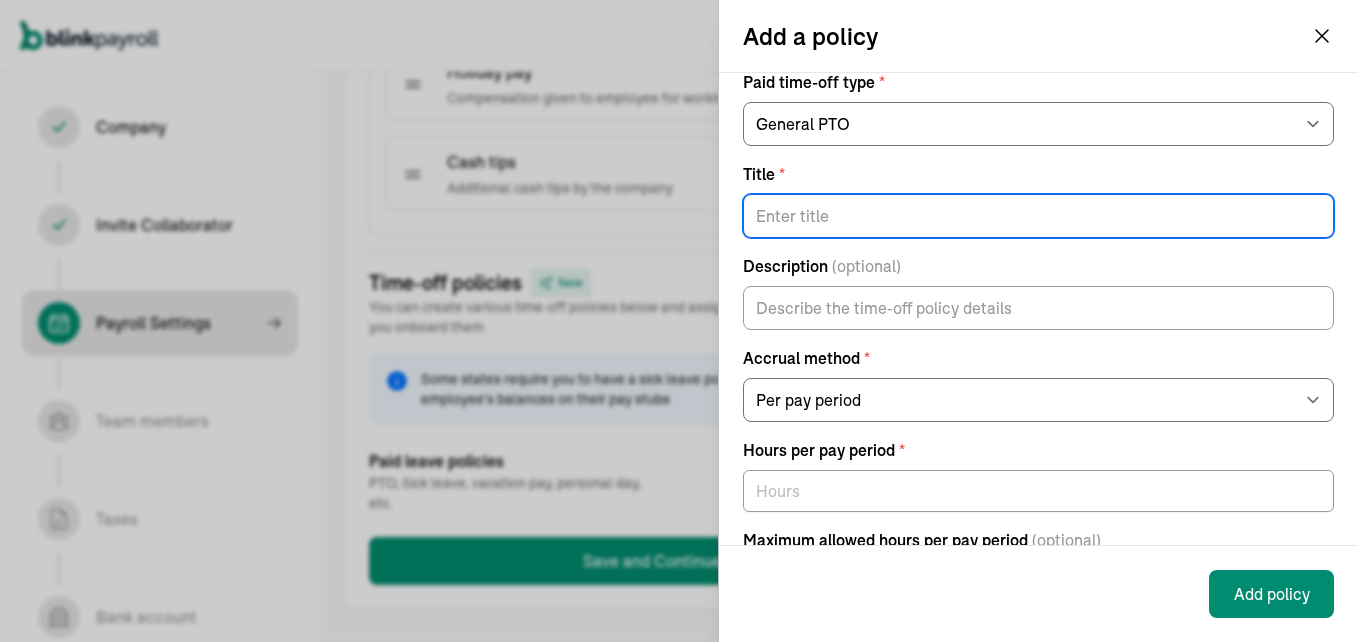 click on "Title  *" at bounding box center [1038, 216] 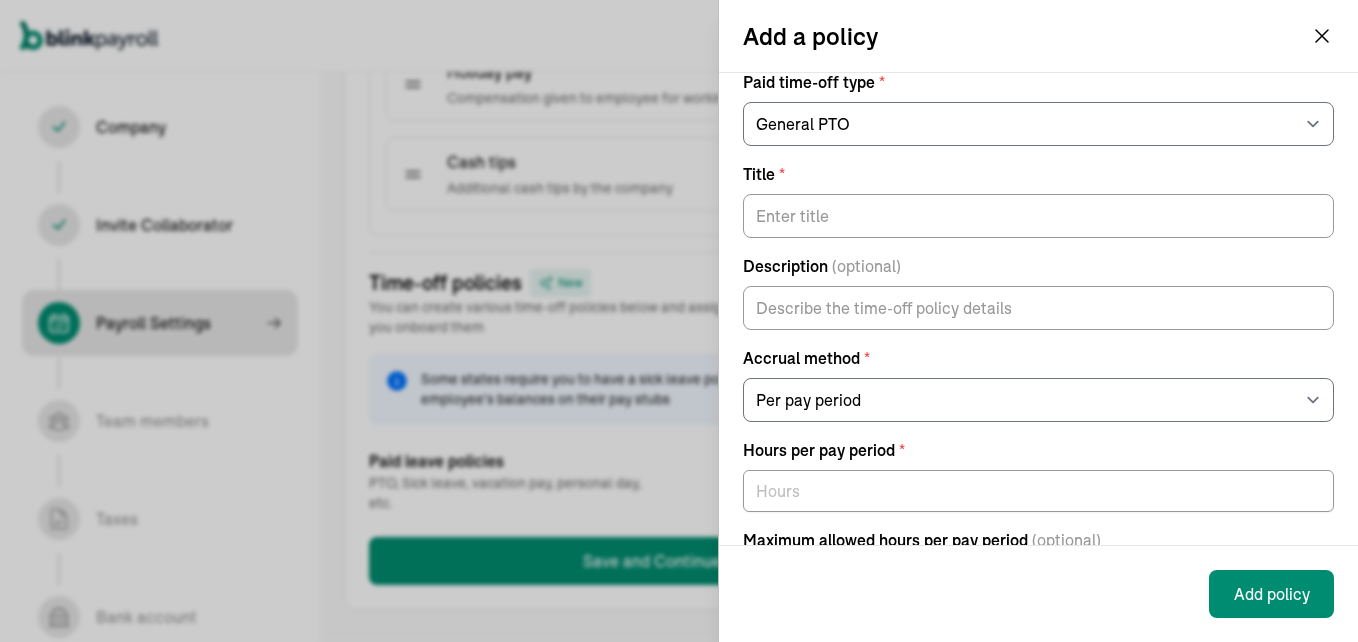 click 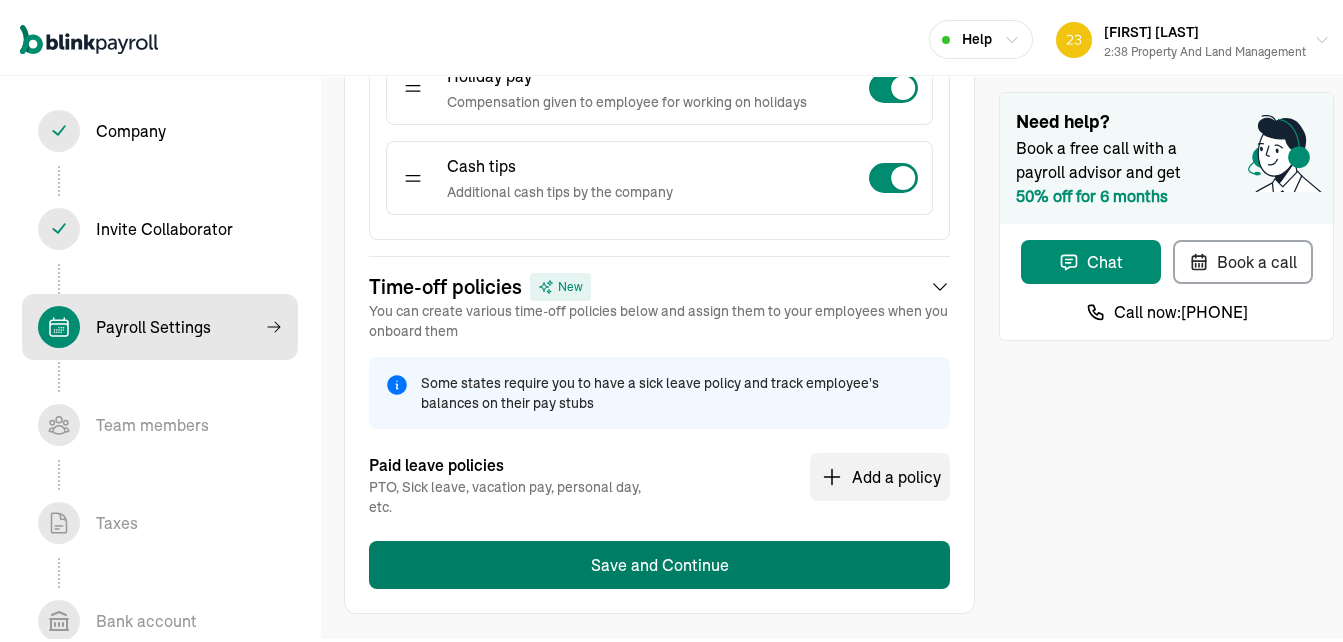 click on "Save and Continue" at bounding box center (659, 561) 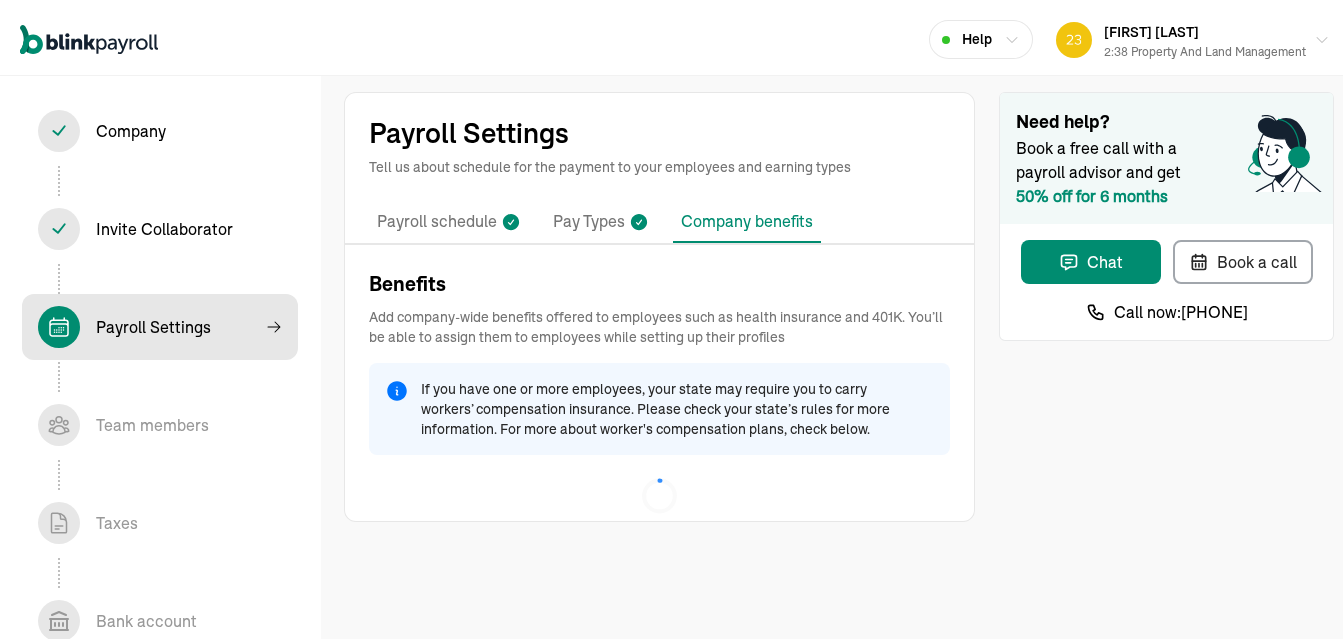scroll, scrollTop: 0, scrollLeft: 0, axis: both 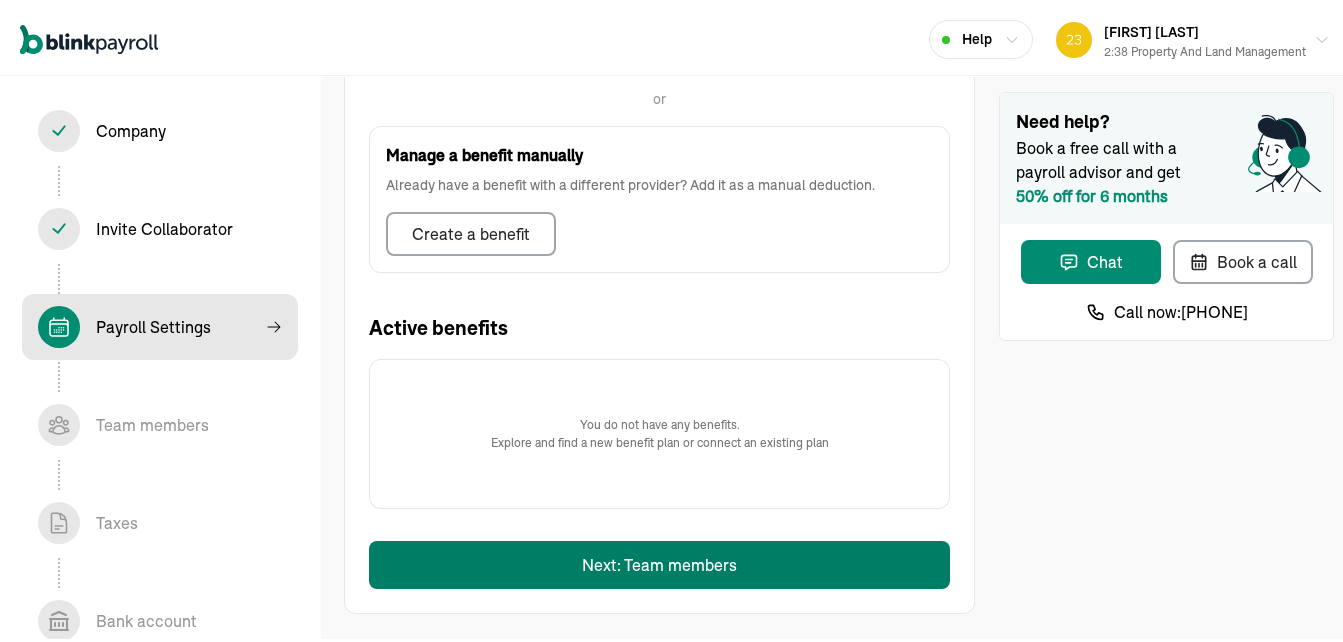 click on "Next: Team members" at bounding box center [659, 561] 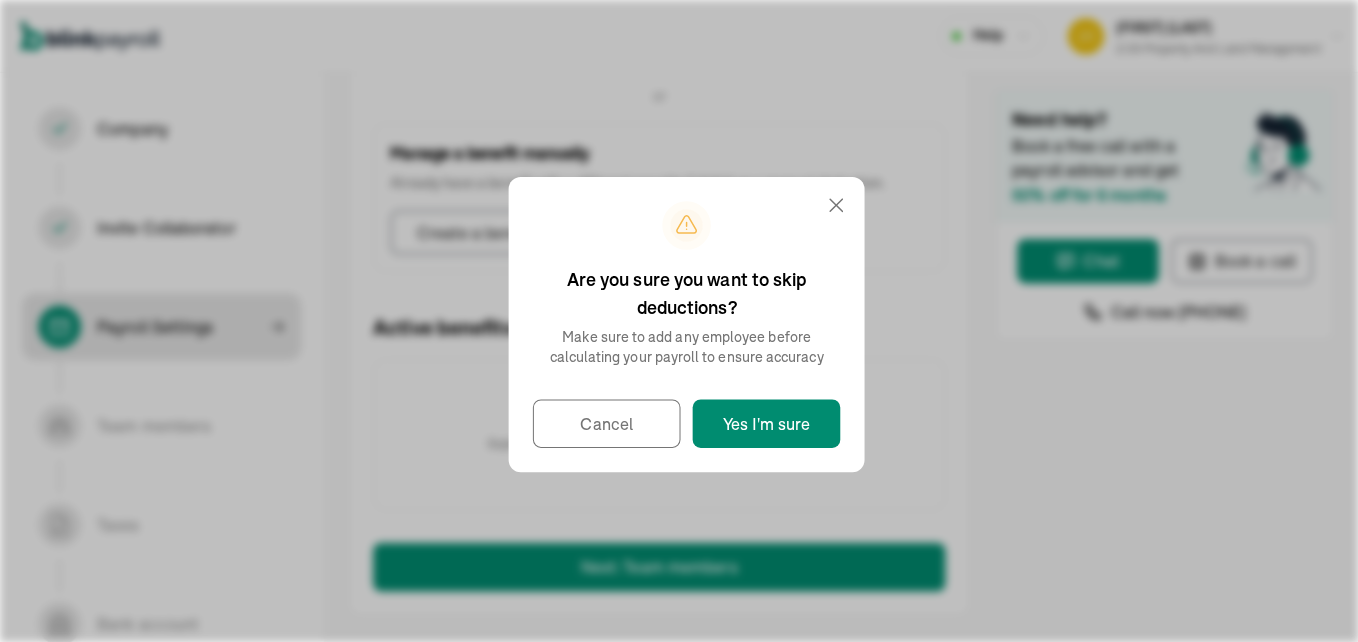 scroll, scrollTop: 636, scrollLeft: 0, axis: vertical 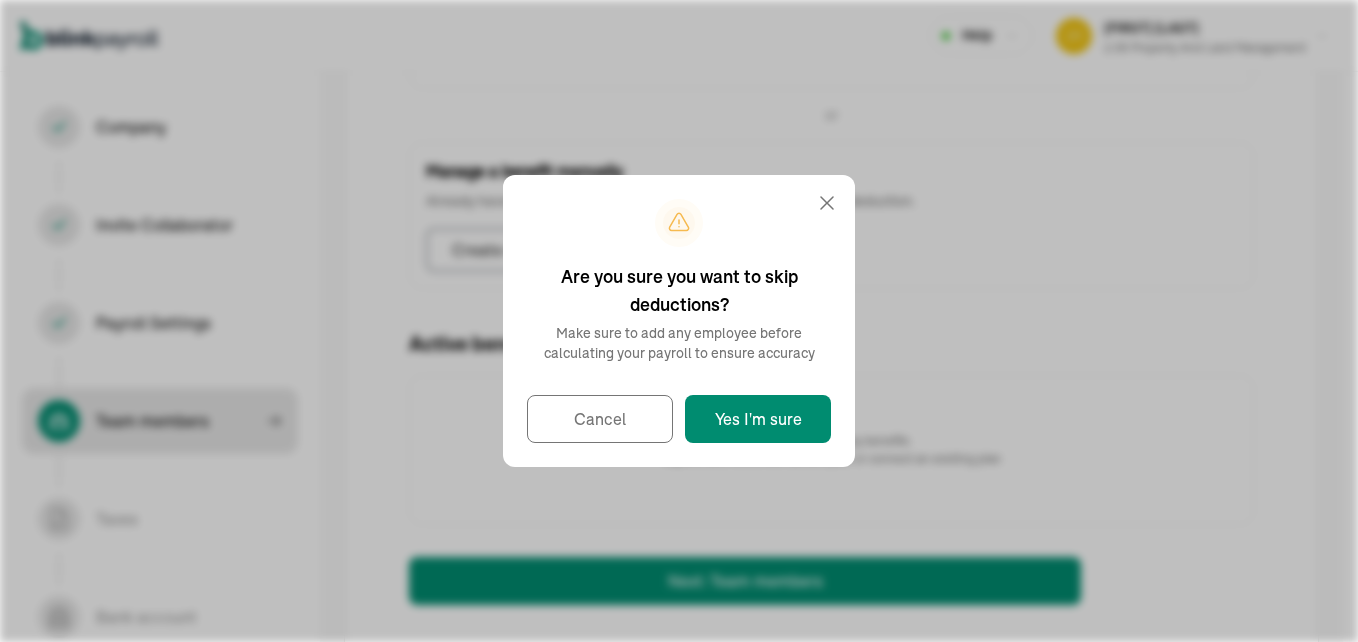 select on "contractor" 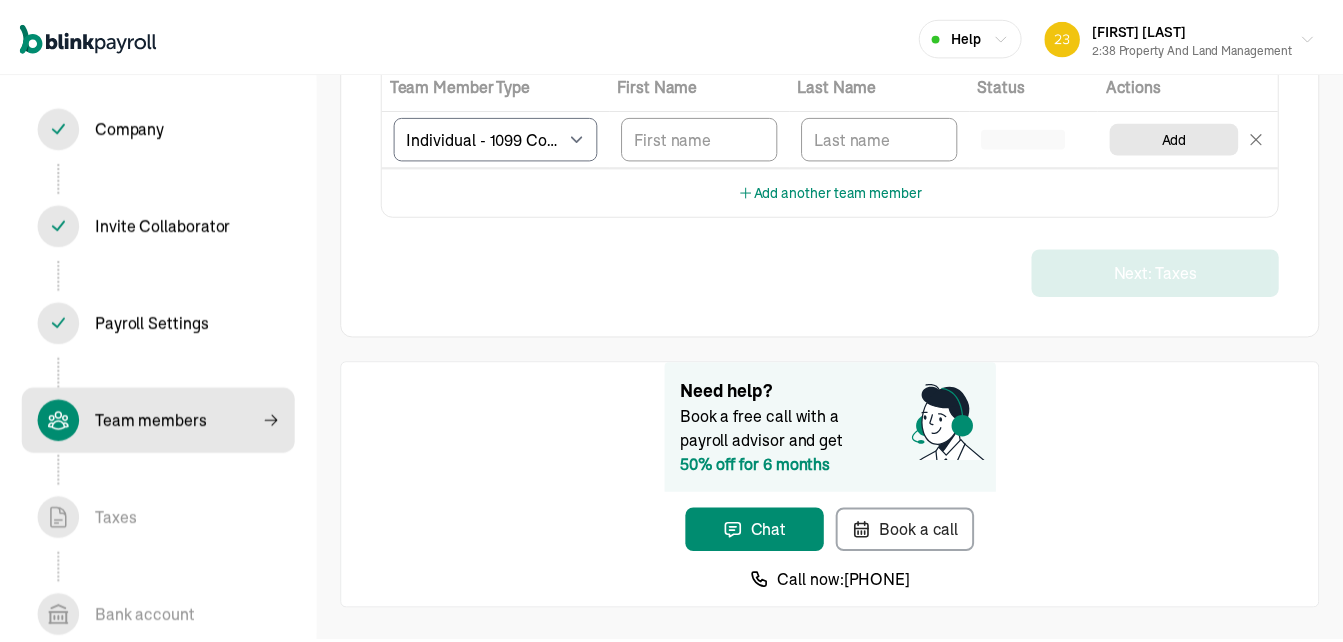 scroll, scrollTop: 166, scrollLeft: 0, axis: vertical 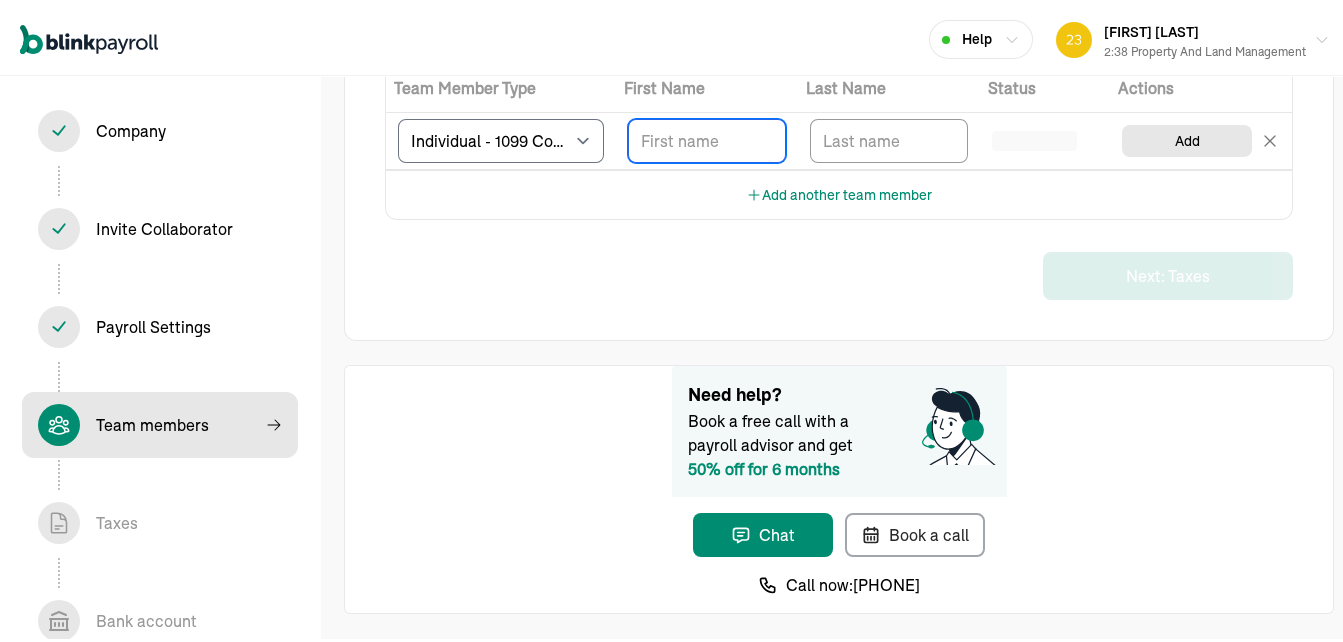 click at bounding box center (707, 137) 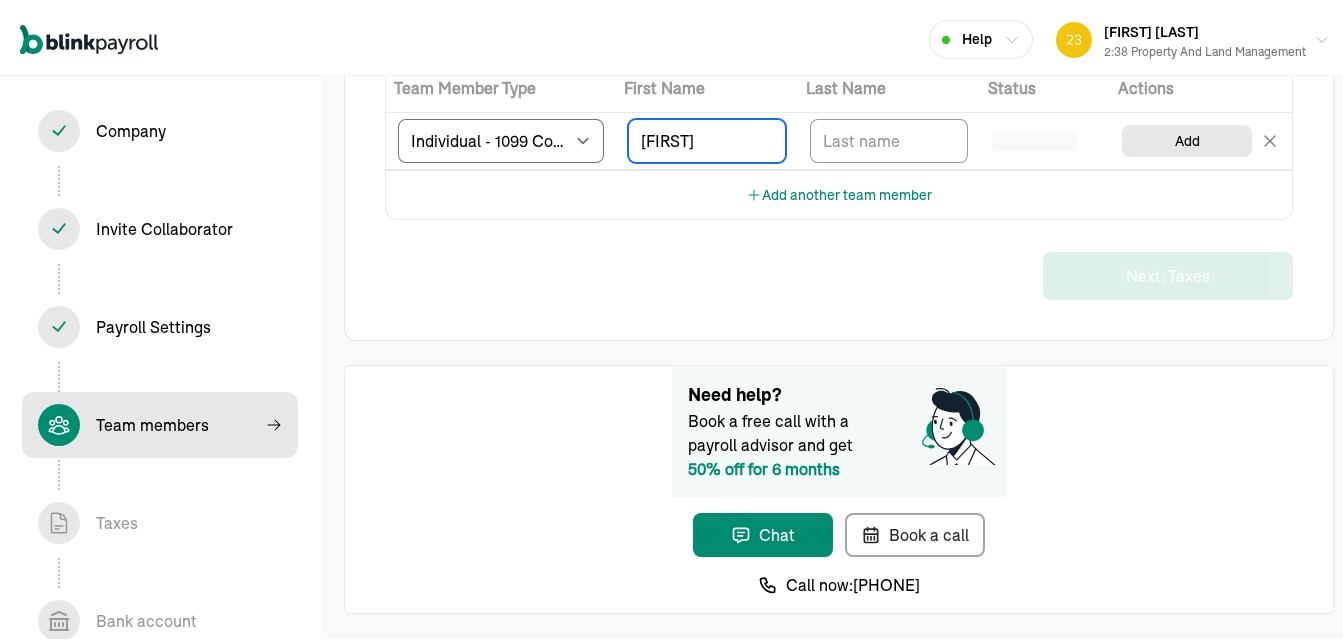 type on "[FIRST]" 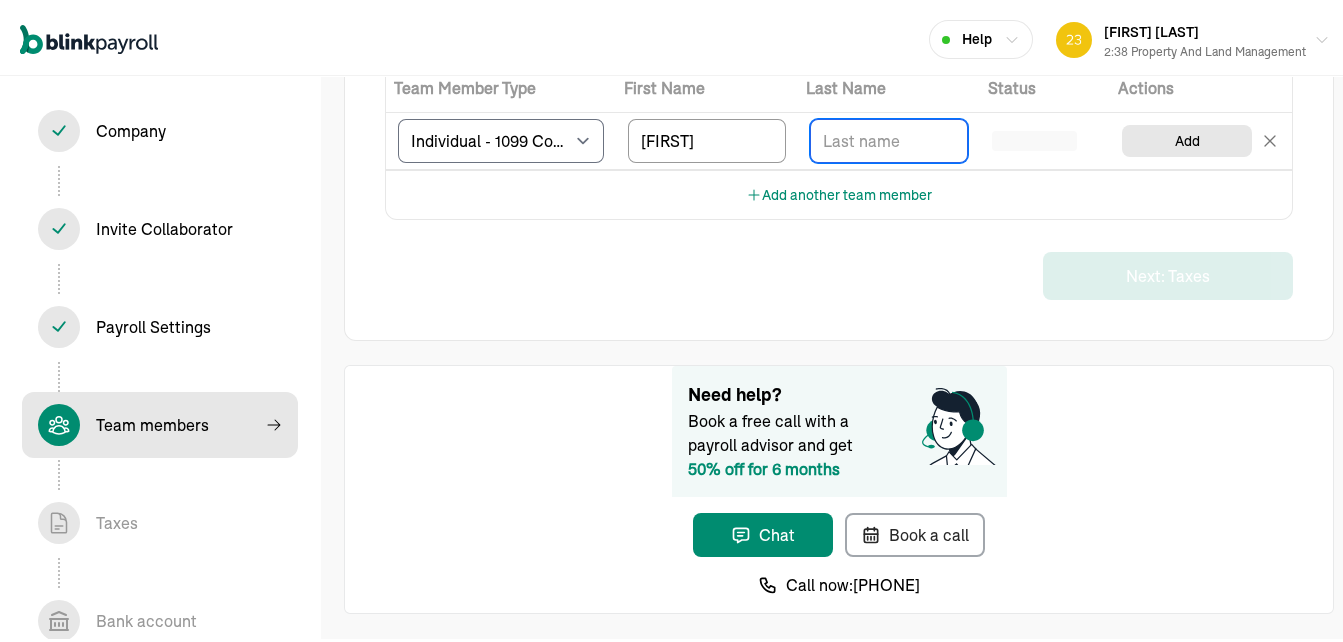click at bounding box center [889, 137] 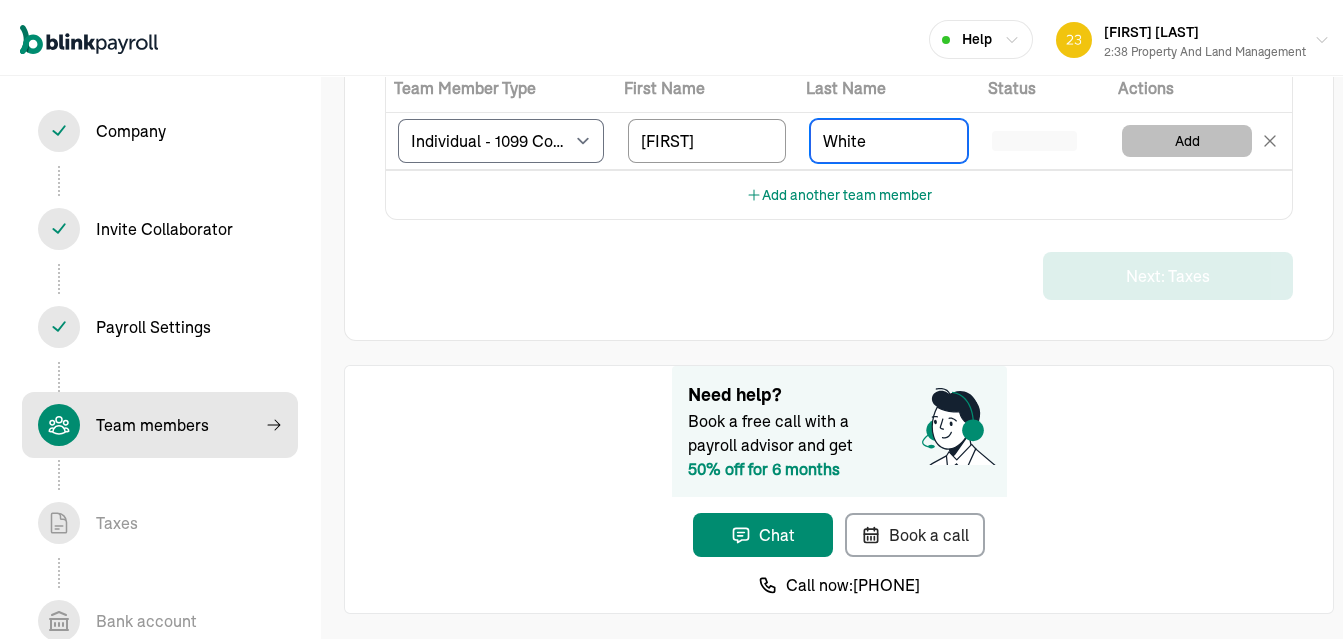 type on "White" 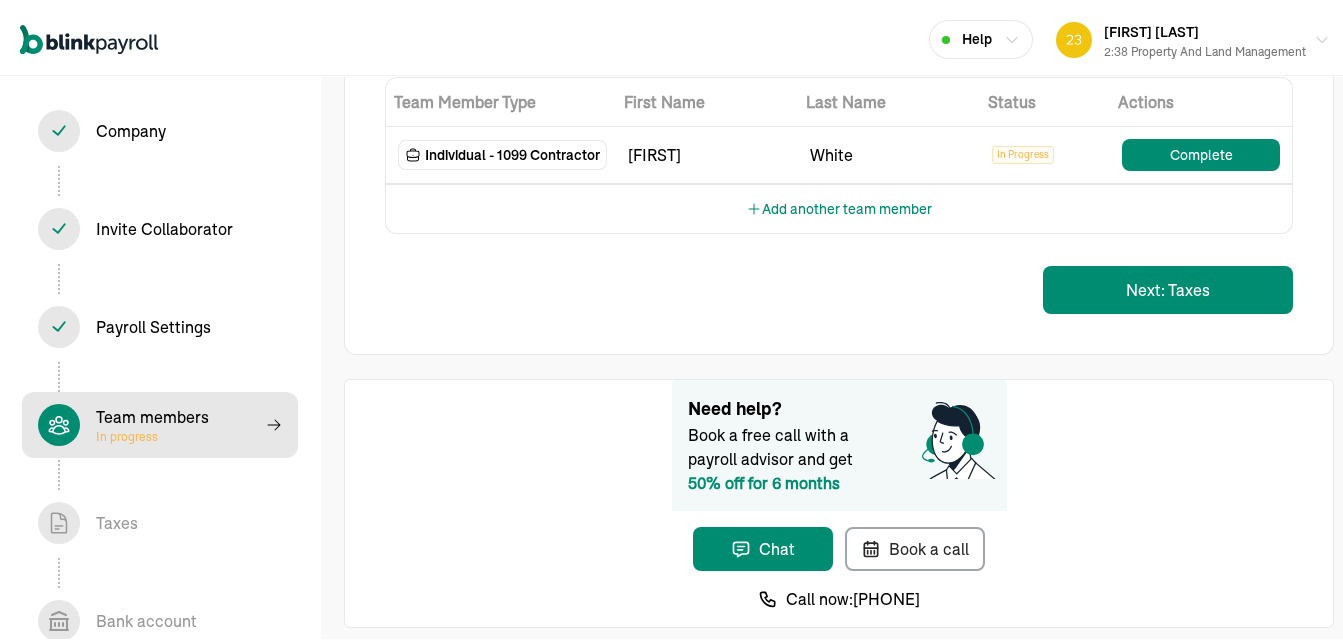 scroll, scrollTop: 286, scrollLeft: 0, axis: vertical 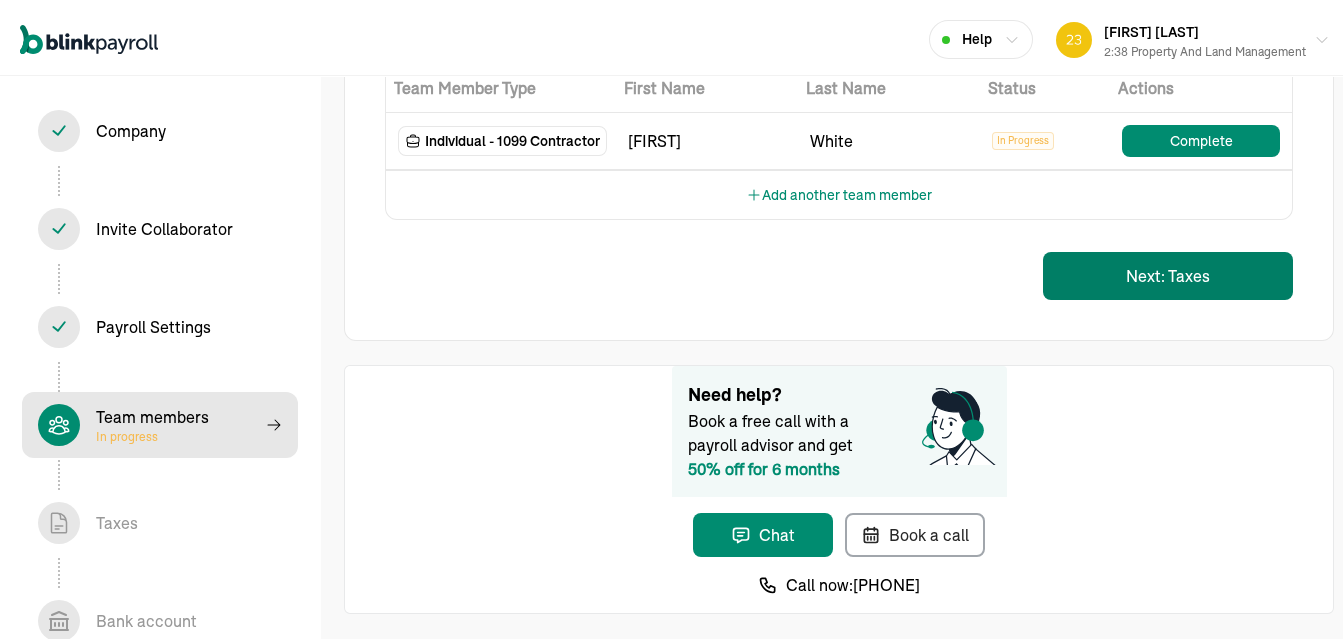 click on "Next: Taxes" at bounding box center (1168, 272) 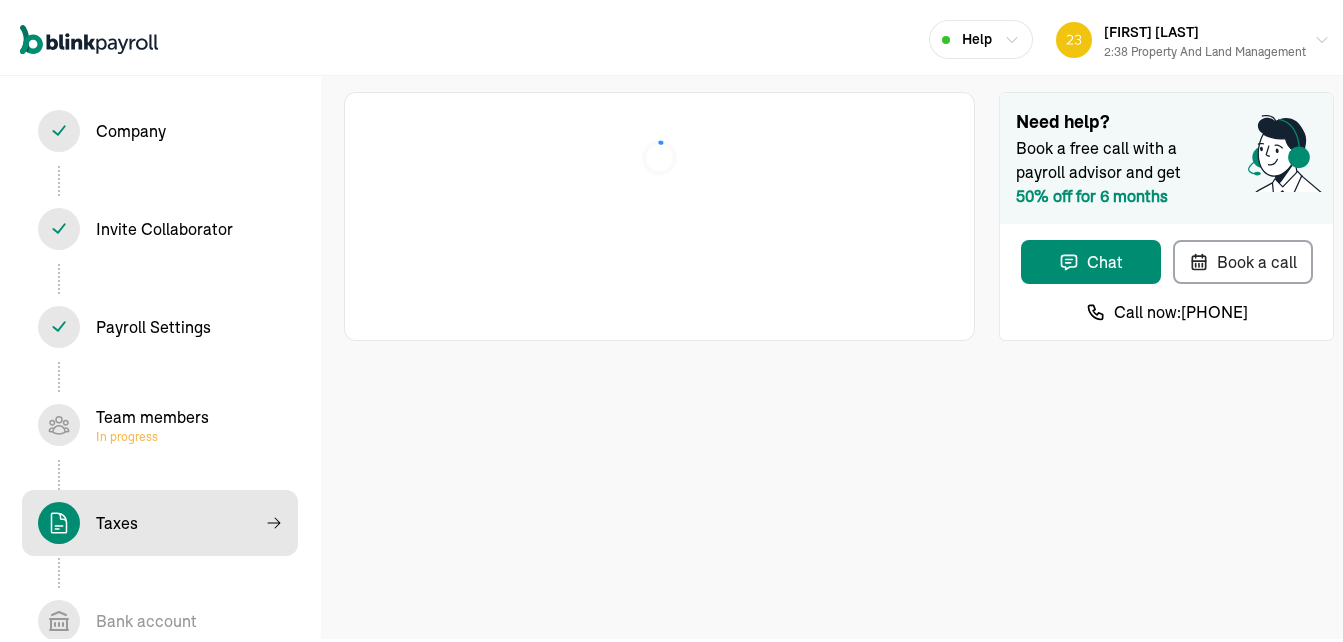 scroll, scrollTop: 0, scrollLeft: 0, axis: both 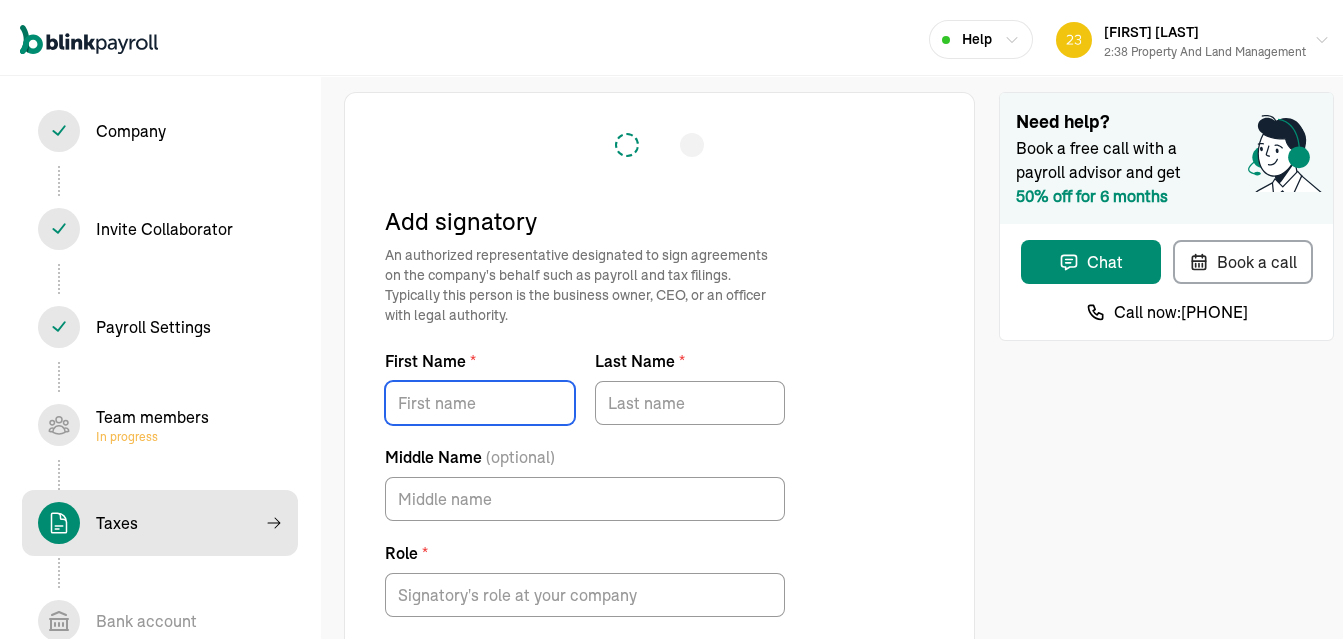 click on "First Name   *" at bounding box center [480, 399] 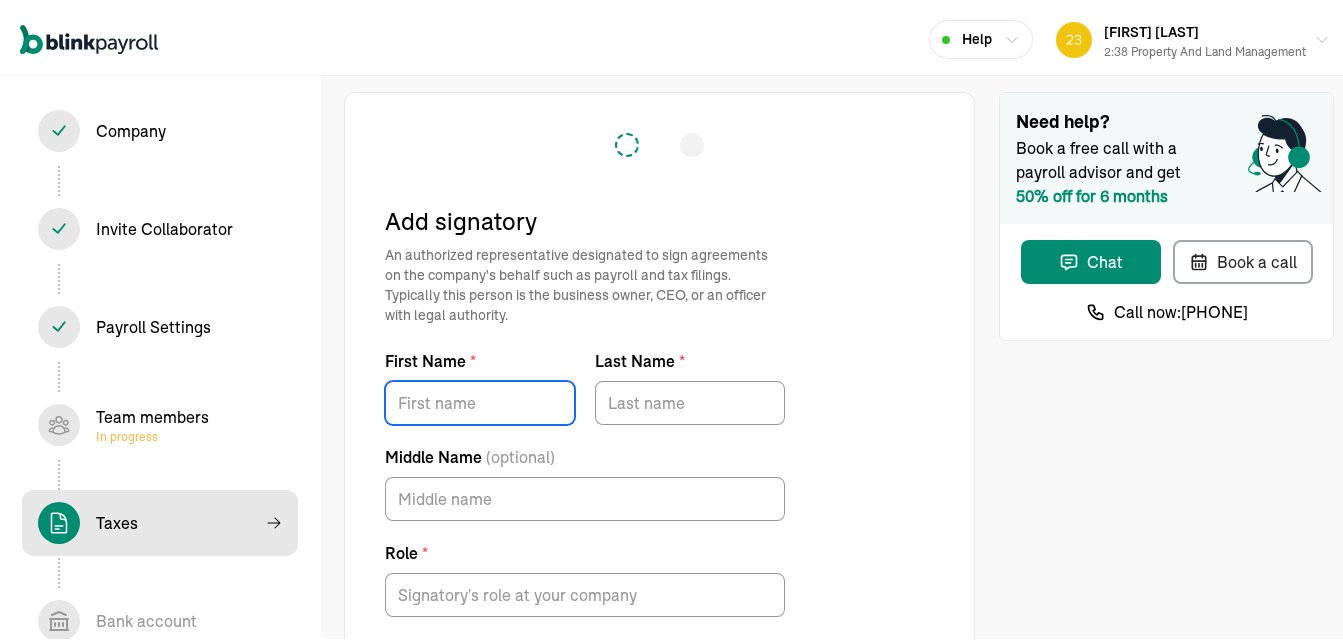 click on "First Name   *" at bounding box center (480, 399) 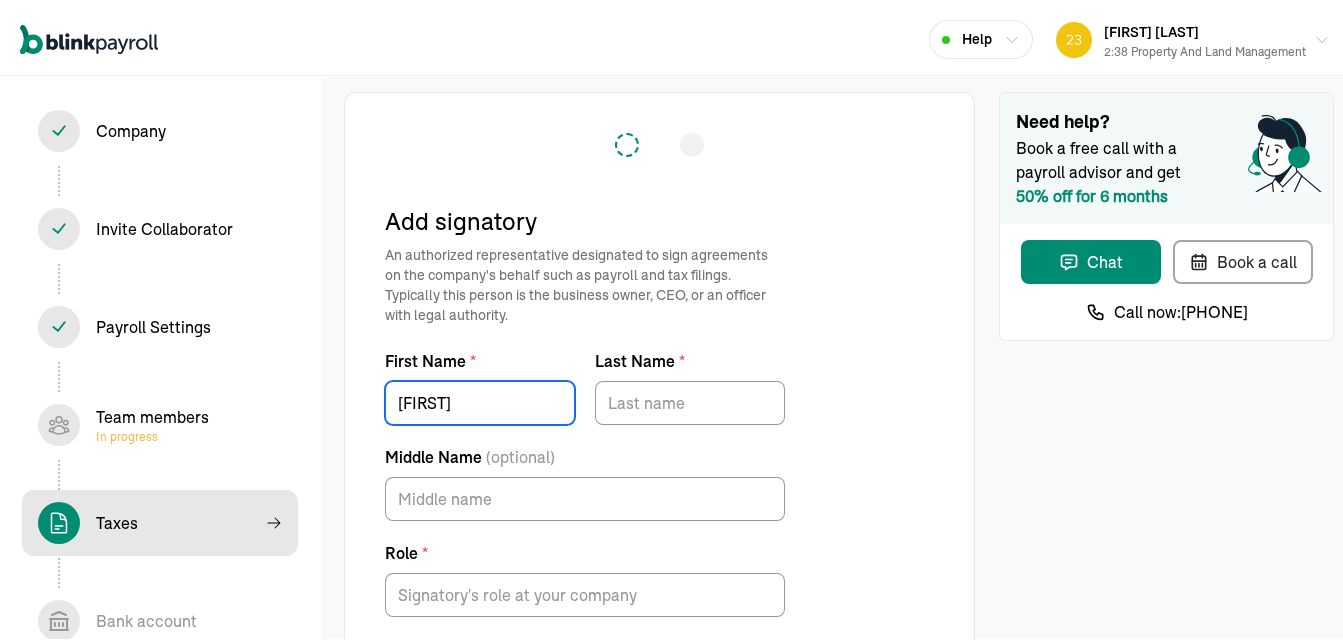 type on "[FIRST]" 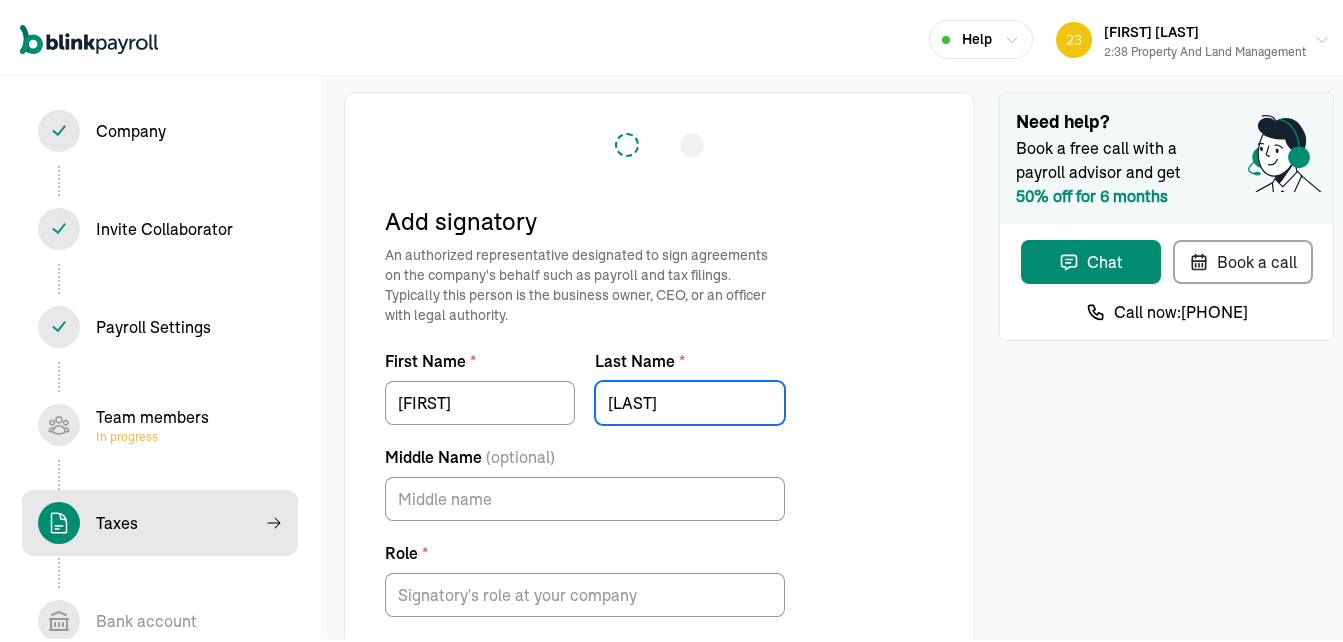 type on "[LAST]" 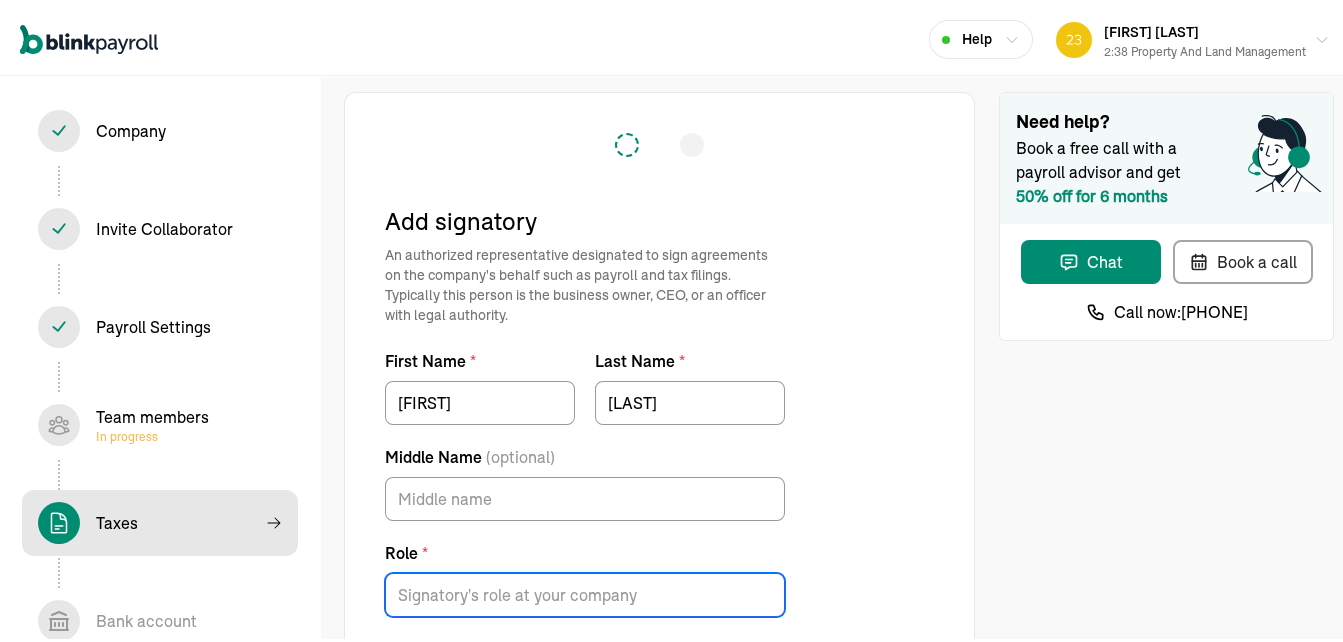 click on "Role  *" at bounding box center [585, 591] 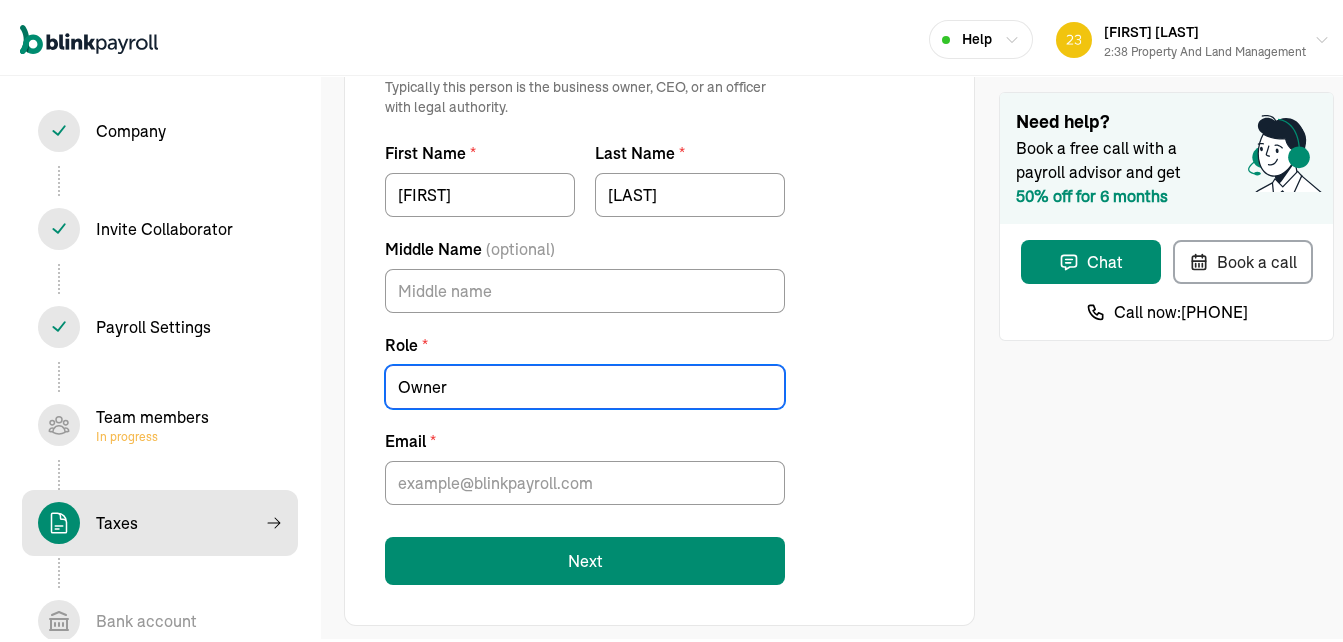 scroll, scrollTop: 220, scrollLeft: 0, axis: vertical 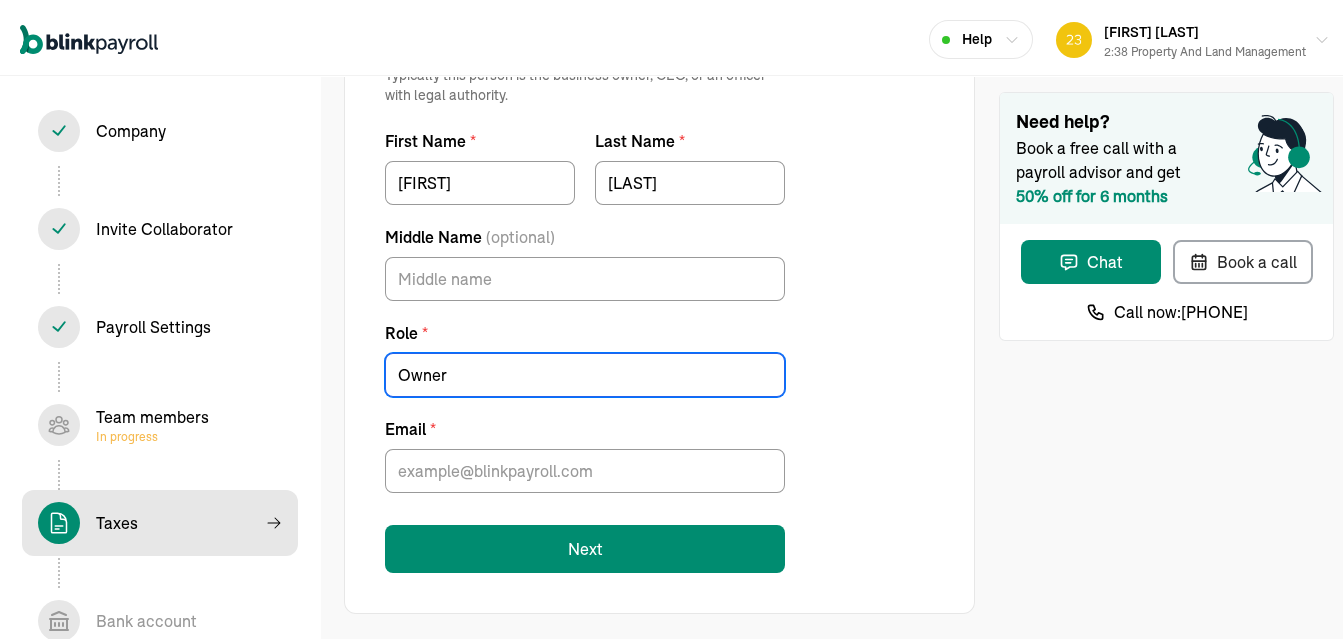 type on "Owner" 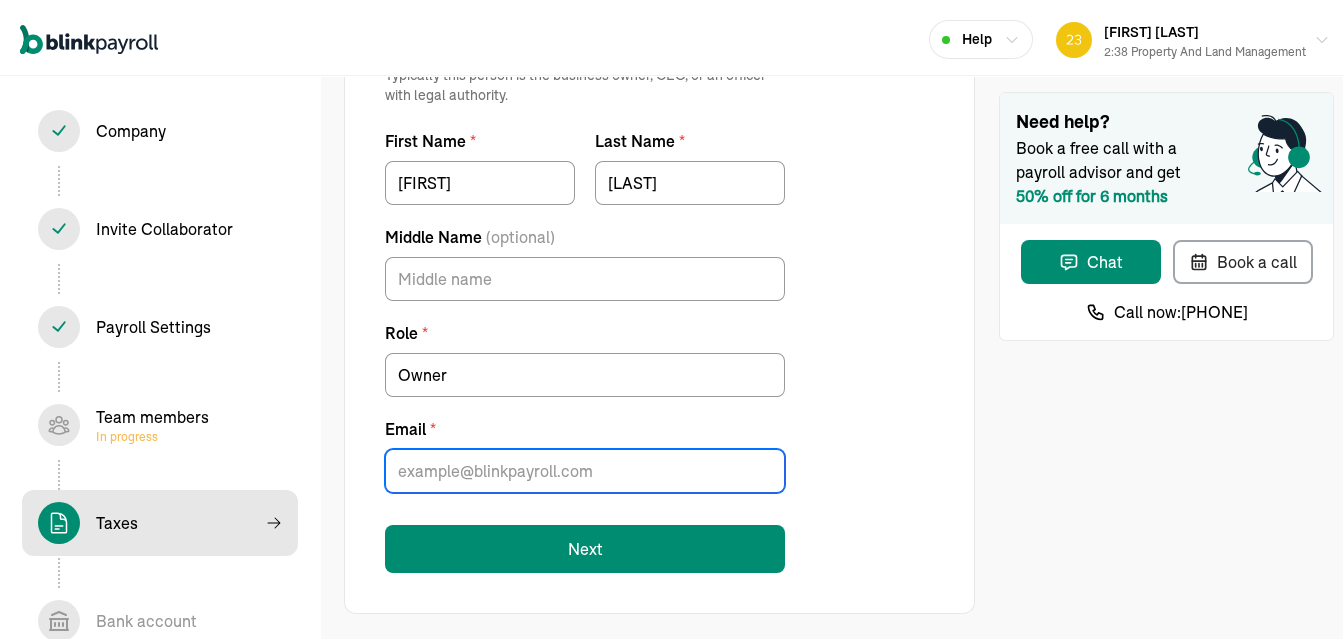 click on "Email   *" at bounding box center (585, 467) 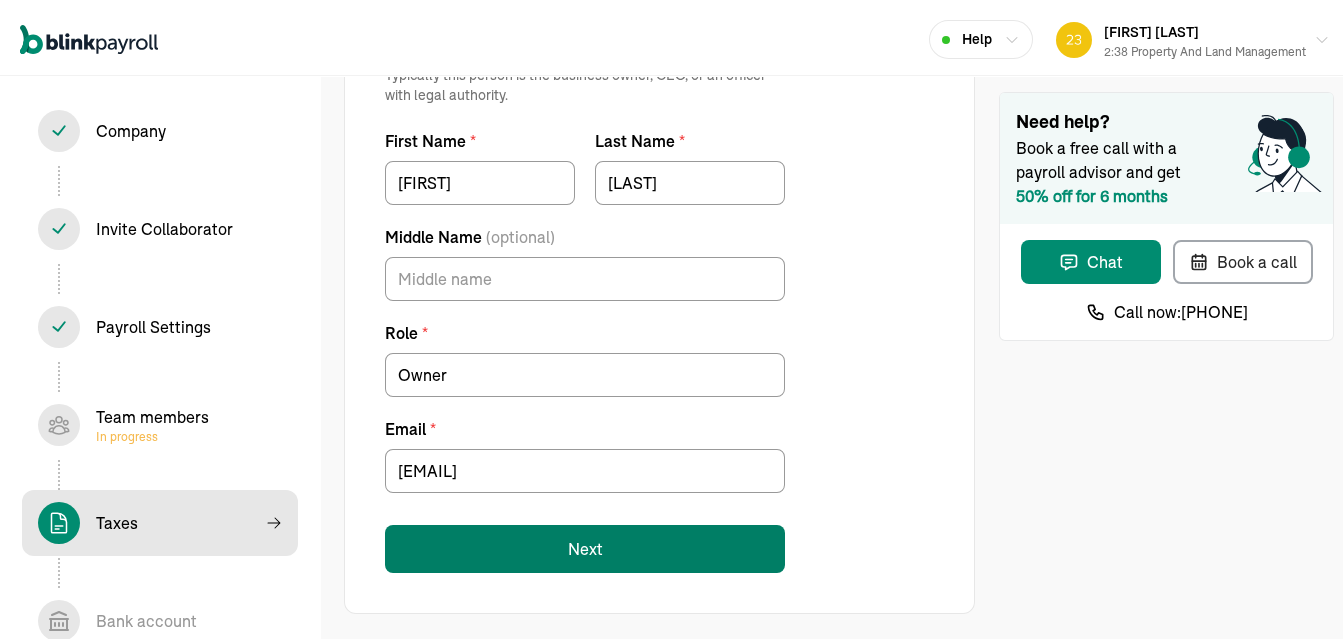 click on "Next" at bounding box center (585, 545) 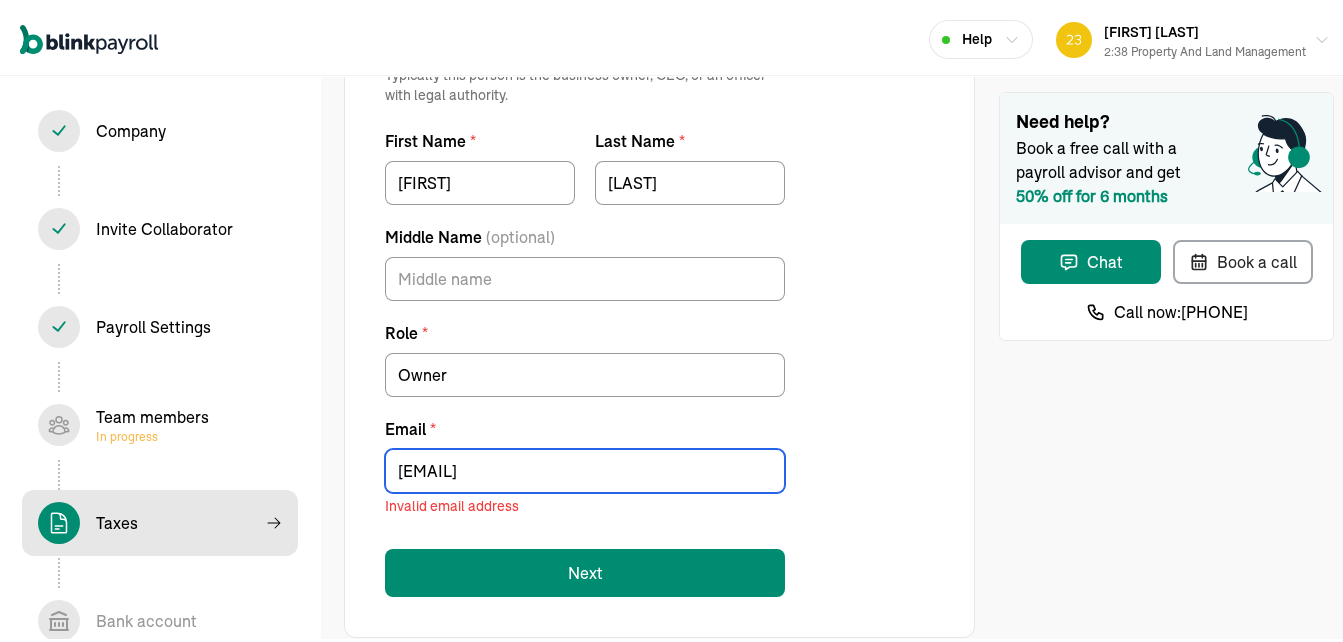 click on "[EMAIL_PREFIX]" at bounding box center (585, 467) 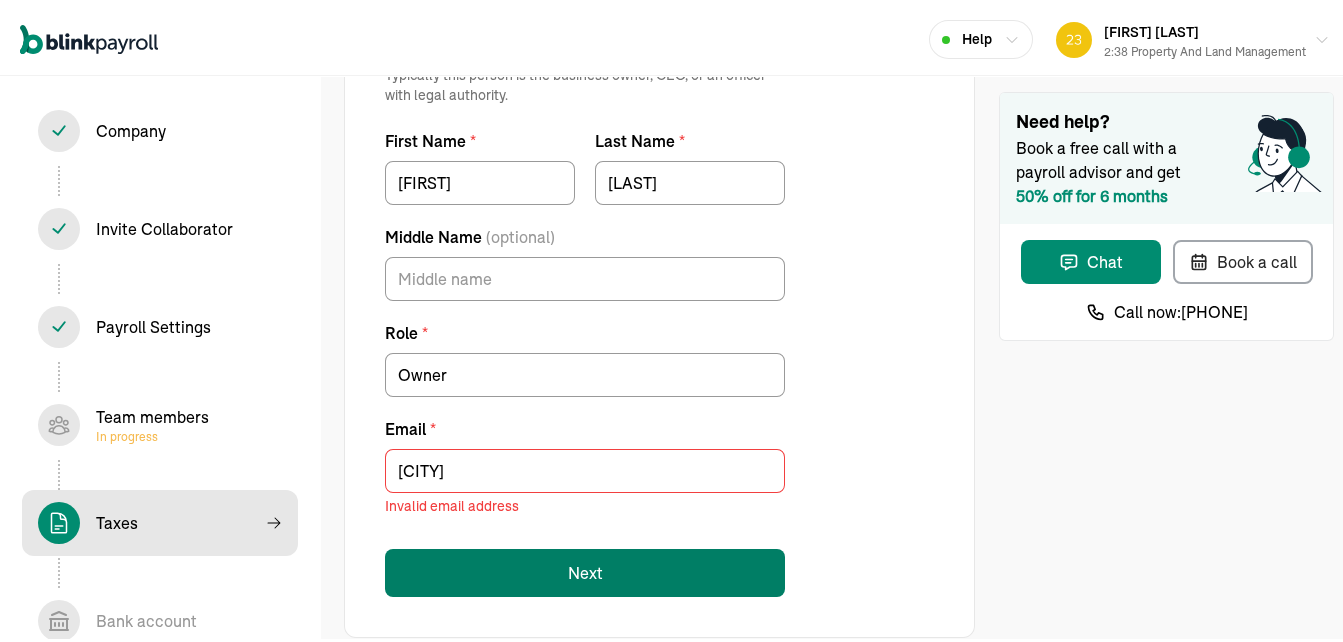 click on "Next" at bounding box center (585, 569) 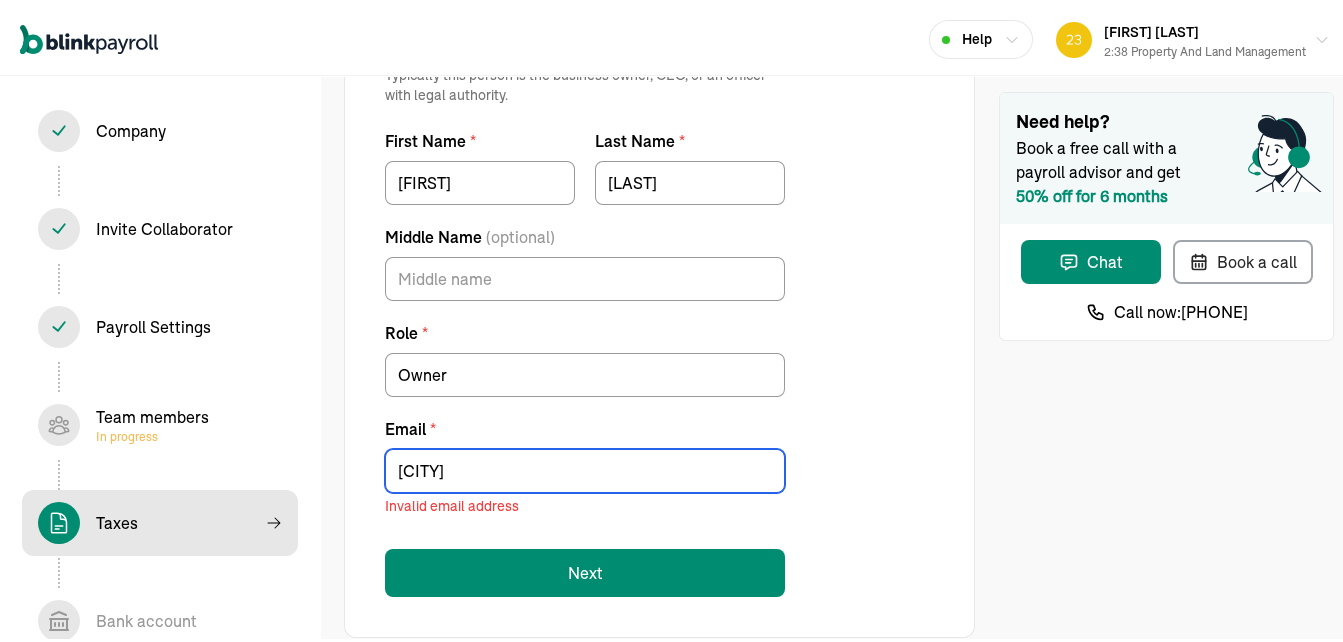 click on "tpaul" at bounding box center (585, 467) 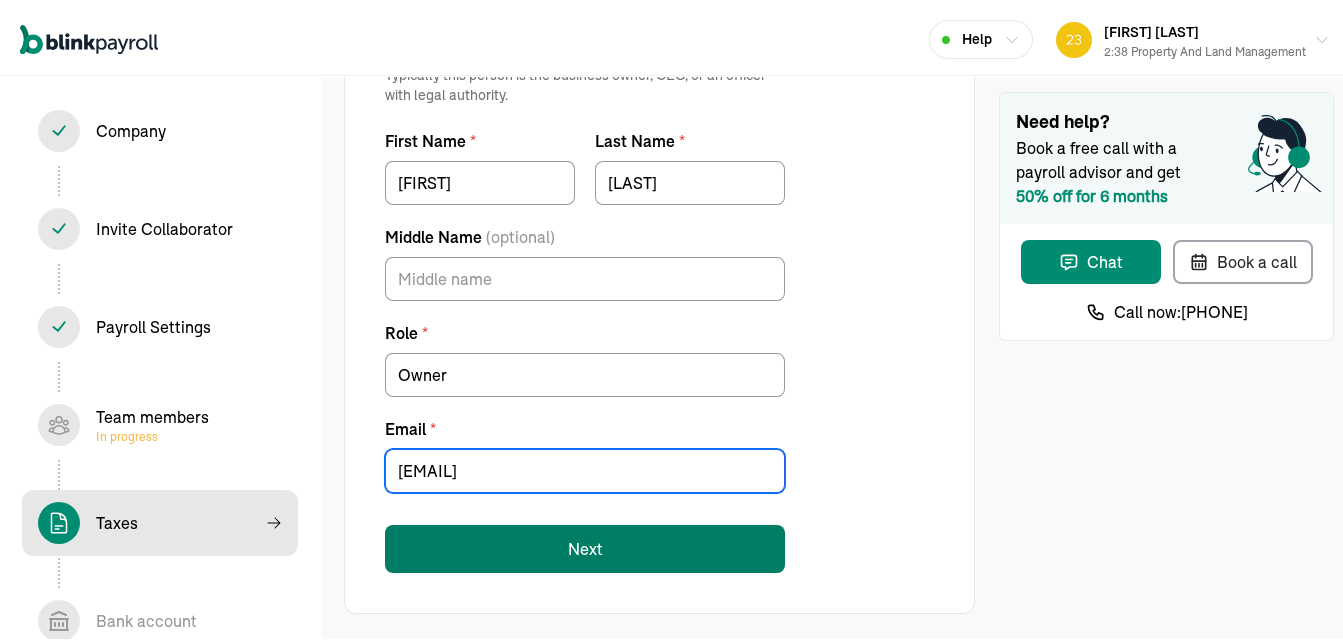 type on "[EMAIL]" 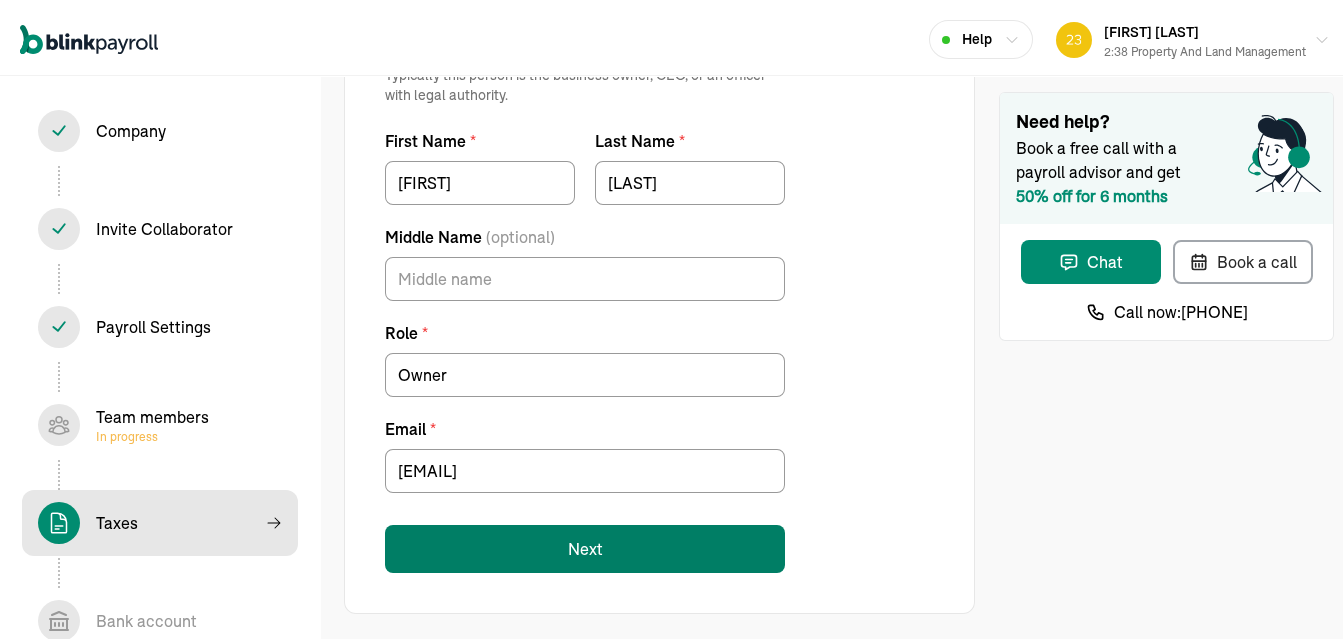 click on "Next" at bounding box center [585, 545] 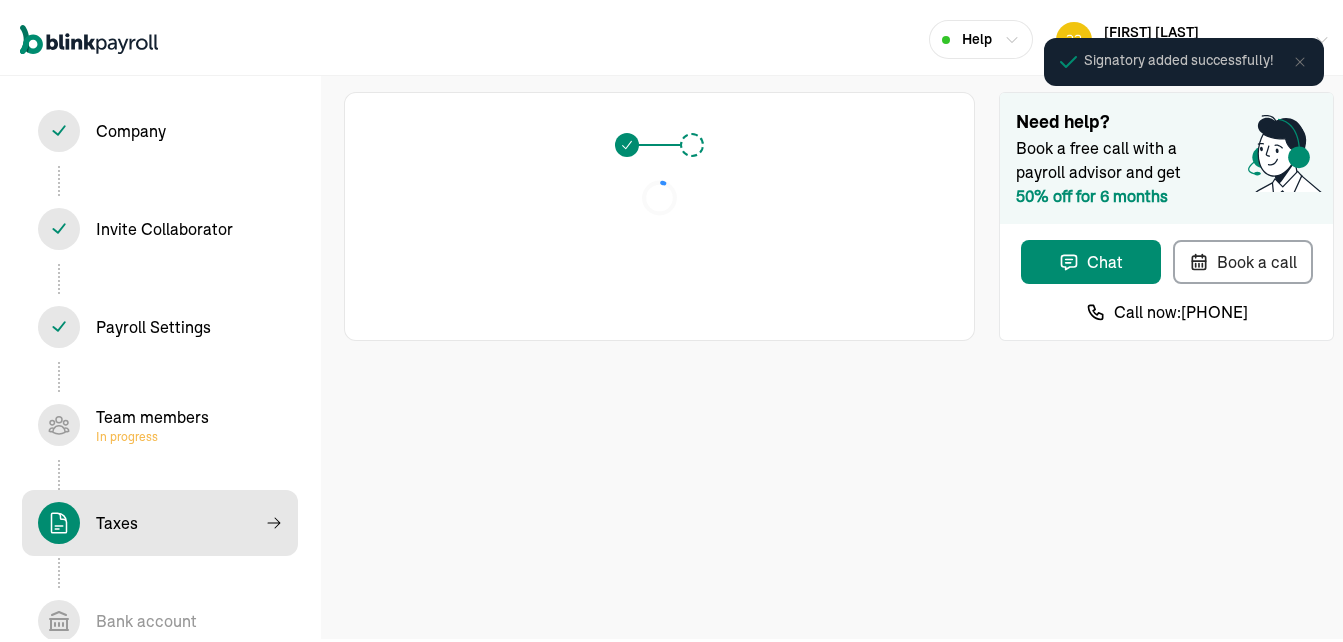 scroll, scrollTop: 0, scrollLeft: 0, axis: both 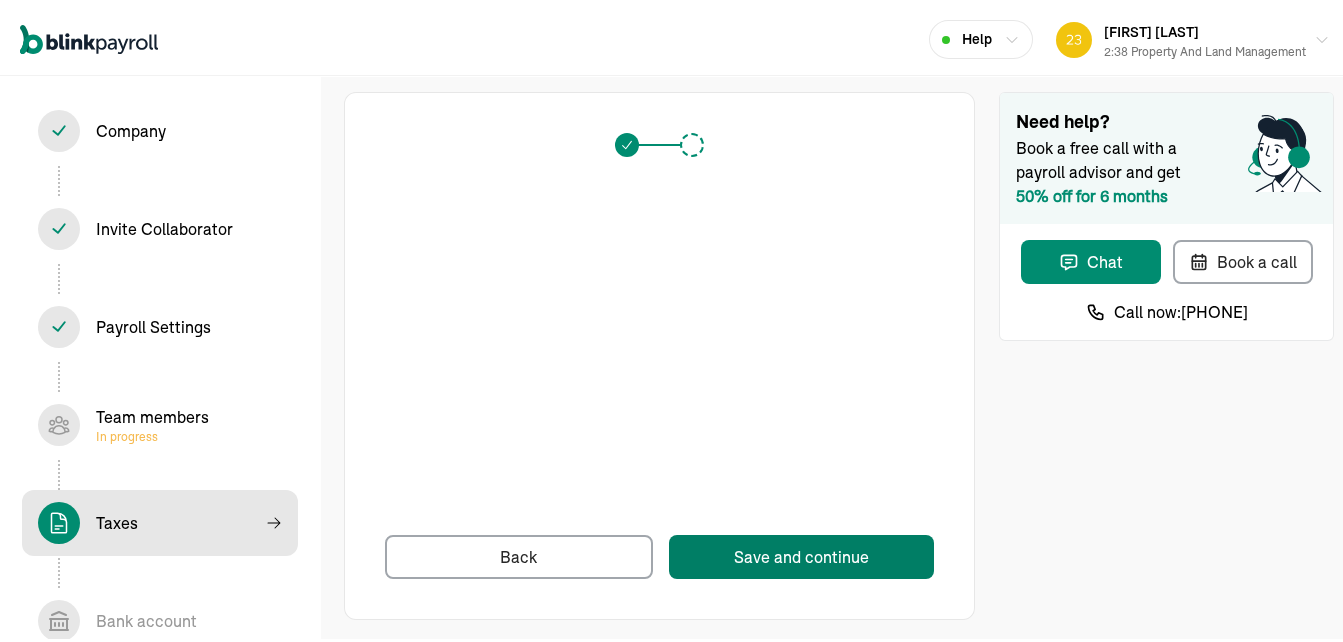 click on "Save and continue" at bounding box center (801, 553) 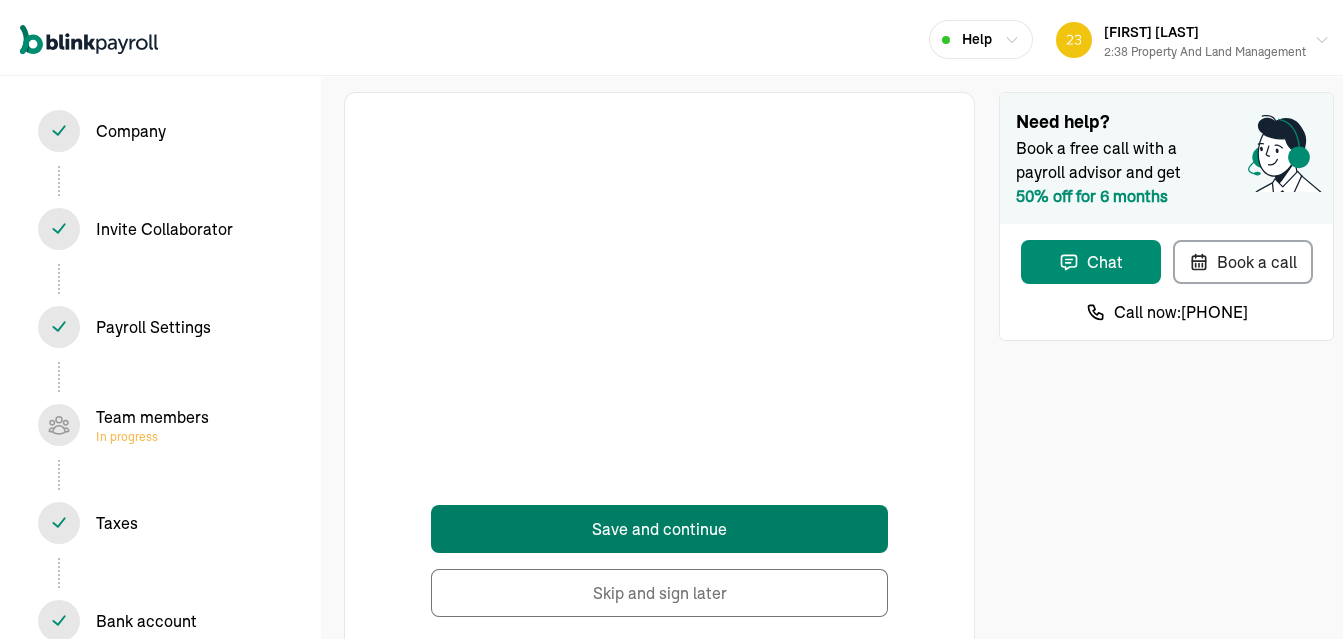 click on "Save and continue" at bounding box center (660, 525) 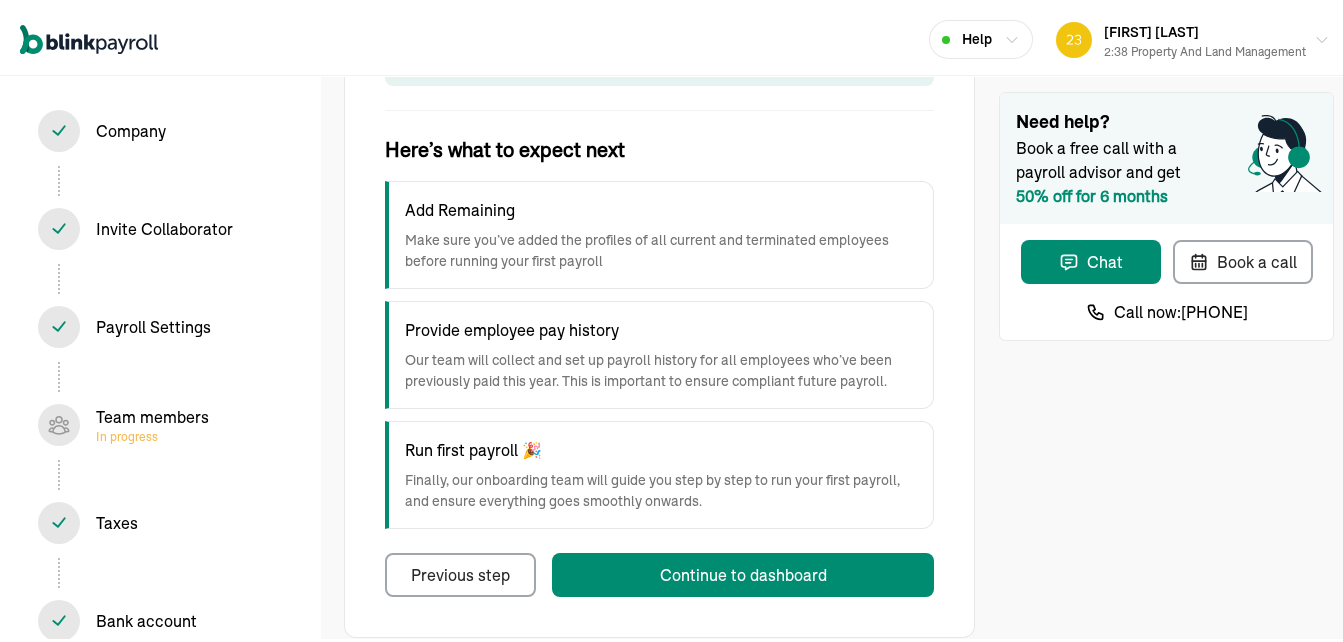 scroll, scrollTop: 241, scrollLeft: 0, axis: vertical 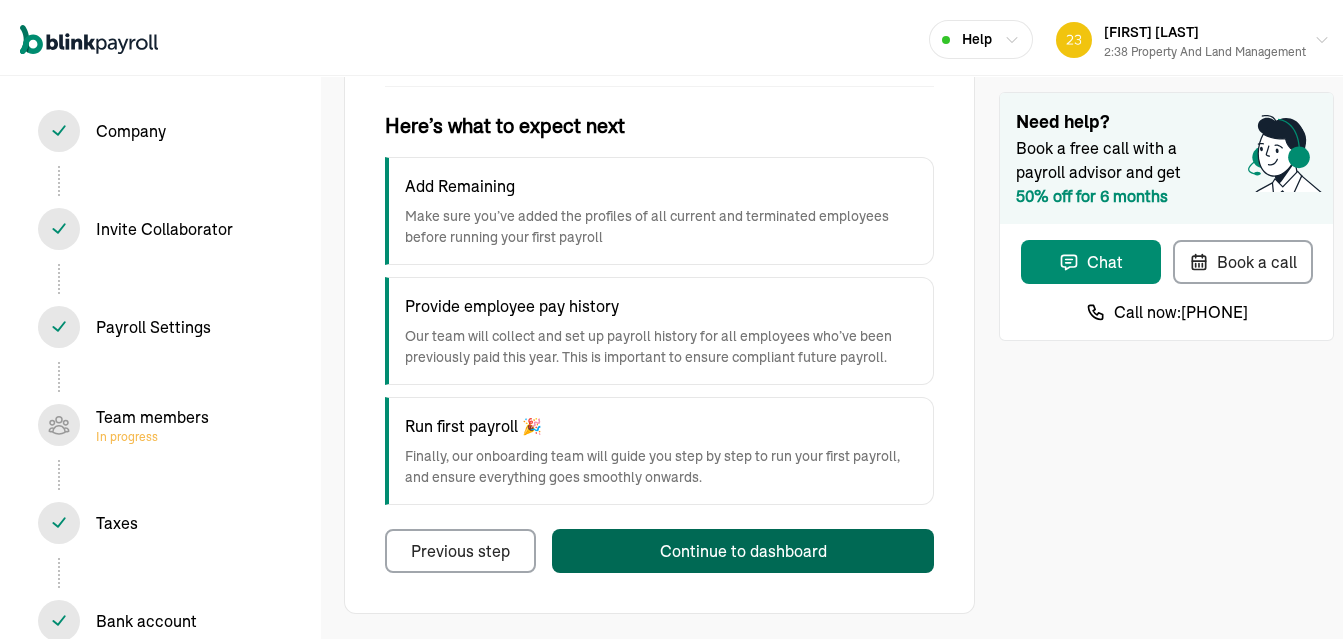 click on "Continue to dashboard" at bounding box center [743, 547] 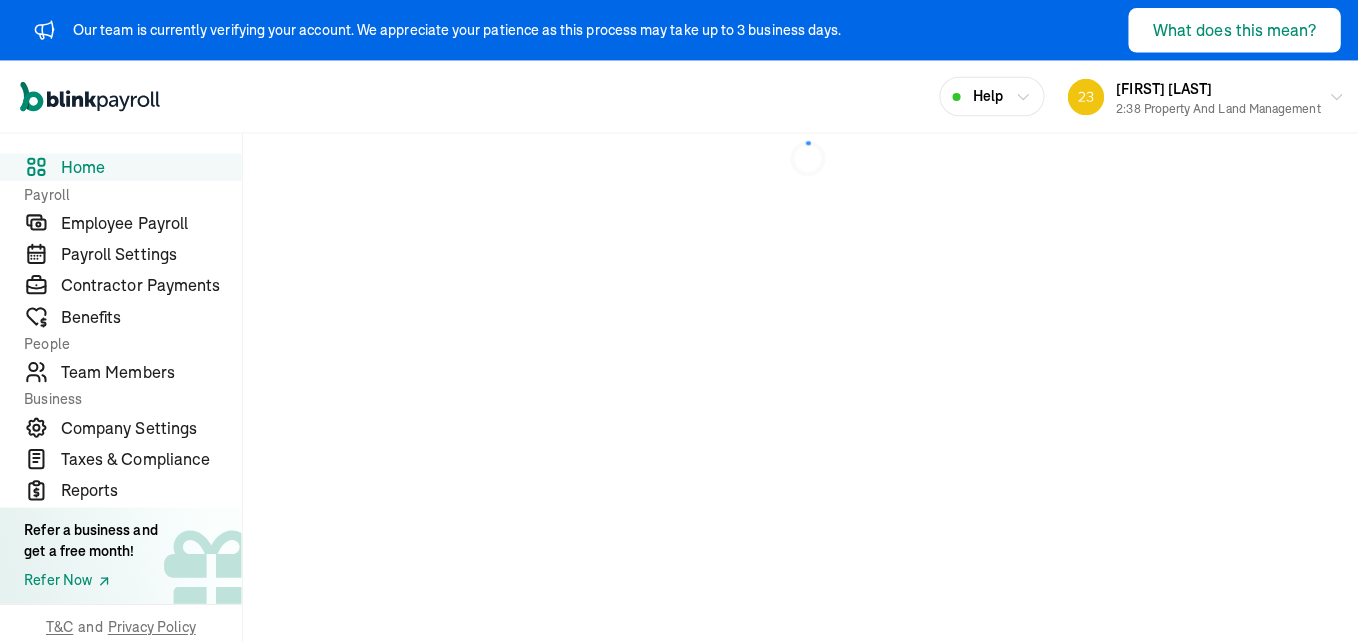 scroll, scrollTop: 0, scrollLeft: 0, axis: both 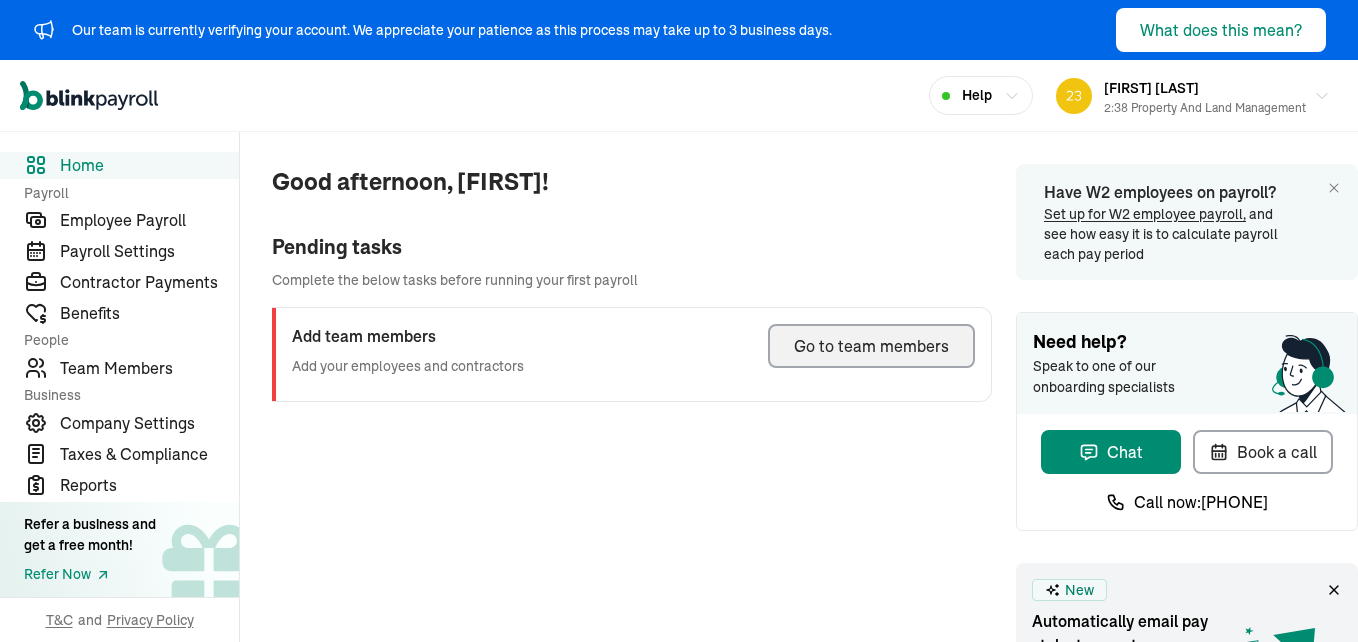 click on "Go to team members" at bounding box center [871, 346] 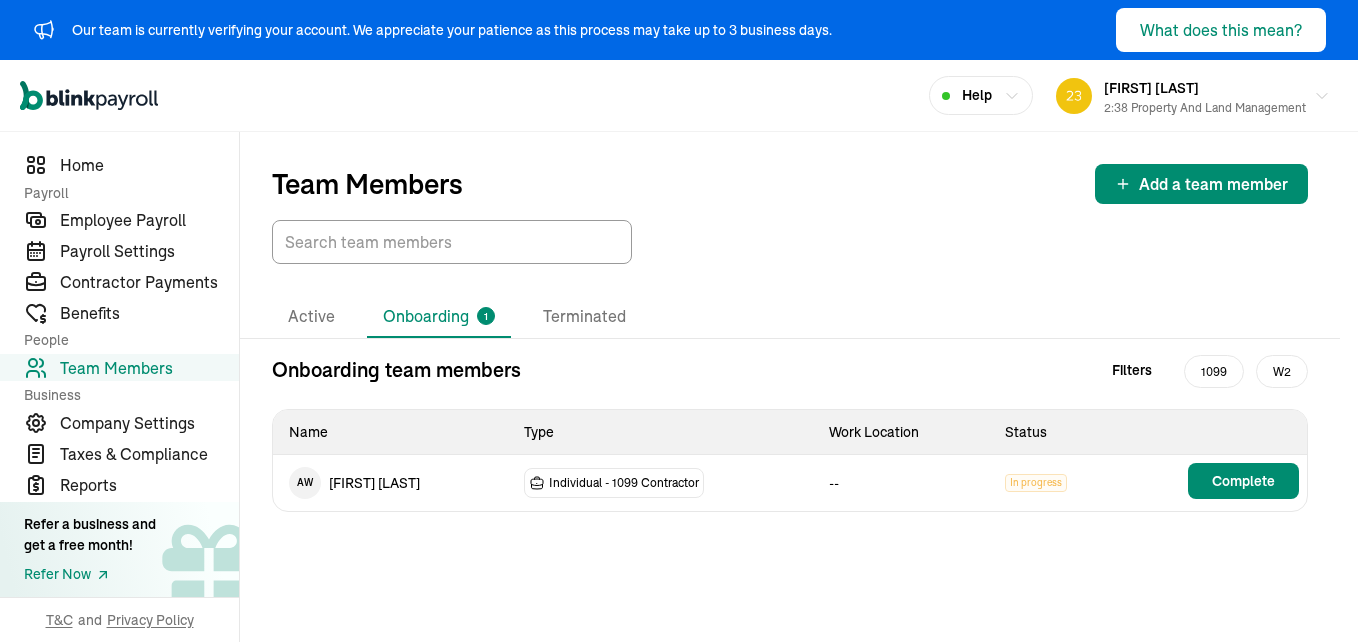 click on "Onboarding 1" at bounding box center [439, 317] 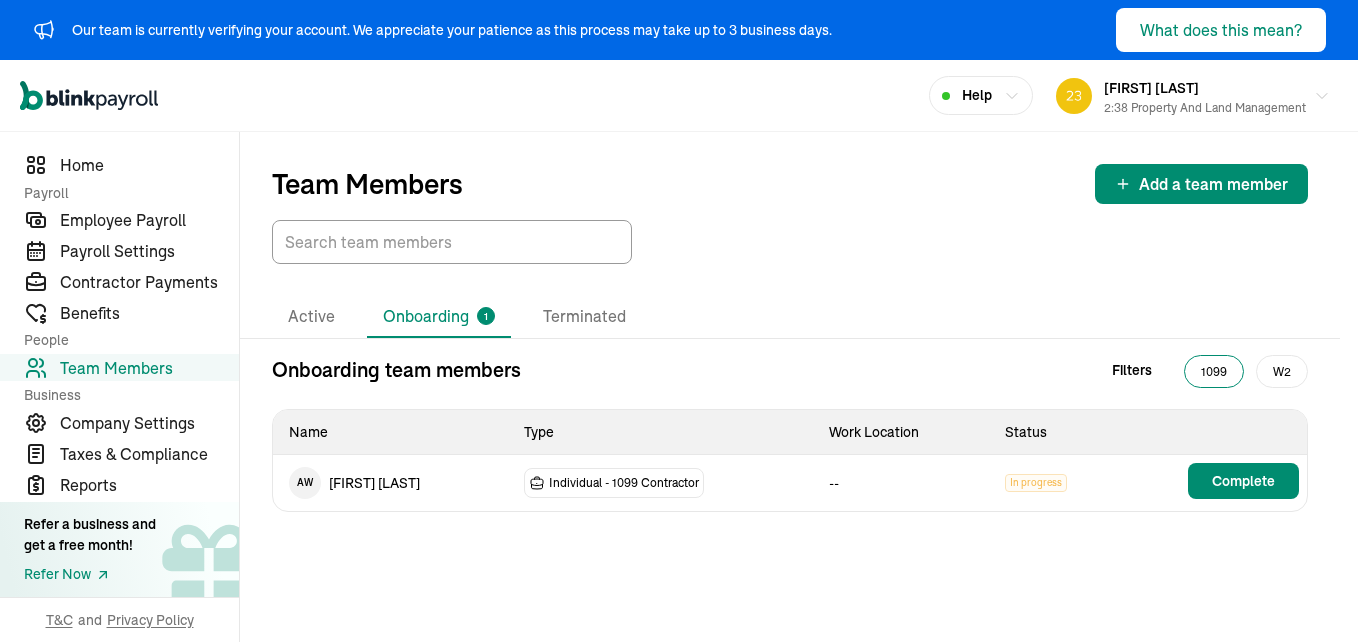 click on "In progress" at bounding box center [1036, 483] 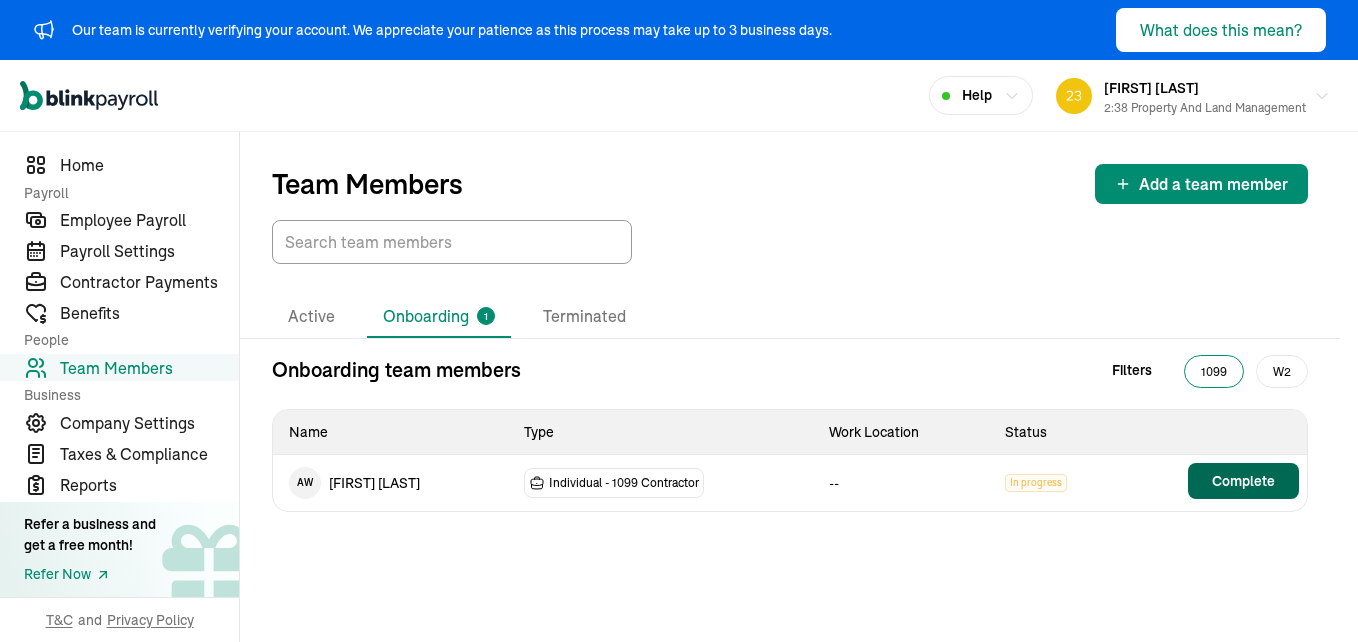 click on "Complete" at bounding box center (1243, 481) 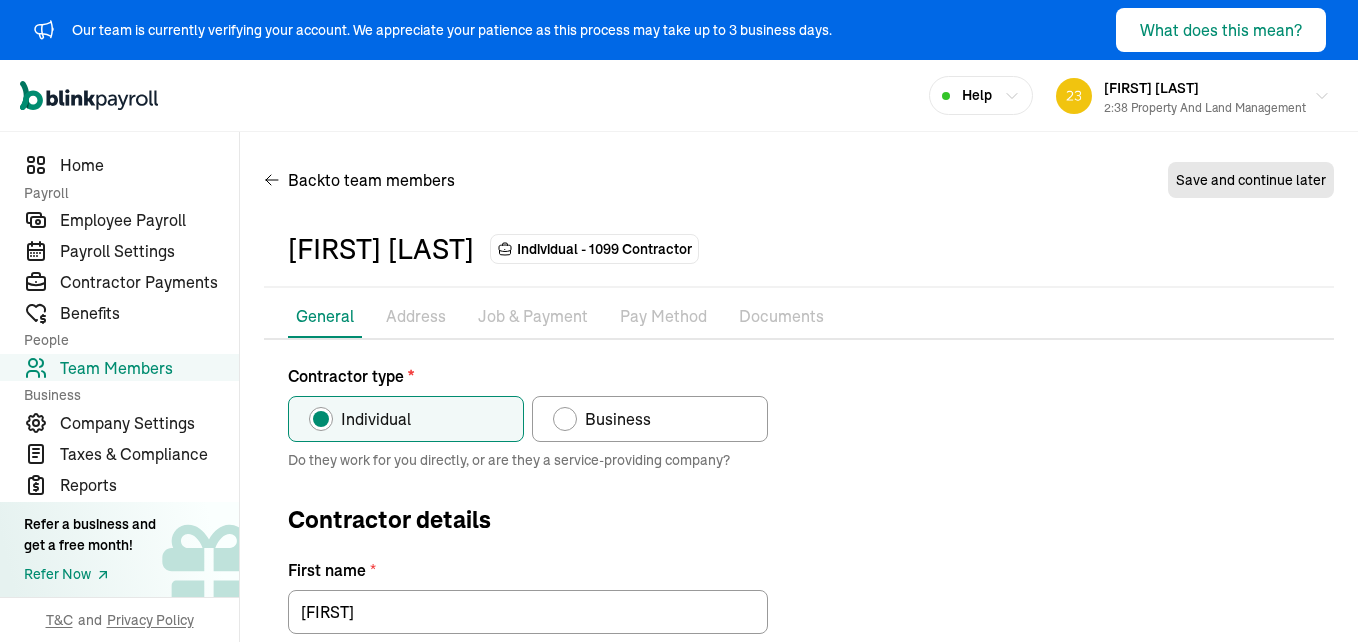type on "[FIRST]" 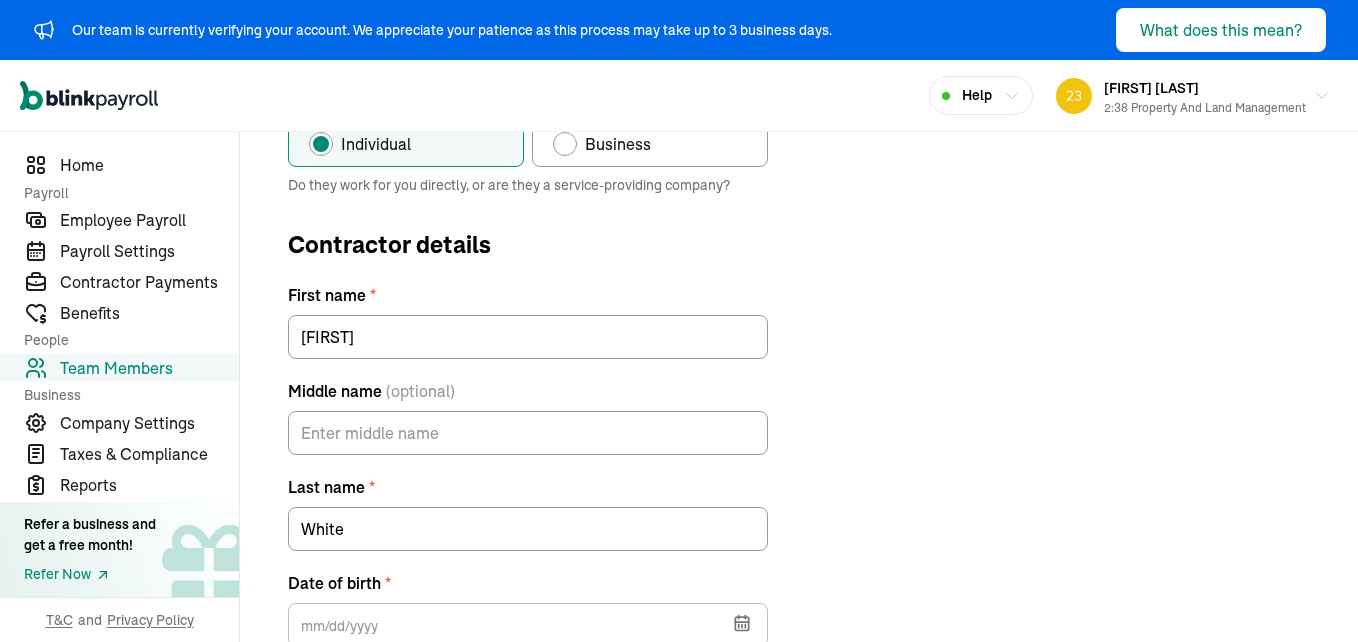 scroll, scrollTop: 296, scrollLeft: 0, axis: vertical 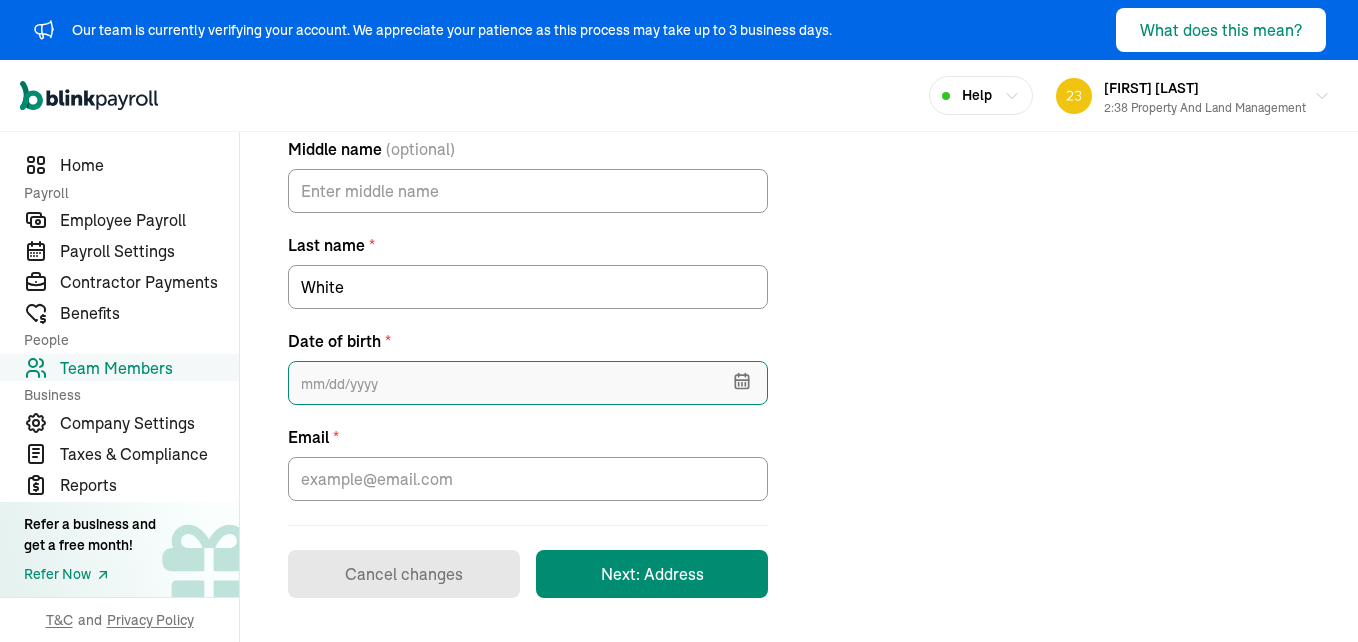 click at bounding box center [528, 383] 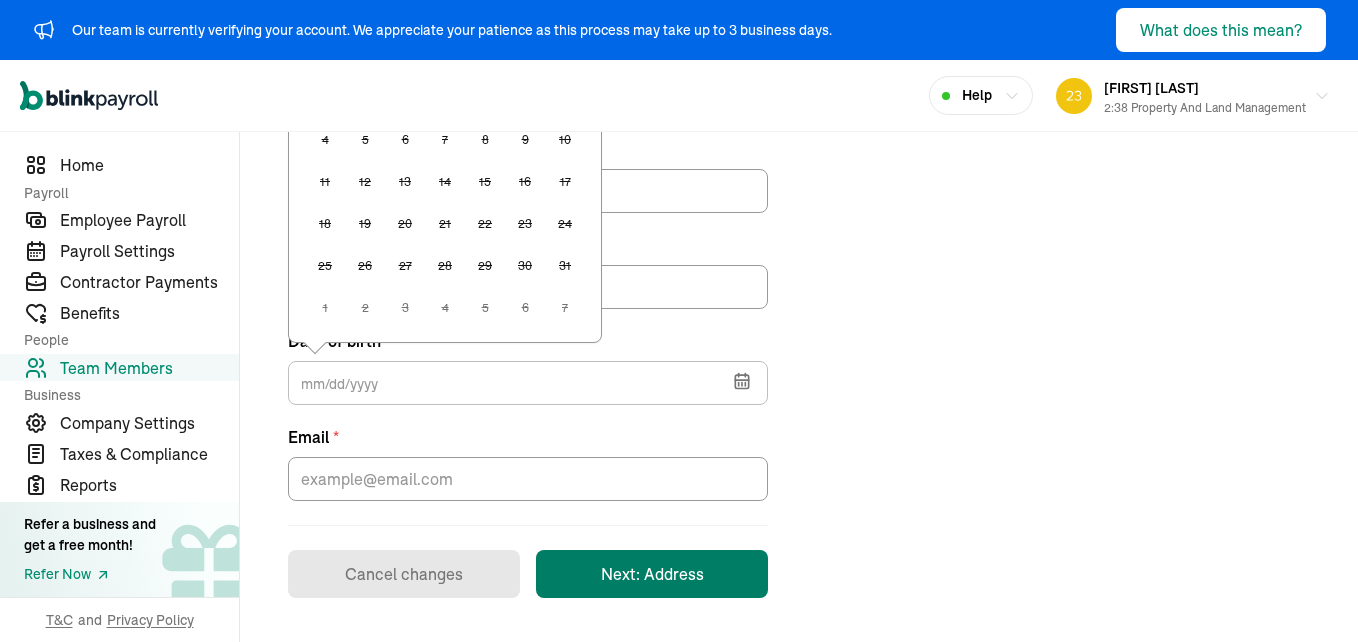 click on "Next: Address" at bounding box center [652, 574] 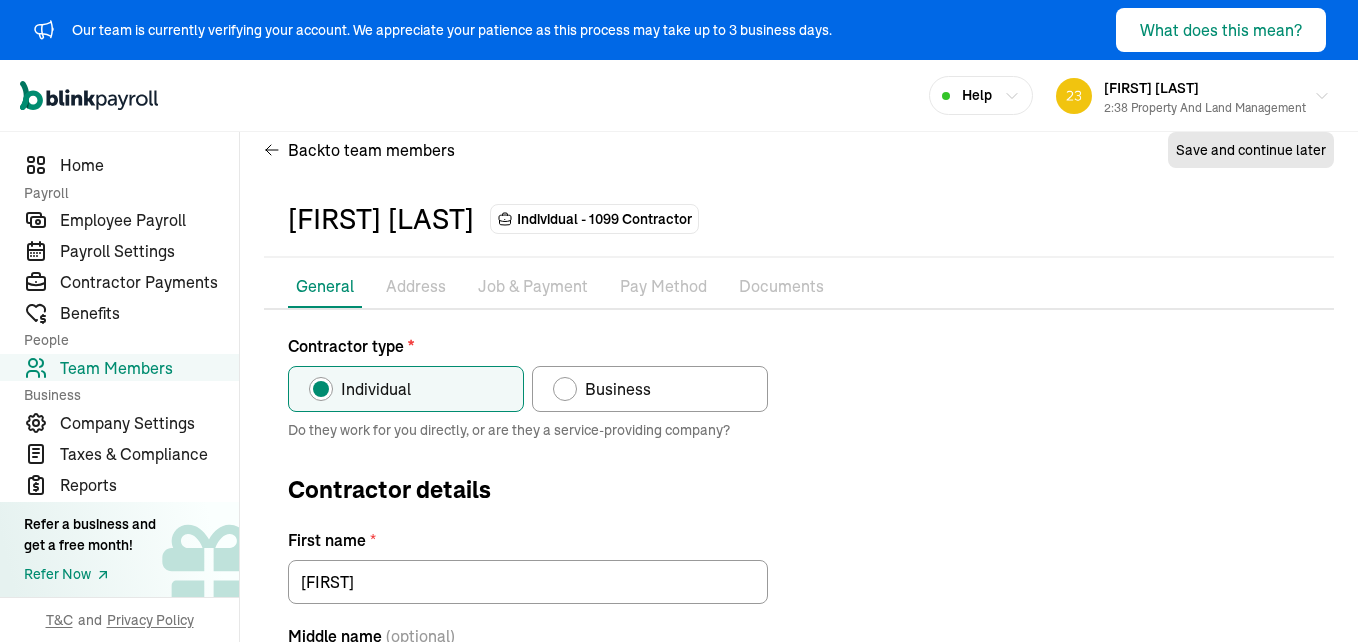 scroll, scrollTop: 34, scrollLeft: 0, axis: vertical 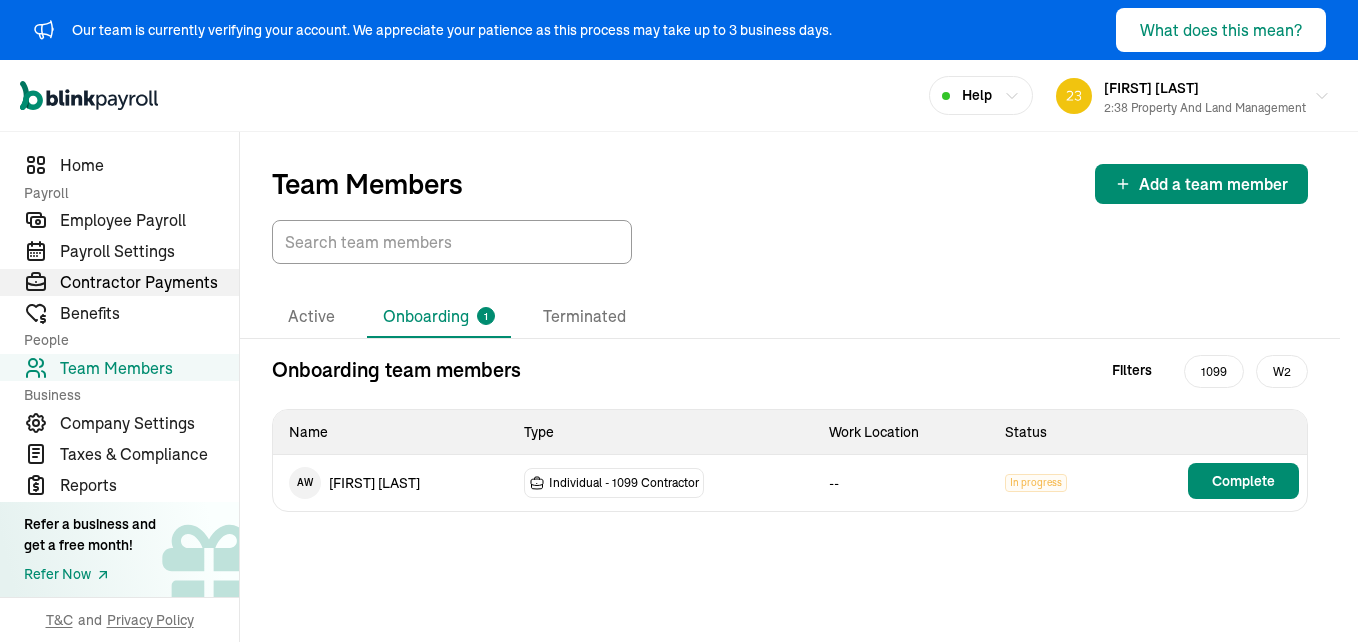 click on "Contractor Payments" at bounding box center (149, 282) 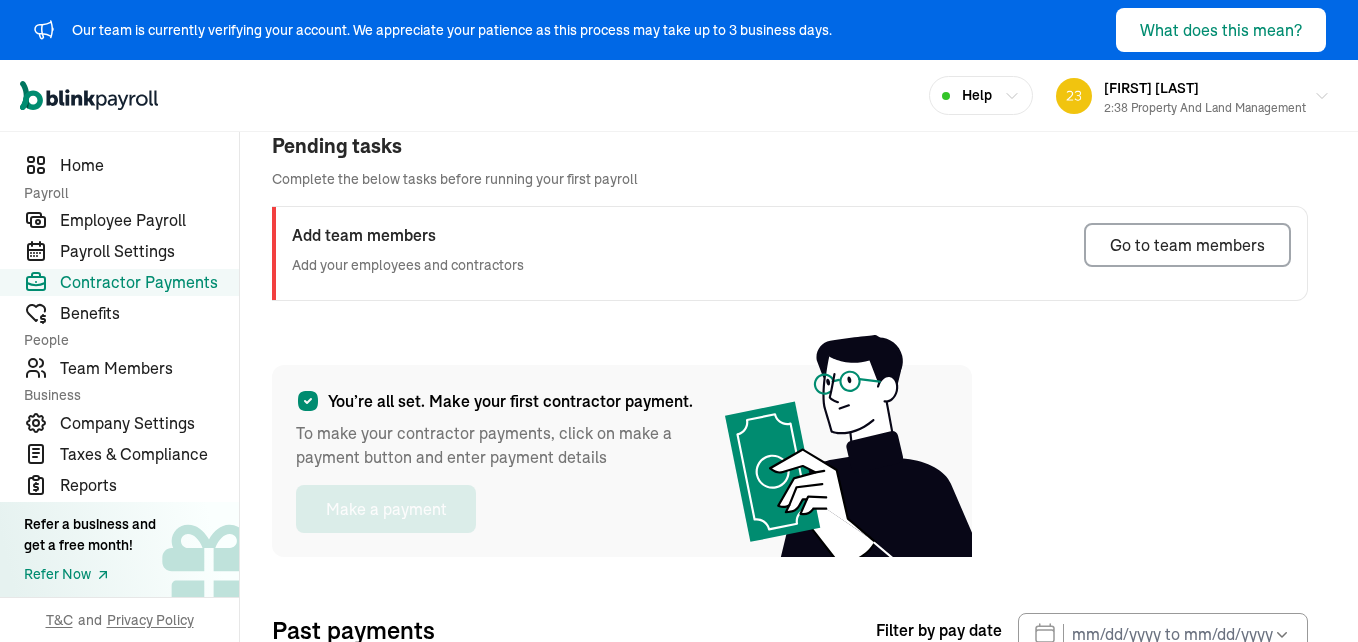 scroll, scrollTop: 0, scrollLeft: 0, axis: both 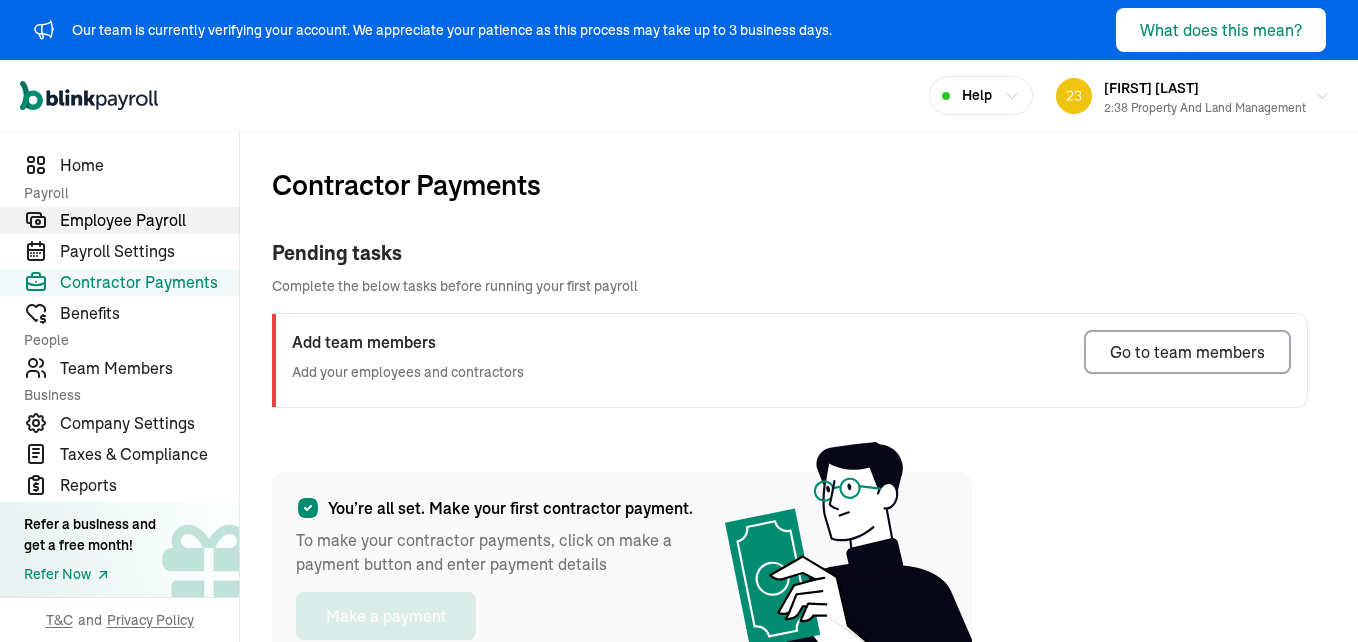 click on "Employee Payroll" at bounding box center (149, 220) 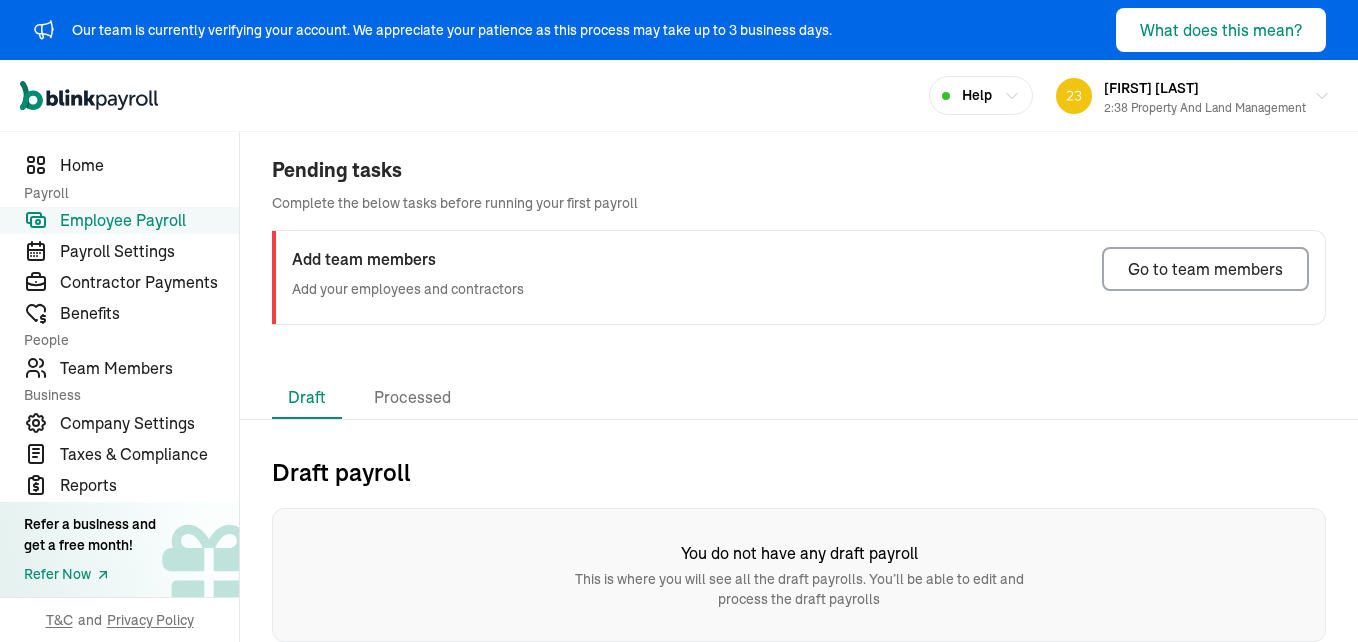 scroll, scrollTop: 0, scrollLeft: 0, axis: both 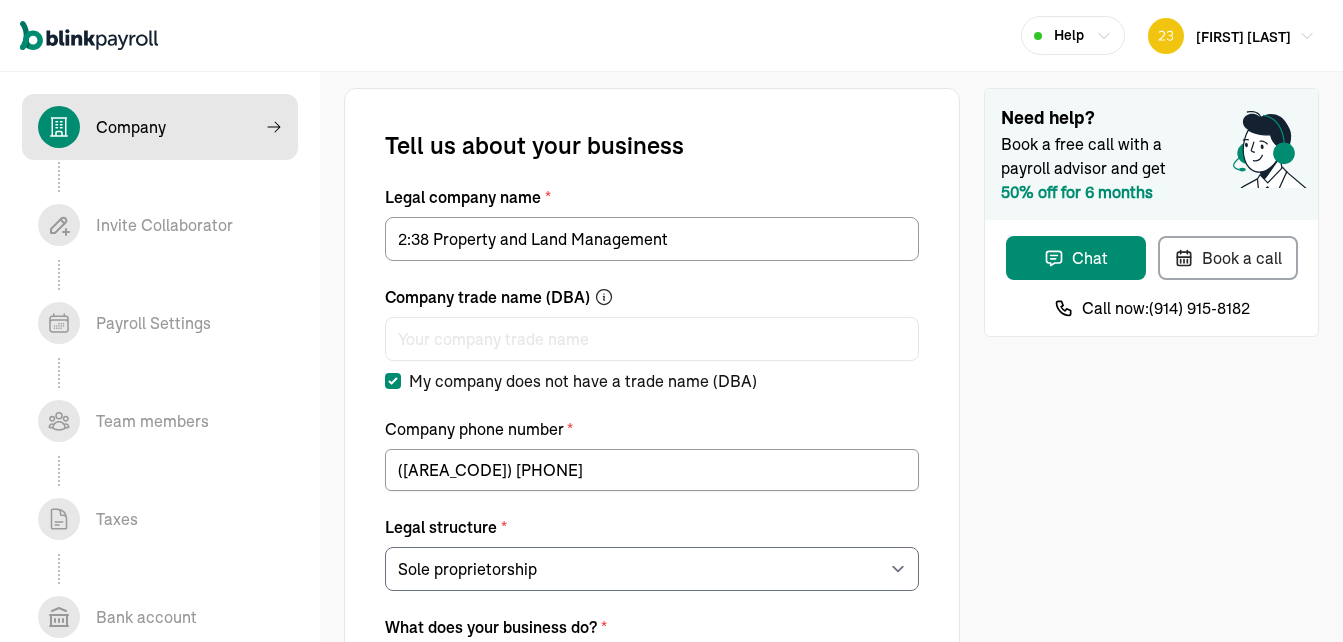 select on "Sole proprietorship" 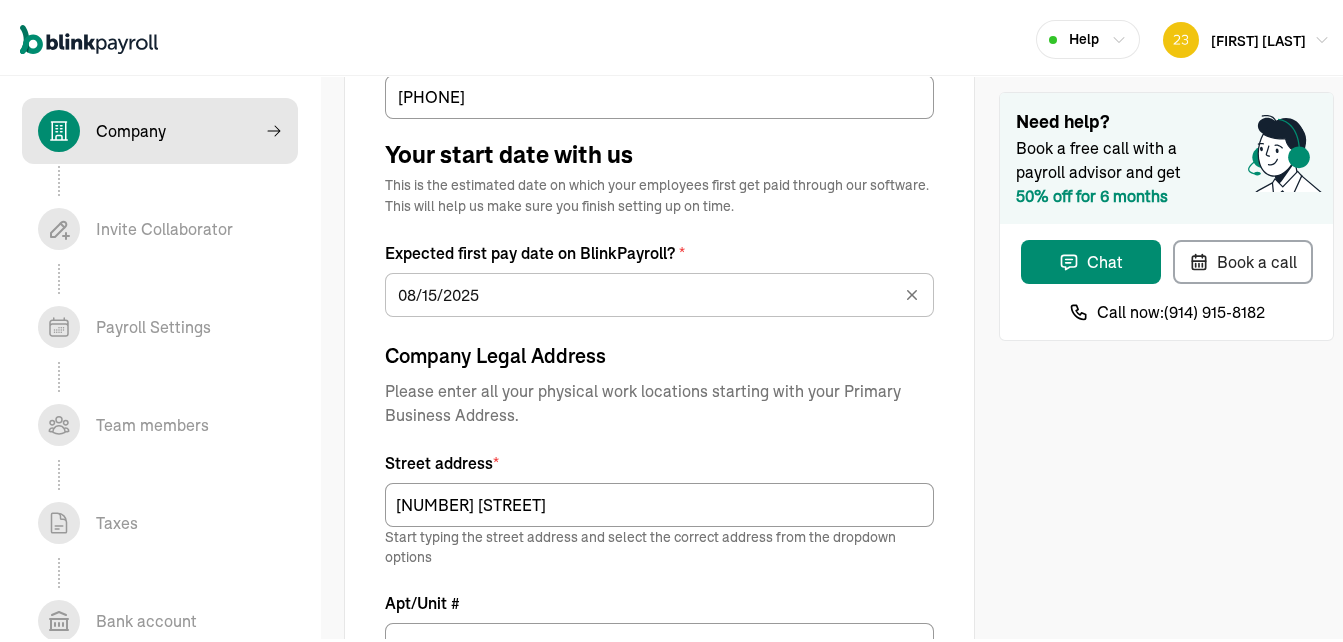 scroll, scrollTop: 0, scrollLeft: 0, axis: both 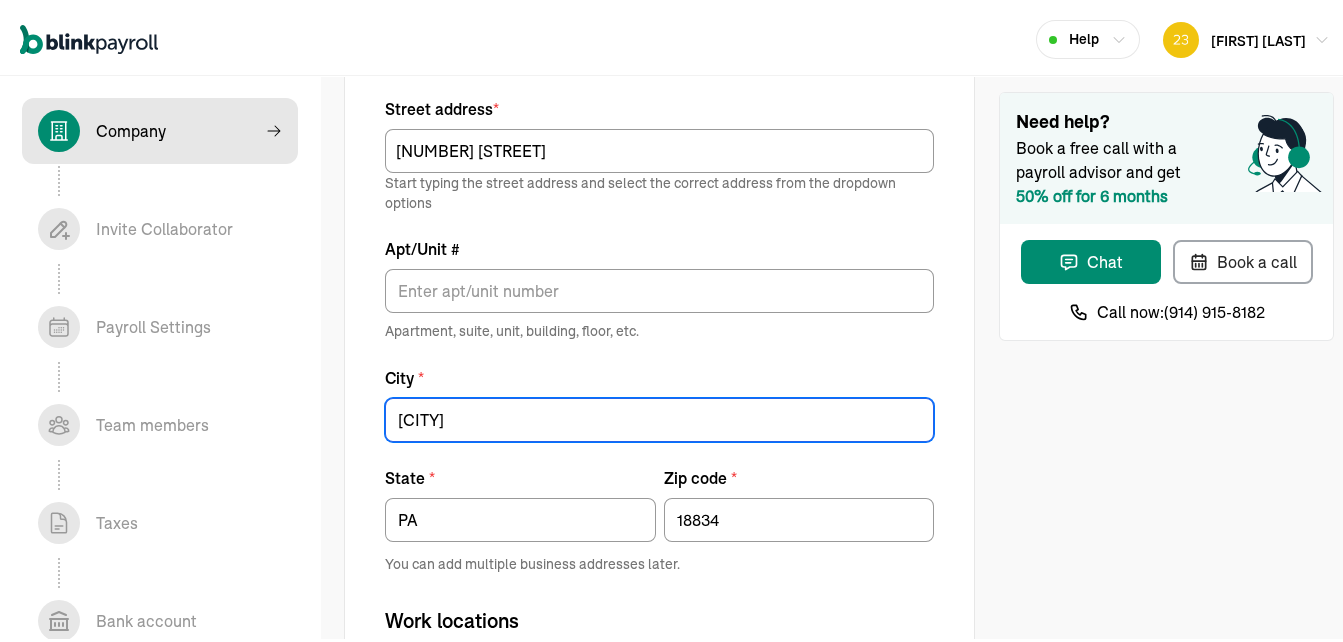 click on "[CITY]" at bounding box center [659, 416] 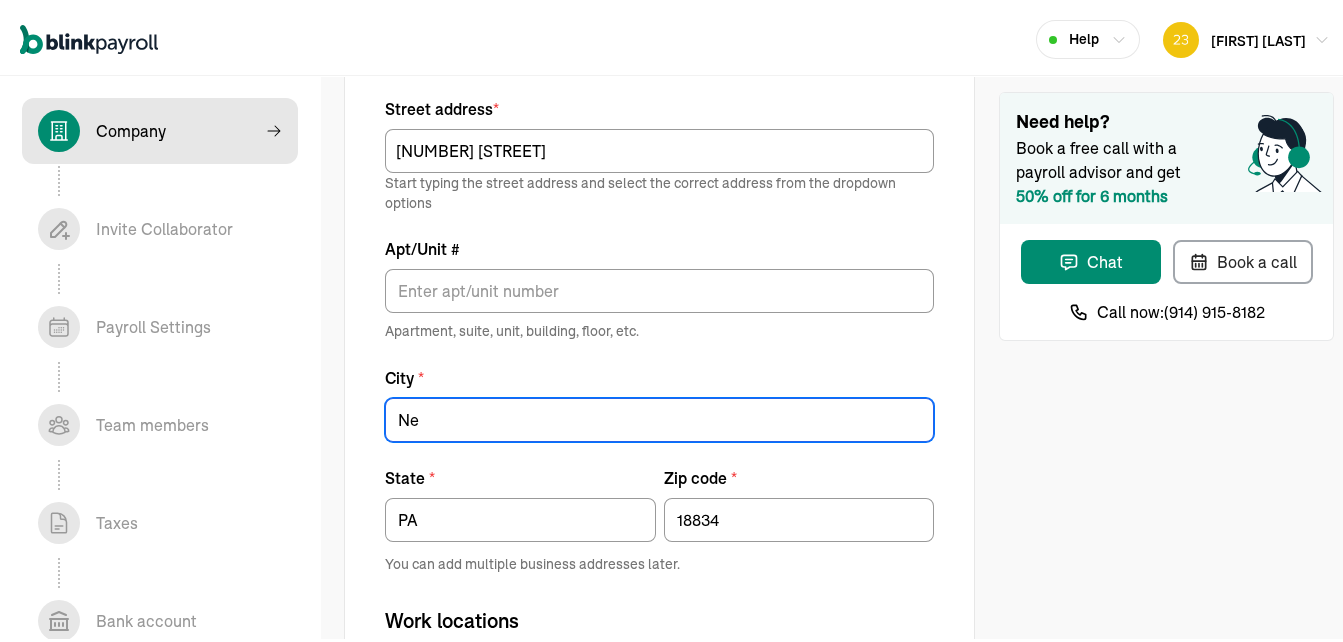 type on "N" 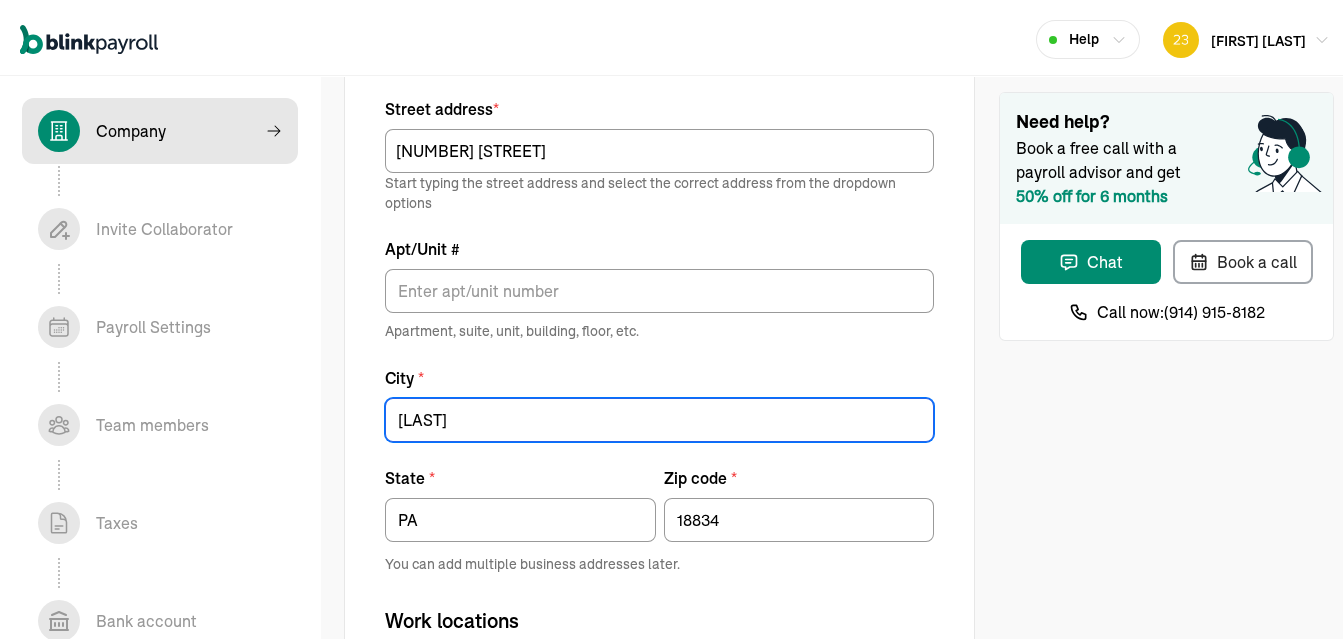 type on "[LAST]" 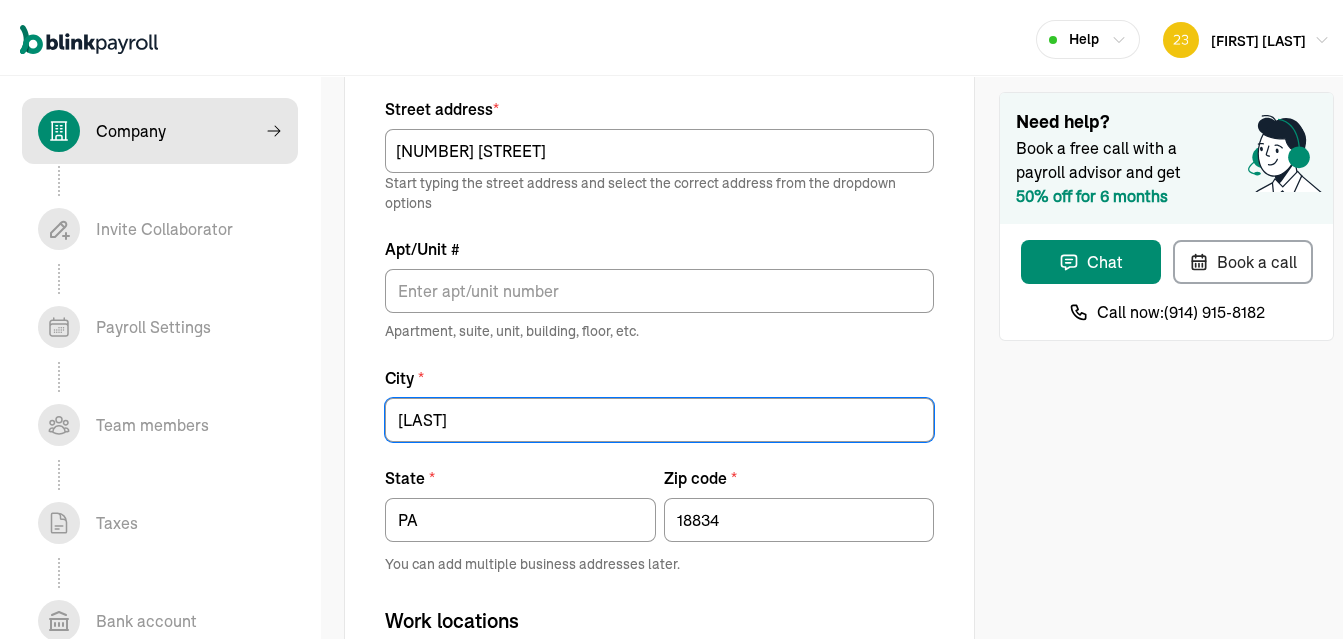 click on "Tell us about your business Legal company name * 2:38 Property and Land Management Company trade name (DBA) My company does not have a trade name (DBA) Company phone number * ([AREA_CODE]) [PHONE] Legal structure * For example Limited Liability - LLC Sole proprietorship Limited Partnership Limited Liability Company (LLC) C-Corporation S-Corporation What does your business do? * Choose your industry Auto or Machine Sales Auto or Machine Repair Arts or Entertainment or Recreation Cleaning Services Consulting Services Educational Services Family Care Services Financial Services Food and Beverage Retail or Wholesale General Construction or General Contracting Health Care Hospitality or Accommodation HVAC or Plumbing or Electrical Contracting Legal Services Non Food Retail or Wholesale Other Personal Care Services Real Estate Restaurant Scientific or Technical Services Security Services Staffing Tobacco or Alcohol Sales Transportation Company website (optional) [PHONE] * [MONTH]/[DAY]/[YEAR] Aug 28" at bounding box center [659, -43] 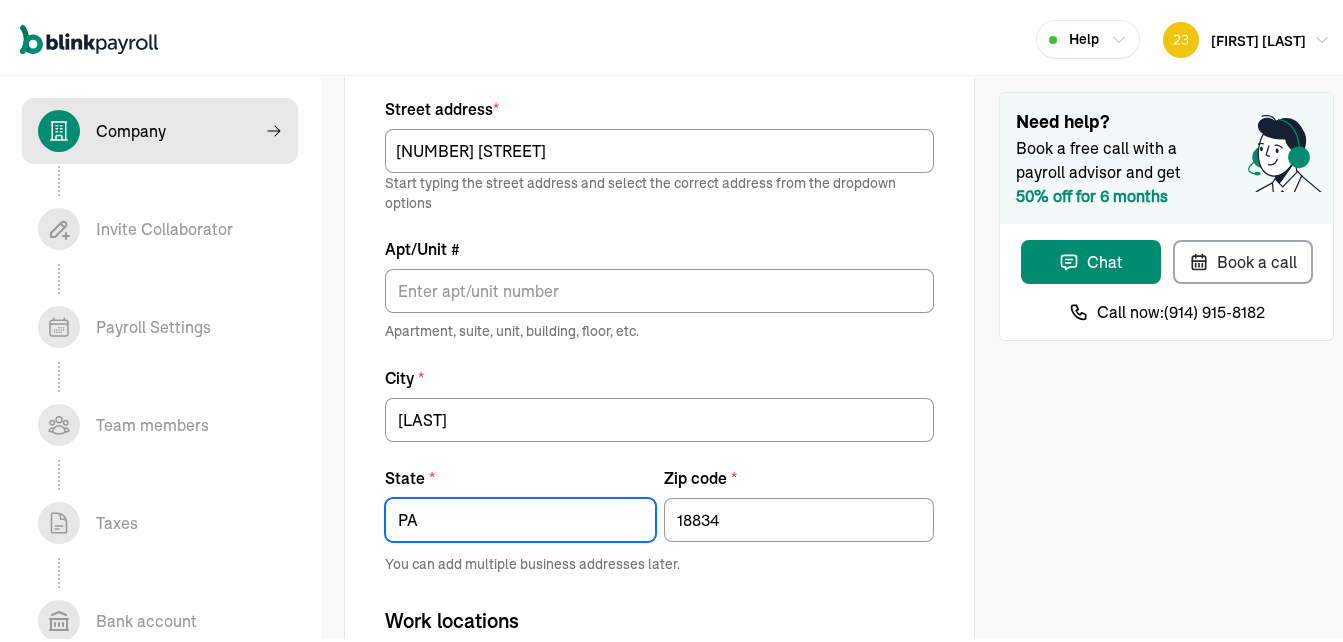 click on "PA" at bounding box center [520, 516] 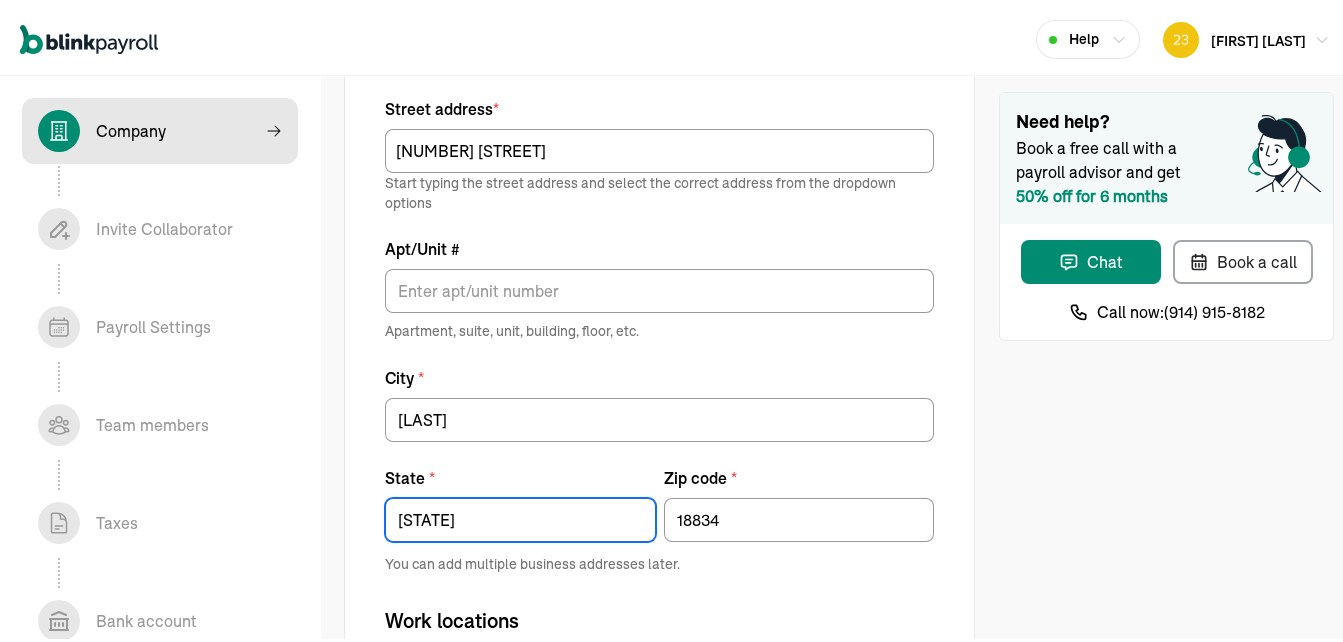 type on "[STATE]" 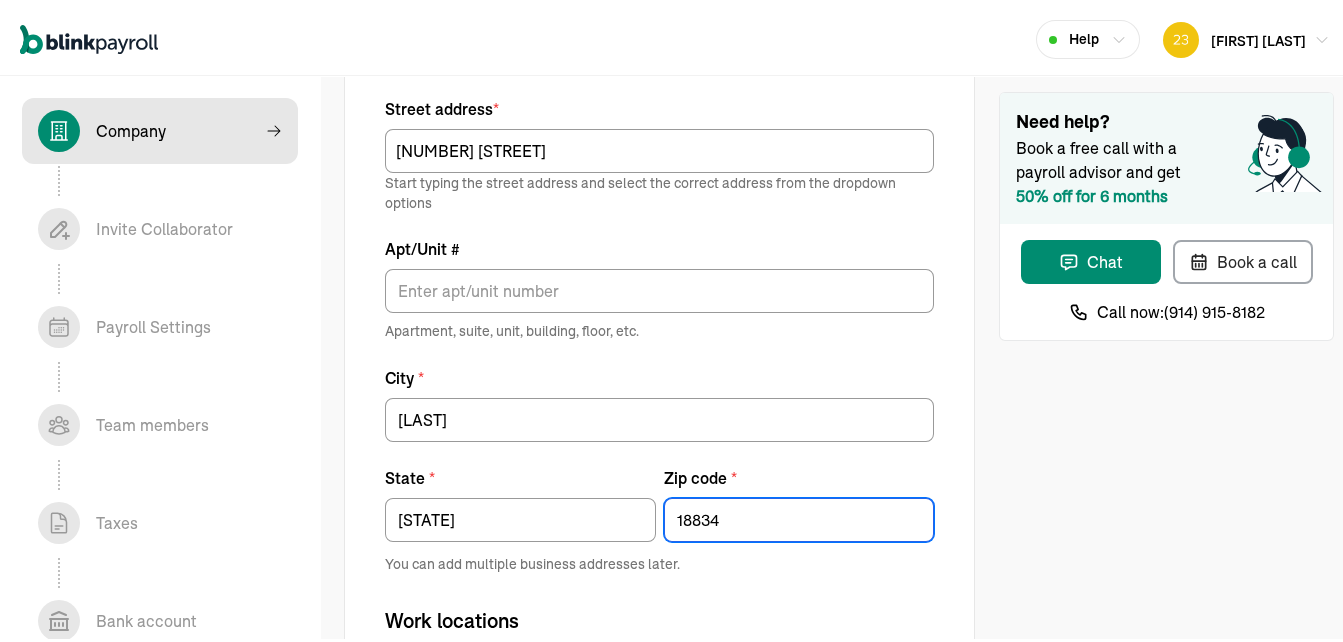 click on "18834" at bounding box center [799, 516] 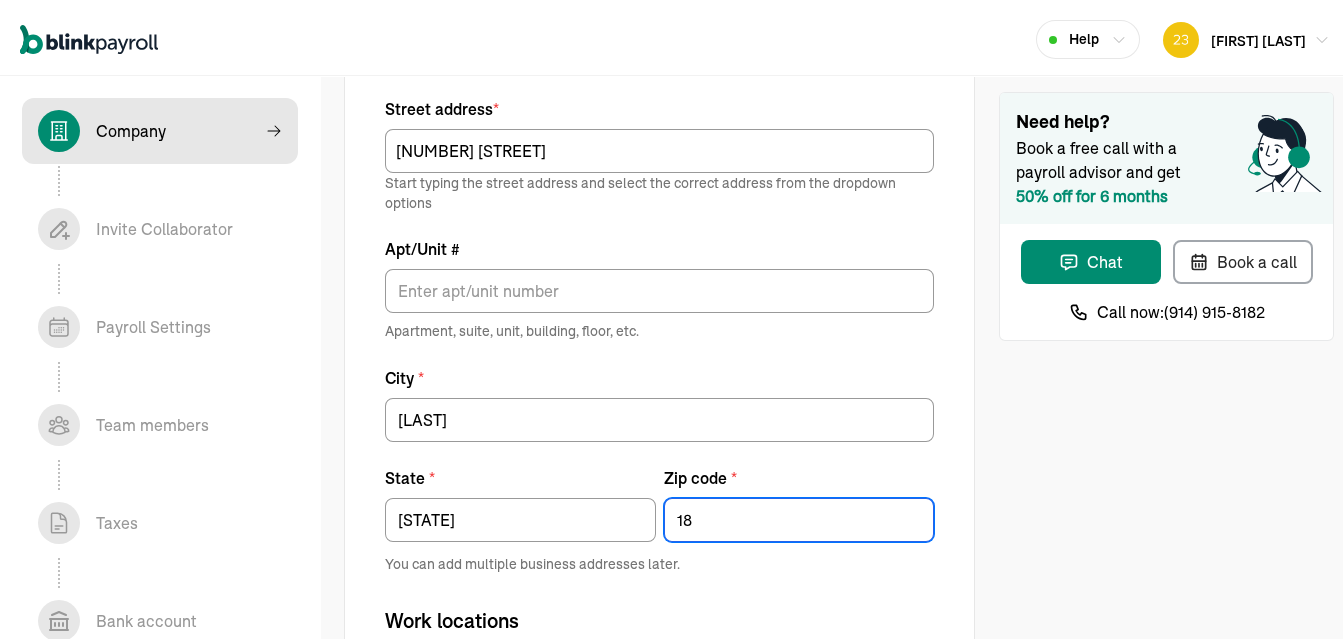 type on "1" 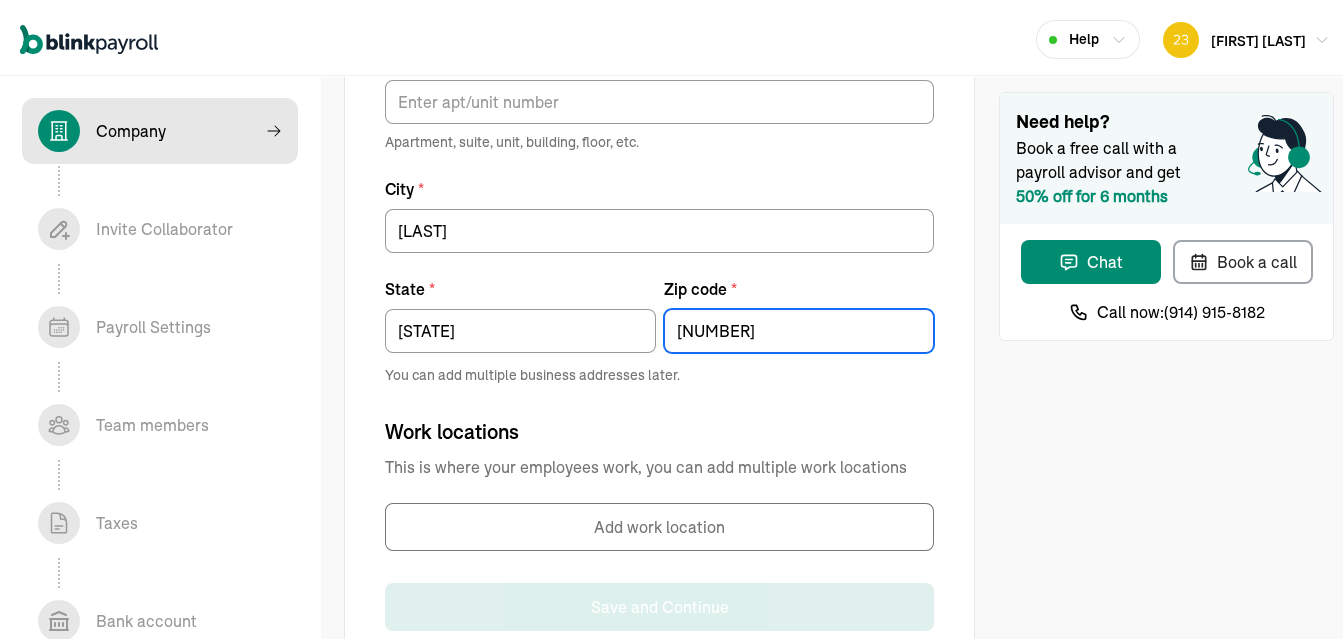 scroll, scrollTop: 1277, scrollLeft: 0, axis: vertical 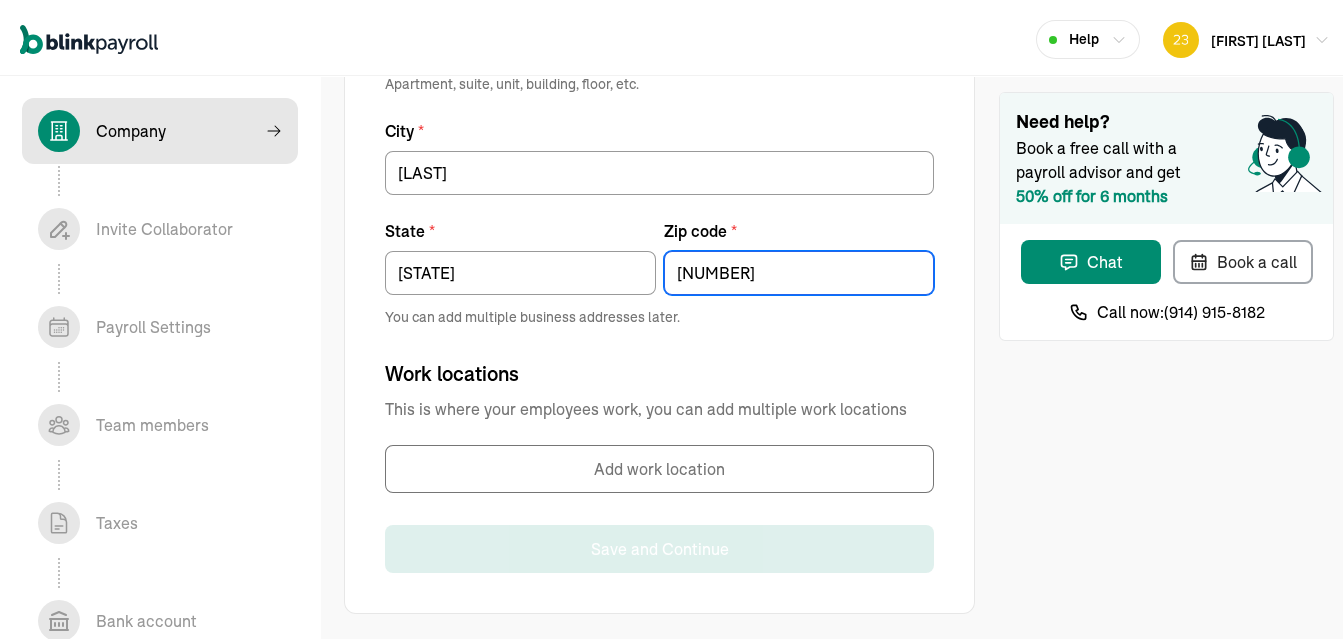 type on "[NUMBER]" 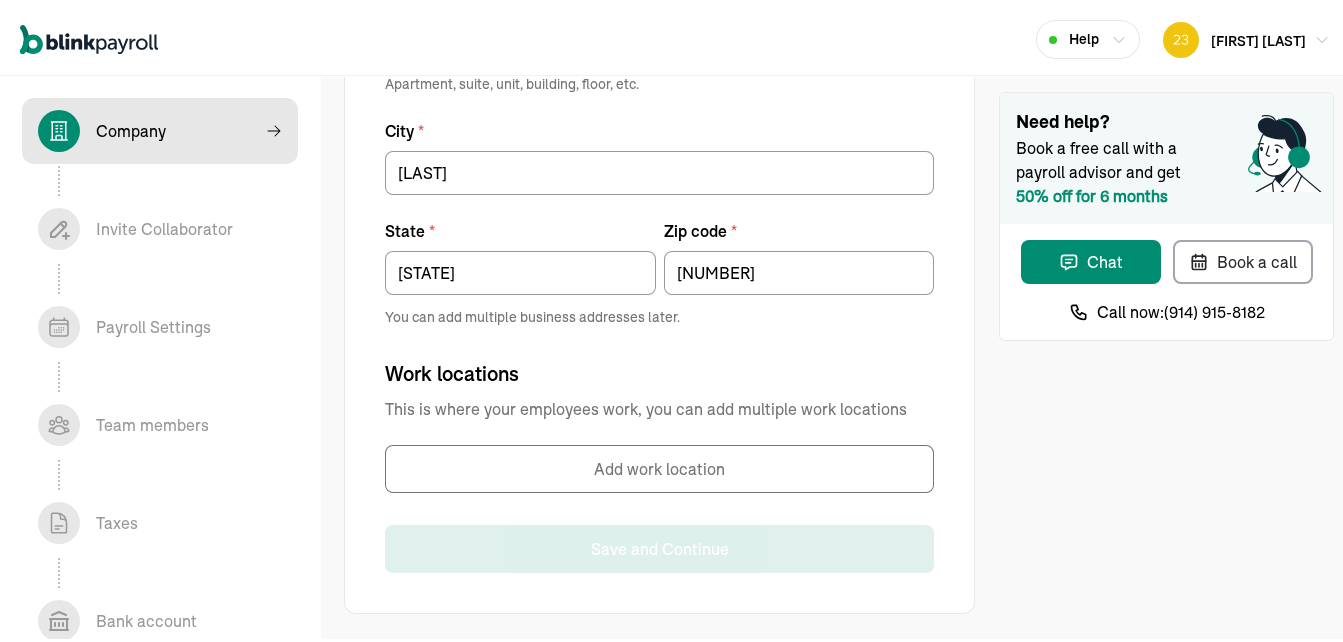 click on "Add work location" at bounding box center (659, 465) 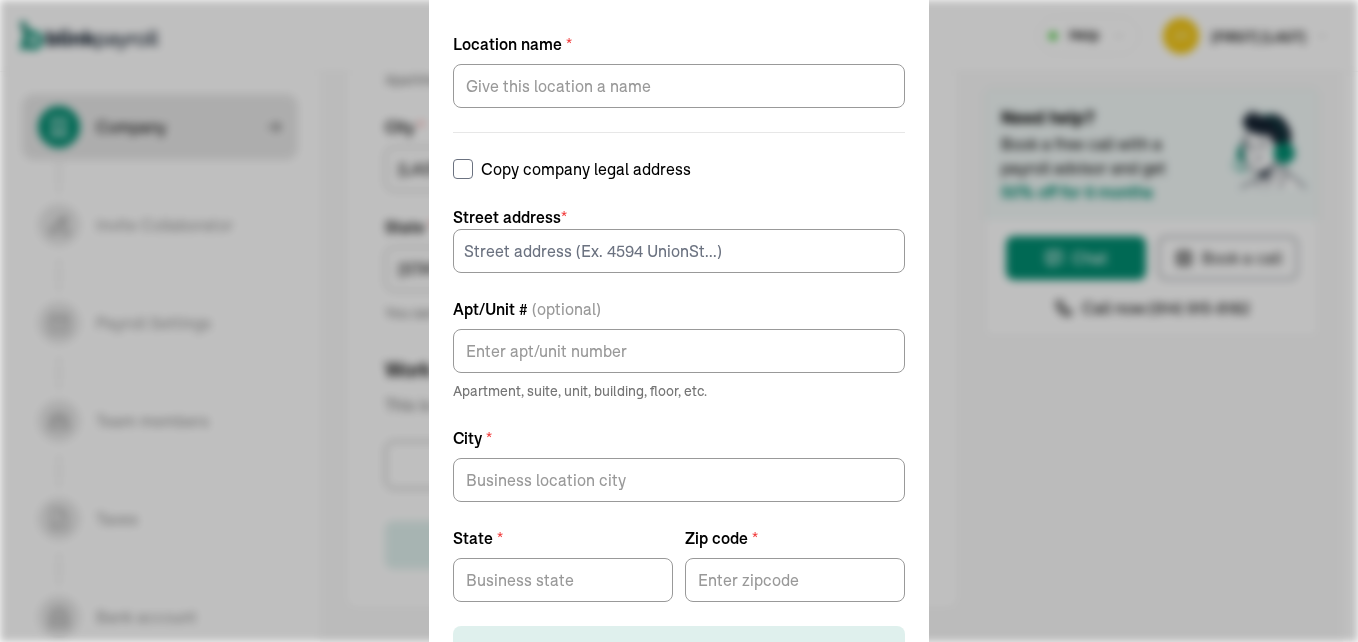click on "Copy company legal address" at bounding box center [463, 169] 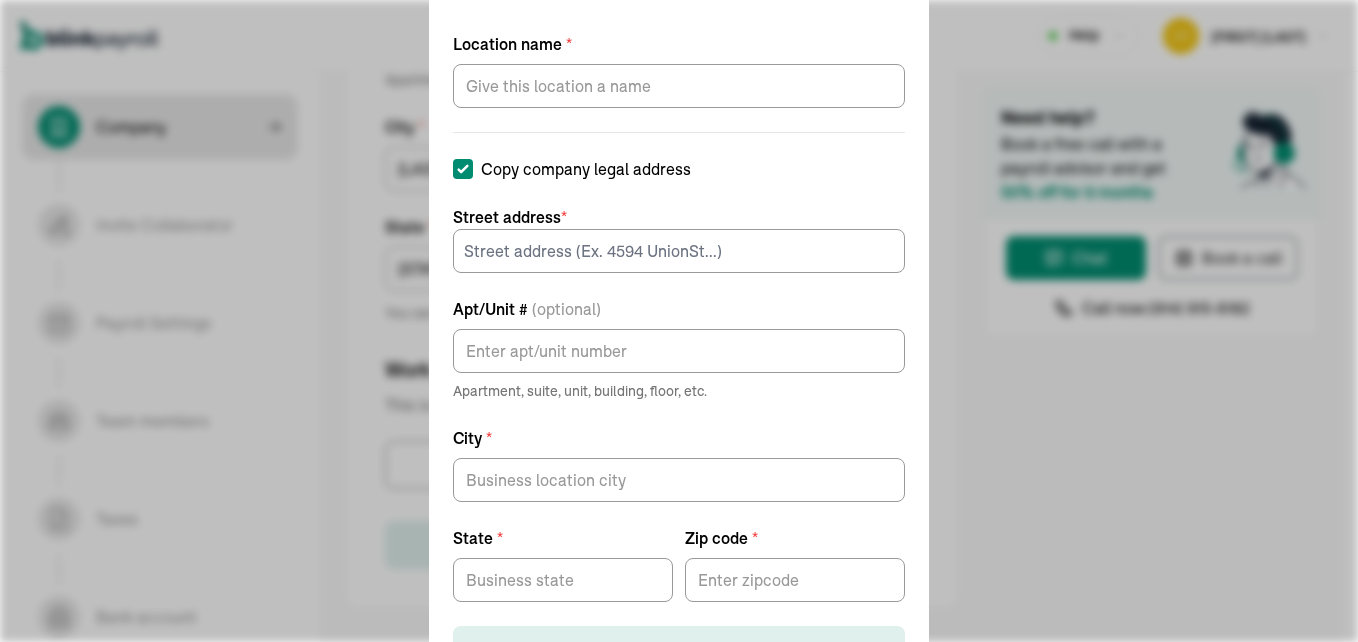 checkbox on "true" 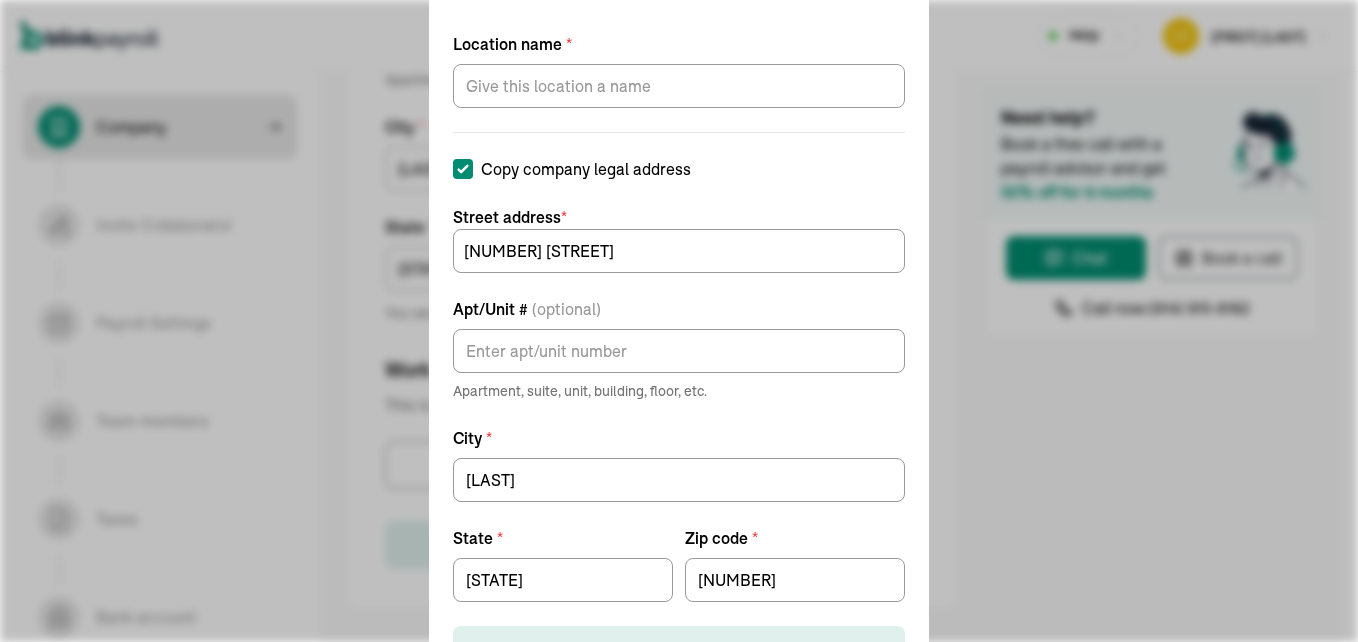 click on "Add work location Location name * Copy company legal address Street address * [NUMBER] [STREET] Apt/Unit # (optional) Apartment, suite, unit, building, floor, etc. City * [CITY] State * [STATE] Zip code * [ZIP_CODE] Save work location" at bounding box center (679, 321) 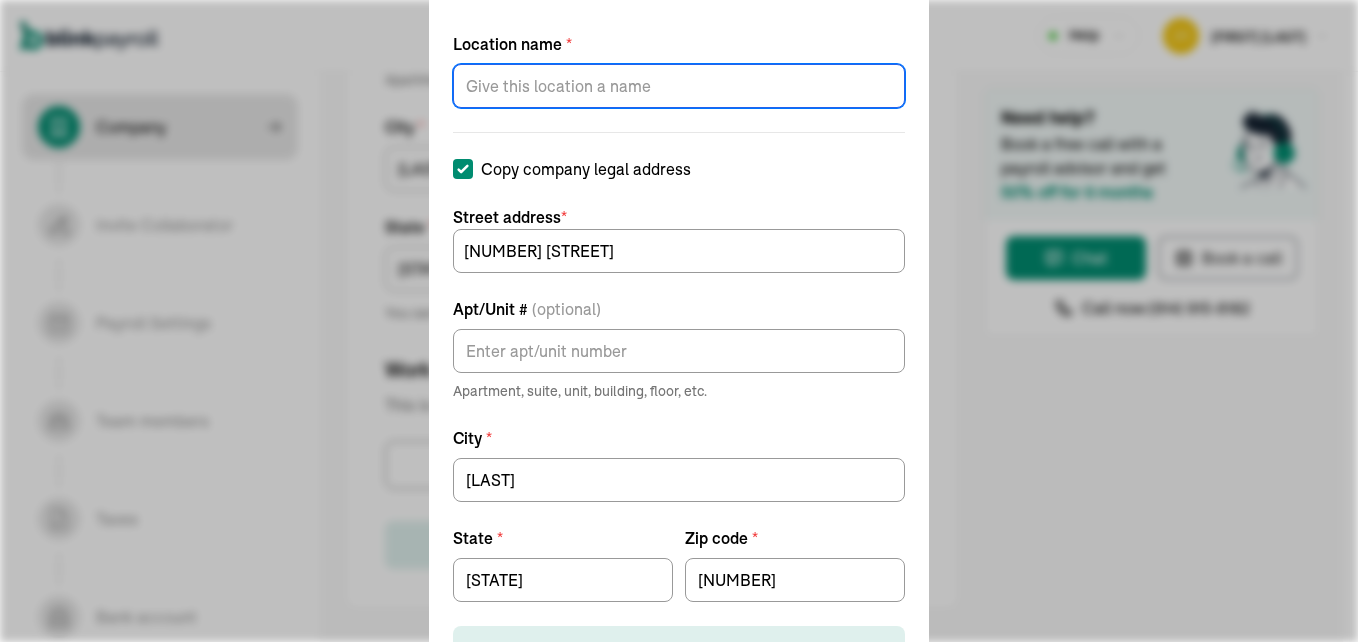 click on "Location name   *" at bounding box center (679, 86) 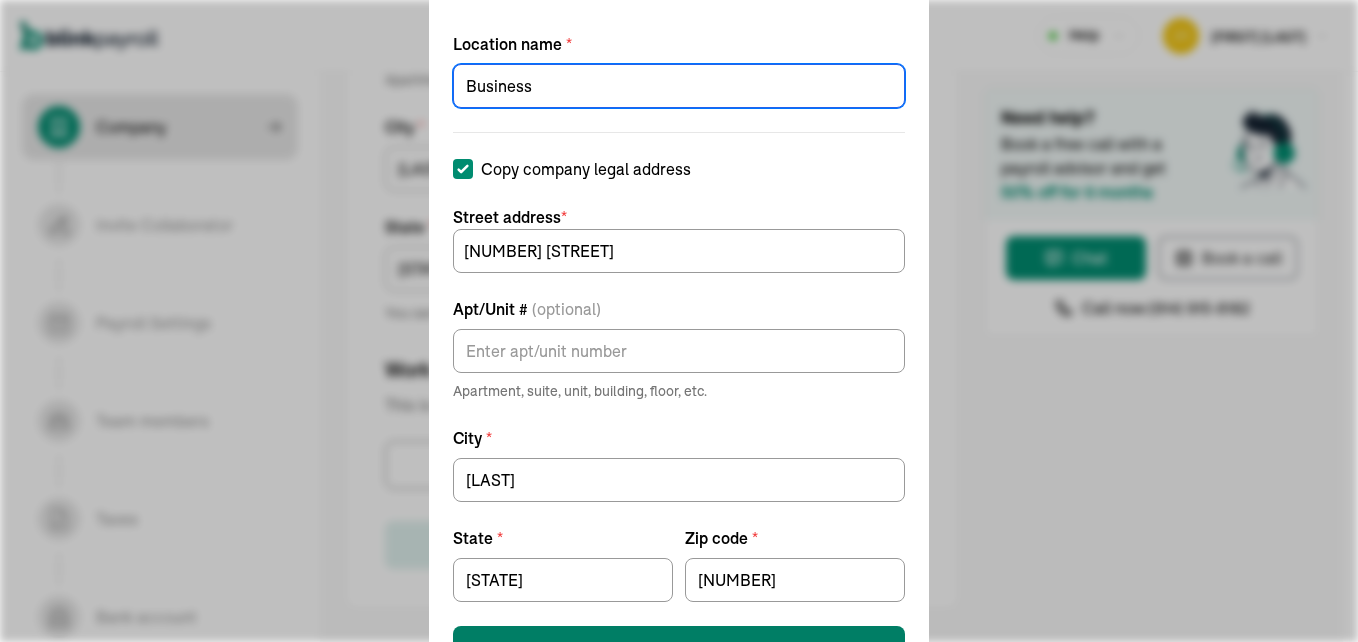type on "Business" 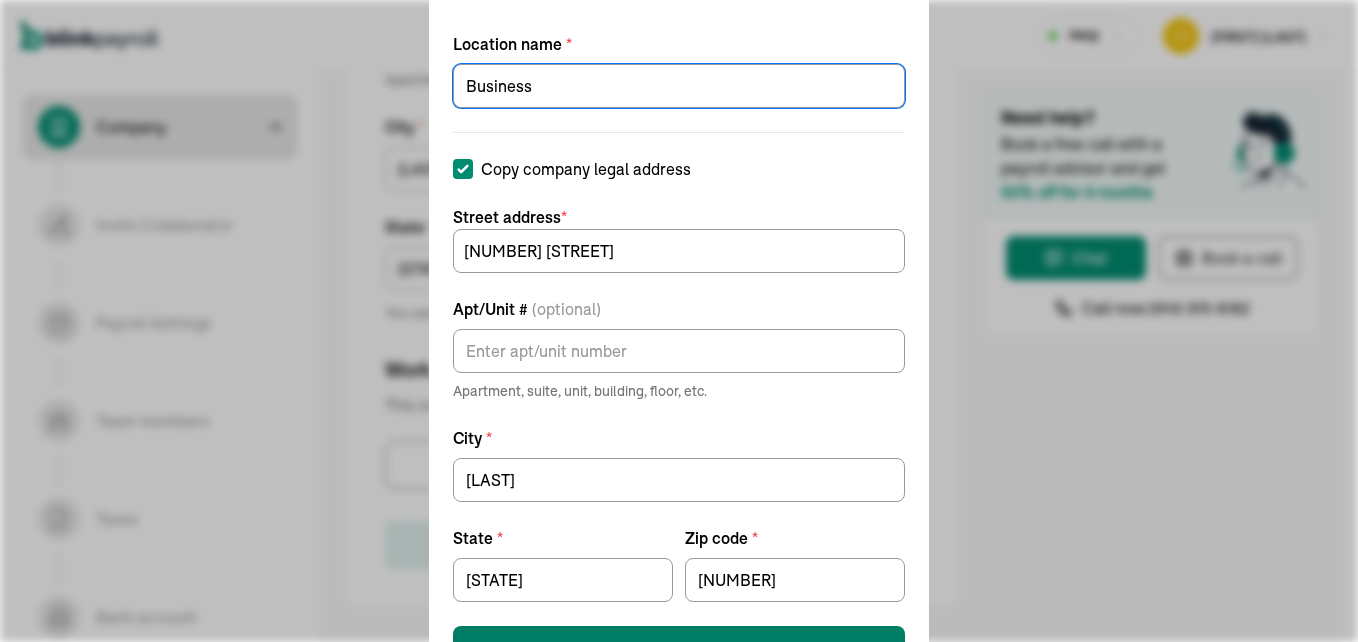 click on "Save work location" at bounding box center (679, 648) 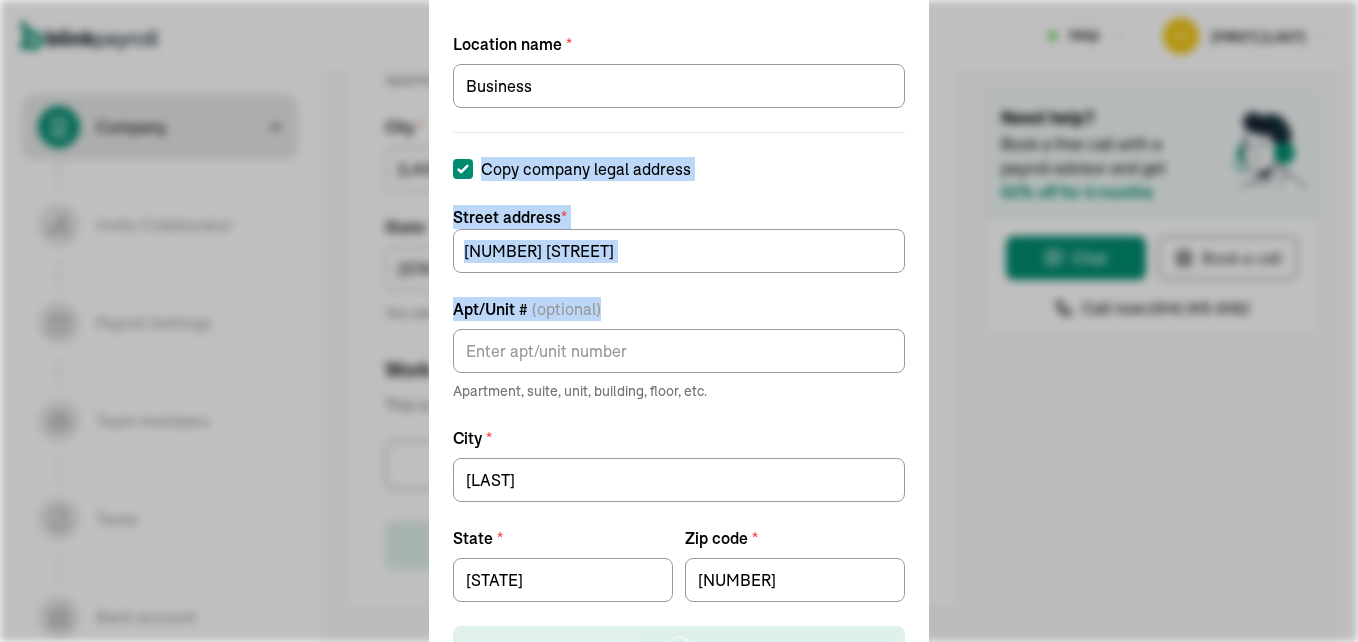 drag, startPoint x: 899, startPoint y: 168, endPoint x: 908, endPoint y: 316, distance: 148.27339 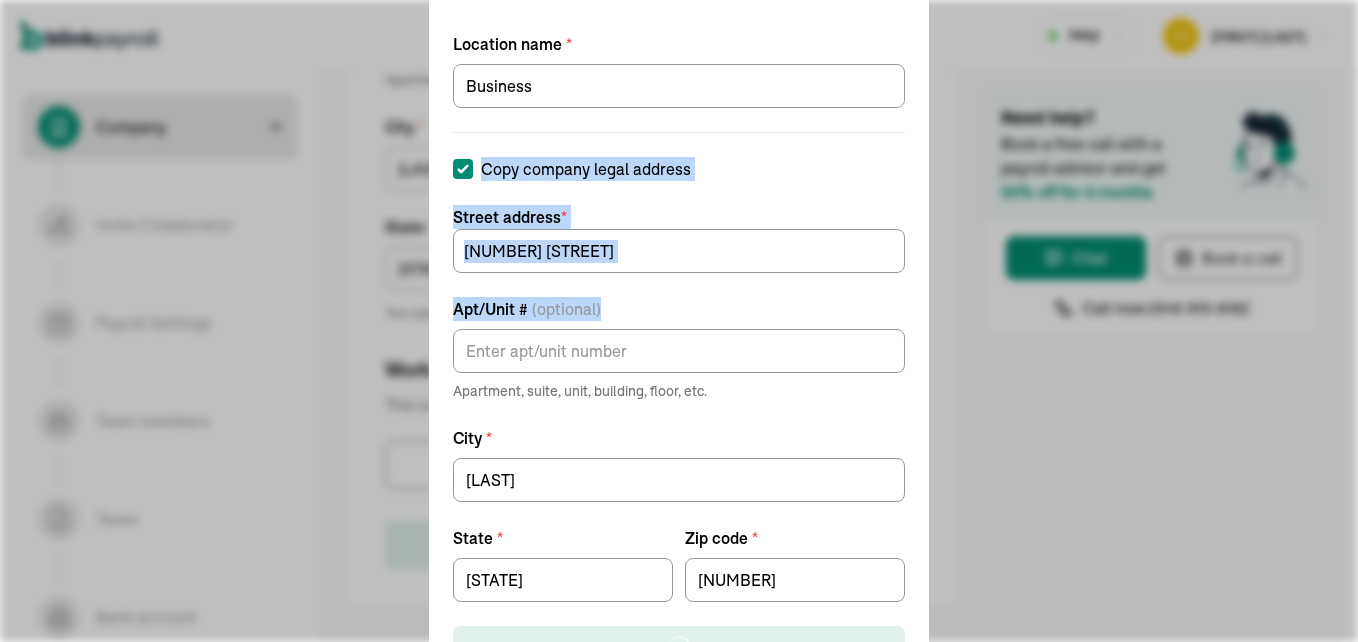 click on "Add work location Location name * Business Copy company legal address Street address * [NUMBER] [STREET] Apt/Unit # (optional) Apartment, suite, unit, building, floor, etc. City * [CITY] State * [STATE] Zip code * [ZIP_CODE] Save work location Loading..." at bounding box center (679, 321) 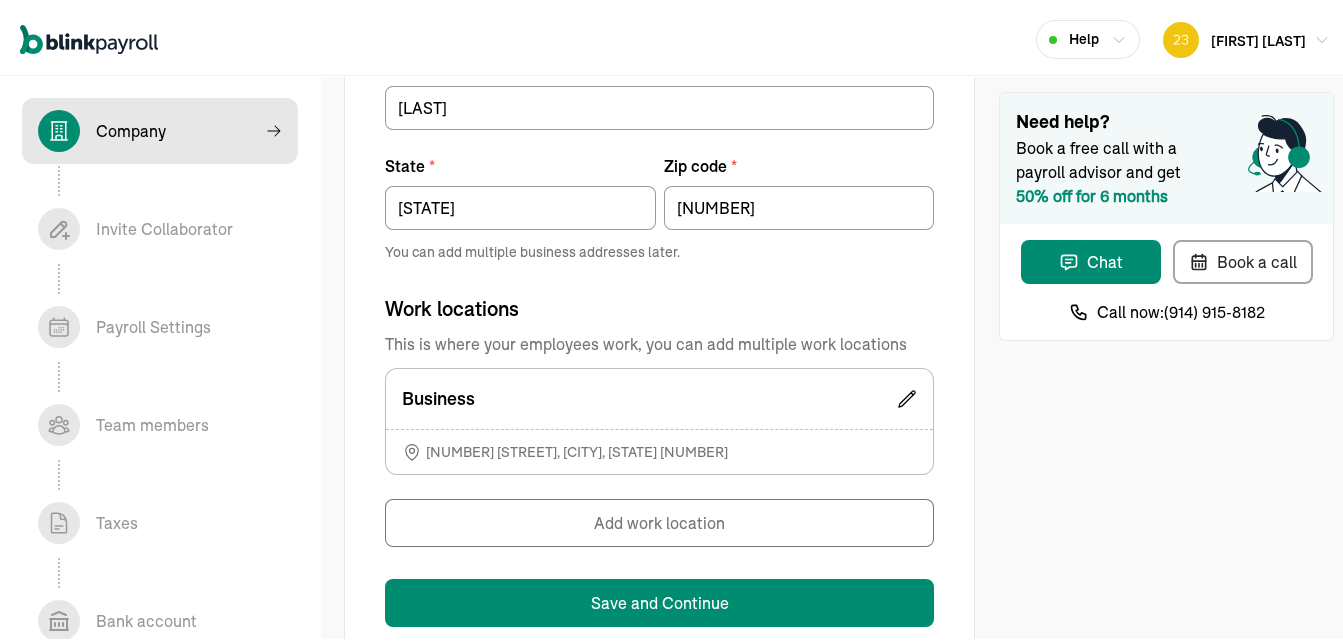 scroll, scrollTop: 1396, scrollLeft: 0, axis: vertical 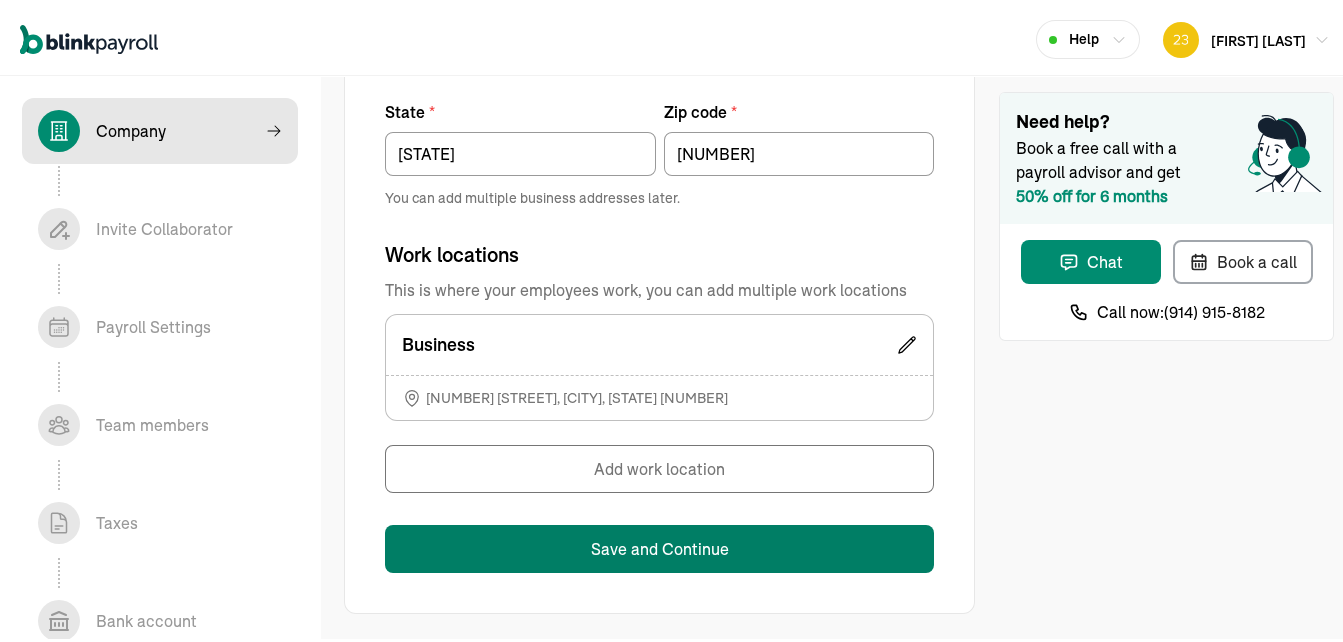 click on "Save and Continue" at bounding box center (659, 545) 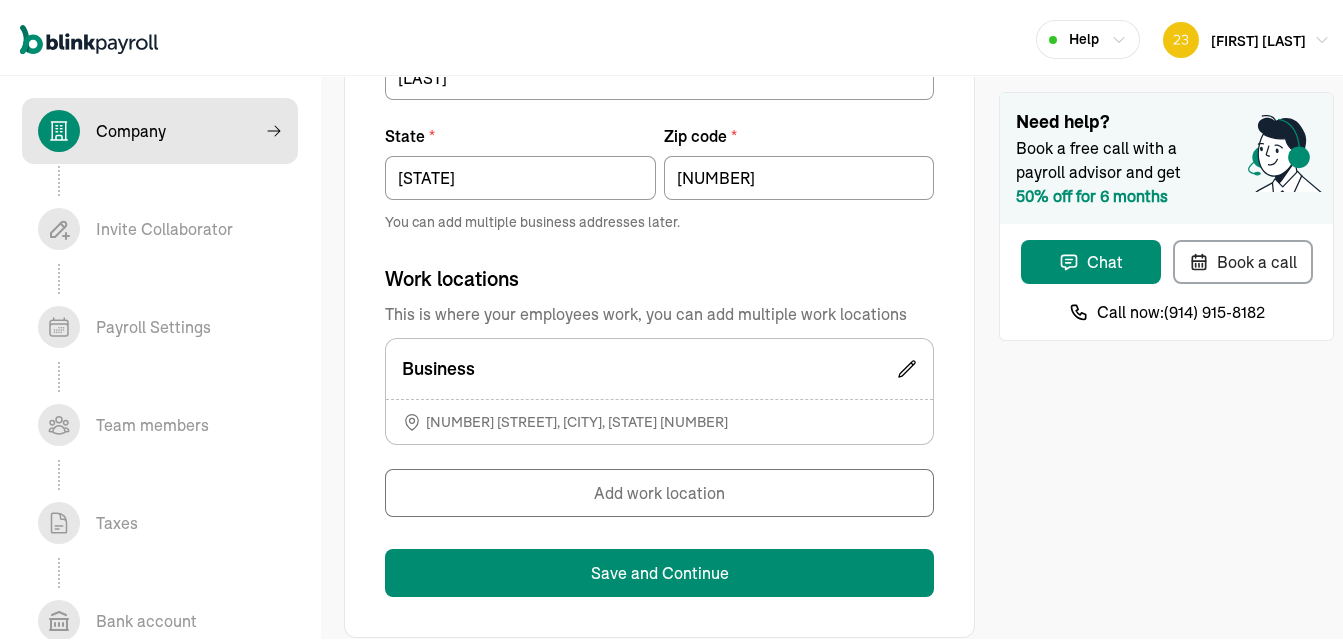 scroll, scrollTop: 448, scrollLeft: 0, axis: vertical 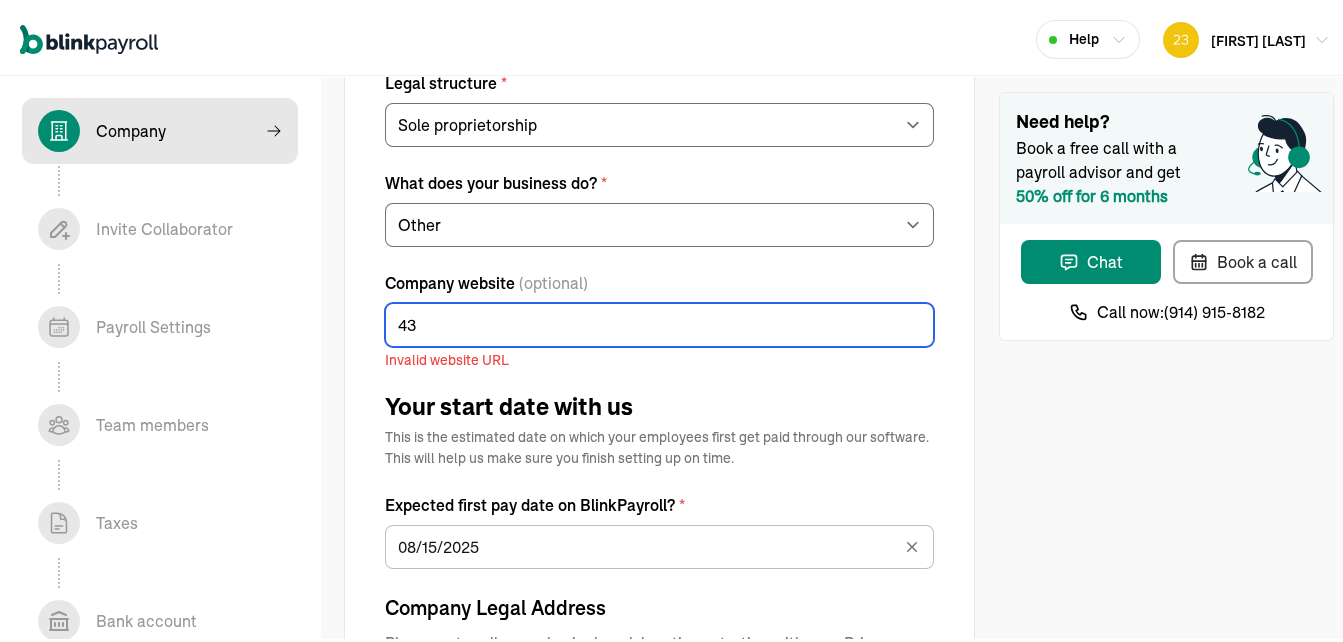 type on "4" 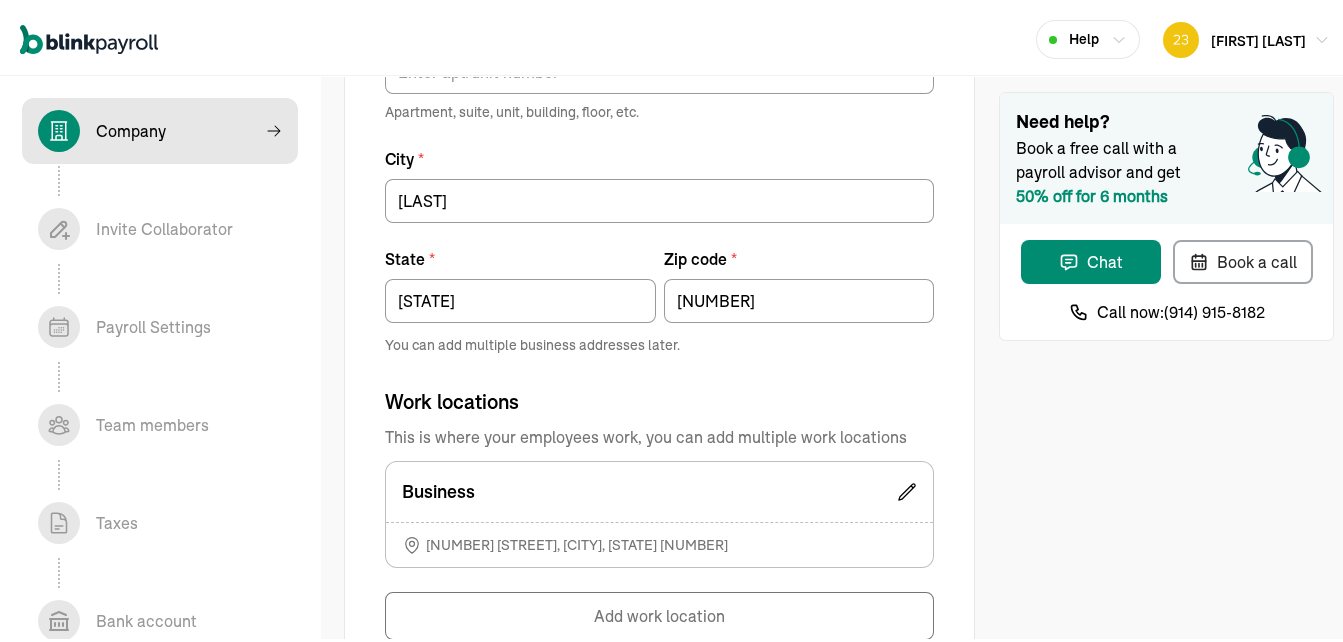 scroll, scrollTop: 1396, scrollLeft: 0, axis: vertical 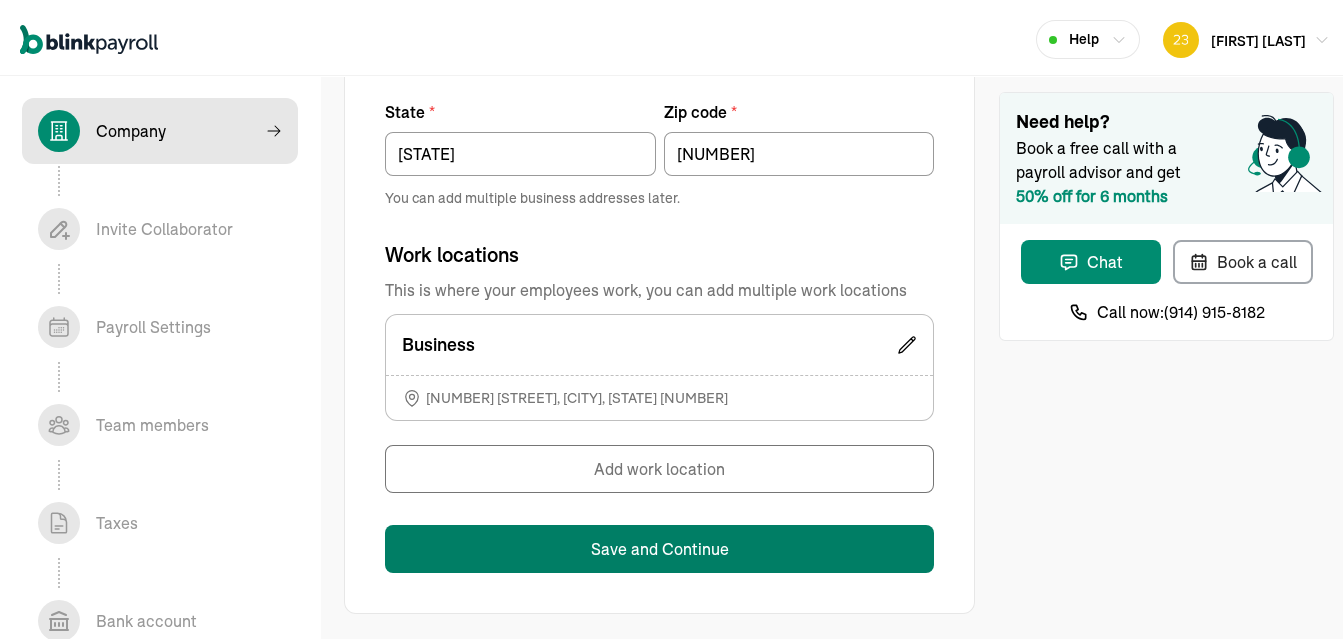 type 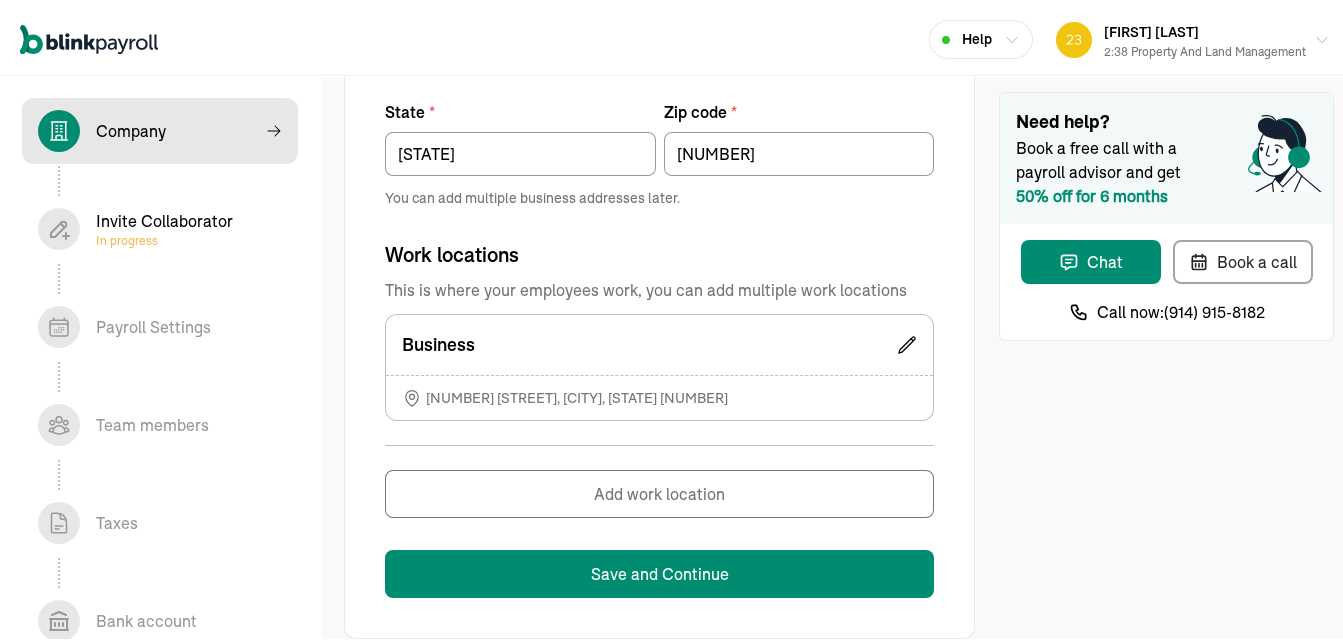 type 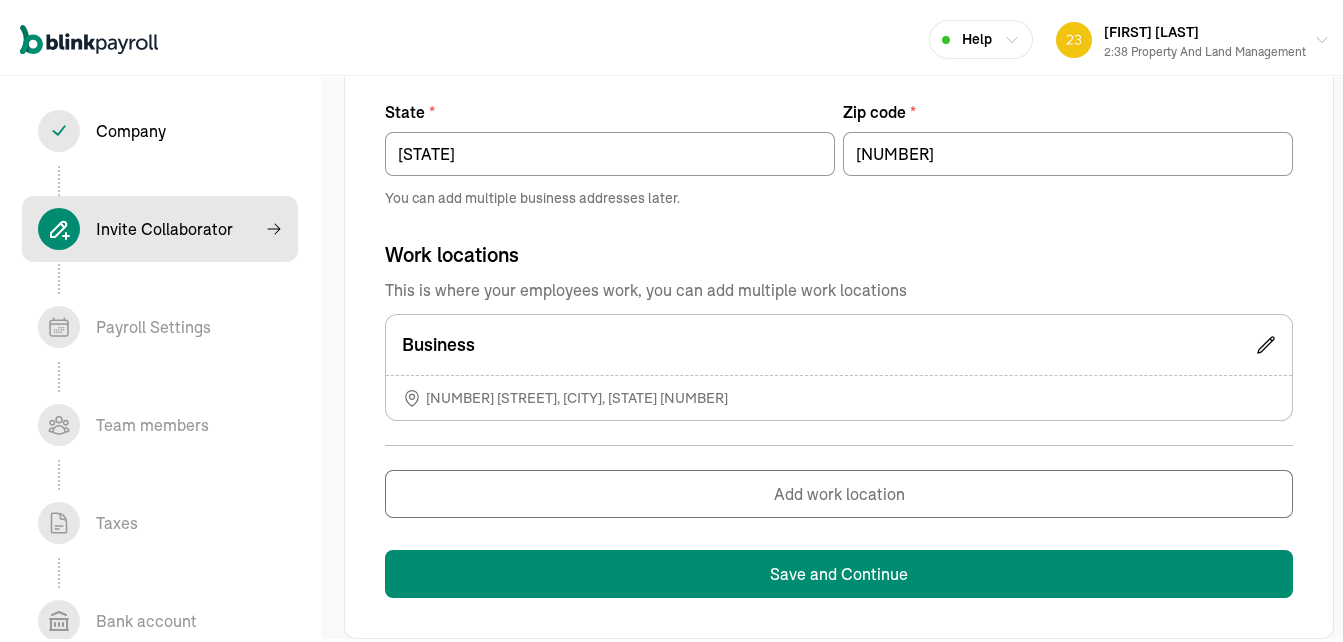 scroll, scrollTop: 0, scrollLeft: 0, axis: both 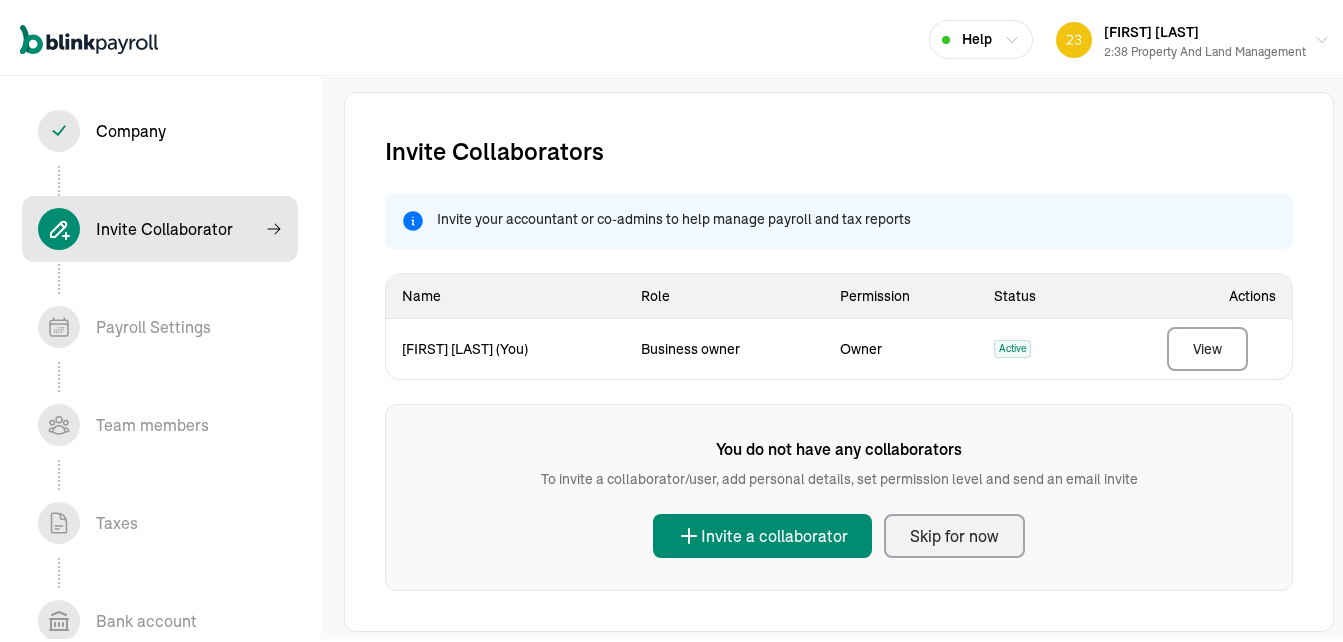 click on "Skip for now" at bounding box center (954, 532) 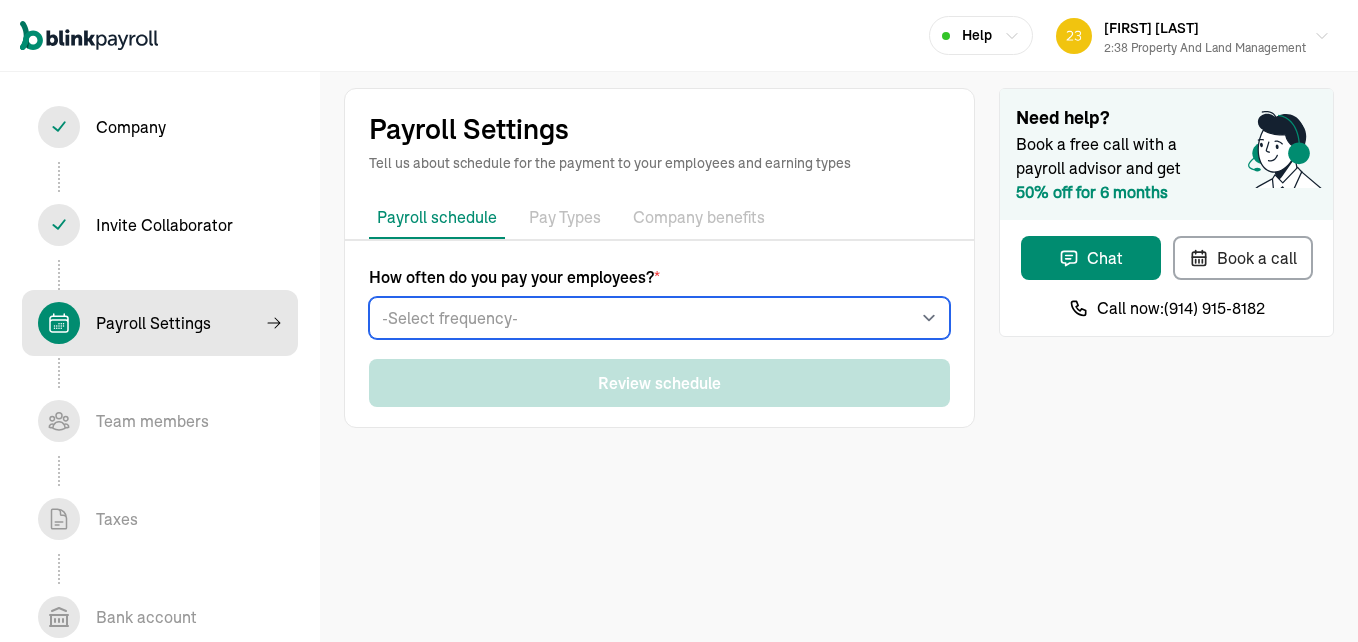 click on "-Select frequency- Weekly Bi-weekly Semi-monthly Monthly" at bounding box center (659, 318) 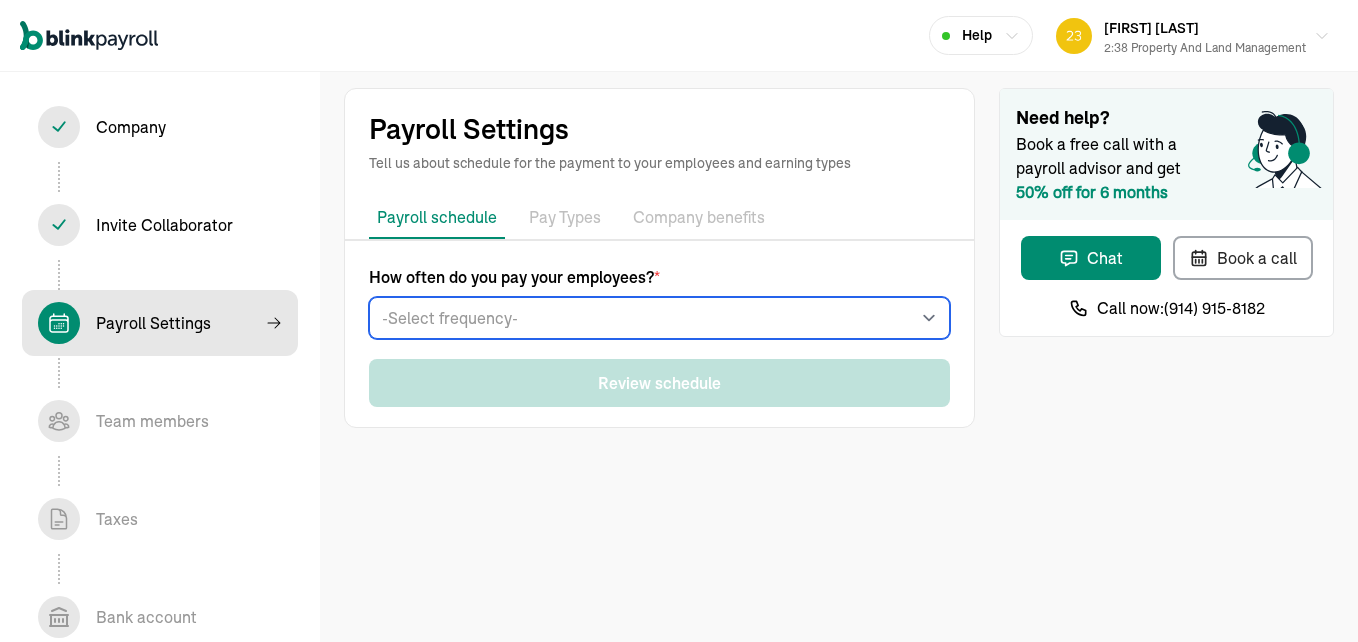 select on "weekly" 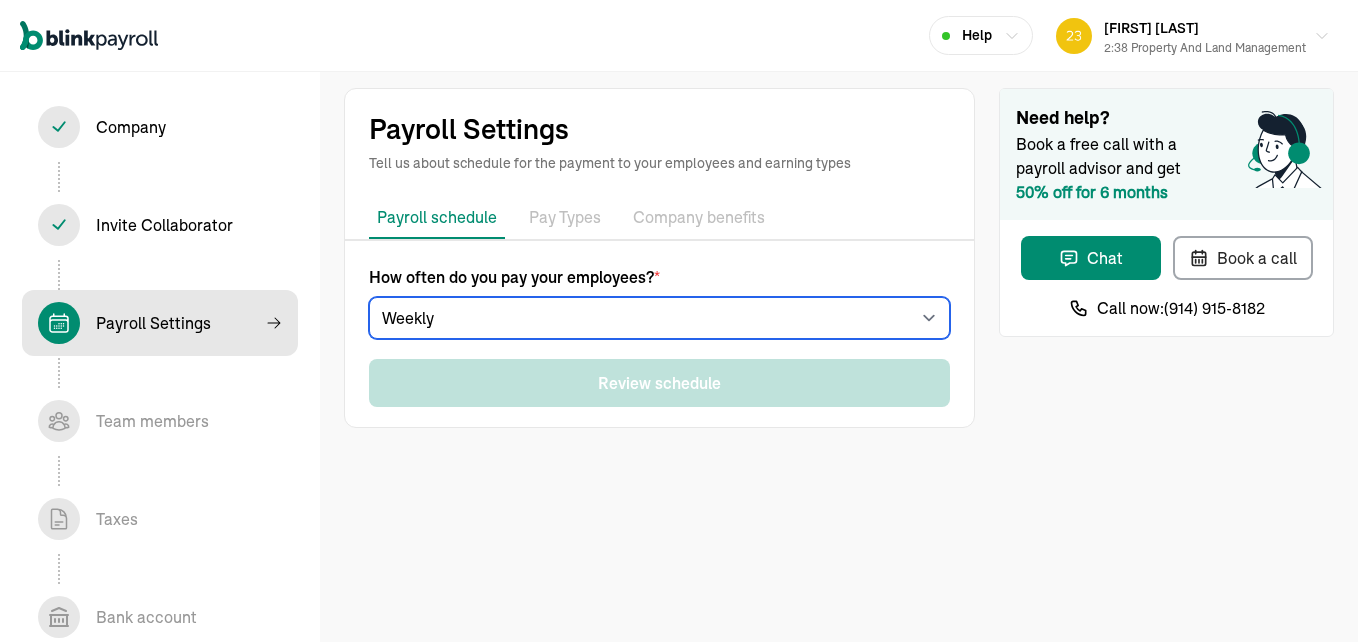 click on "-Select frequency- Weekly Bi-weekly Semi-monthly Monthly" at bounding box center [659, 318] 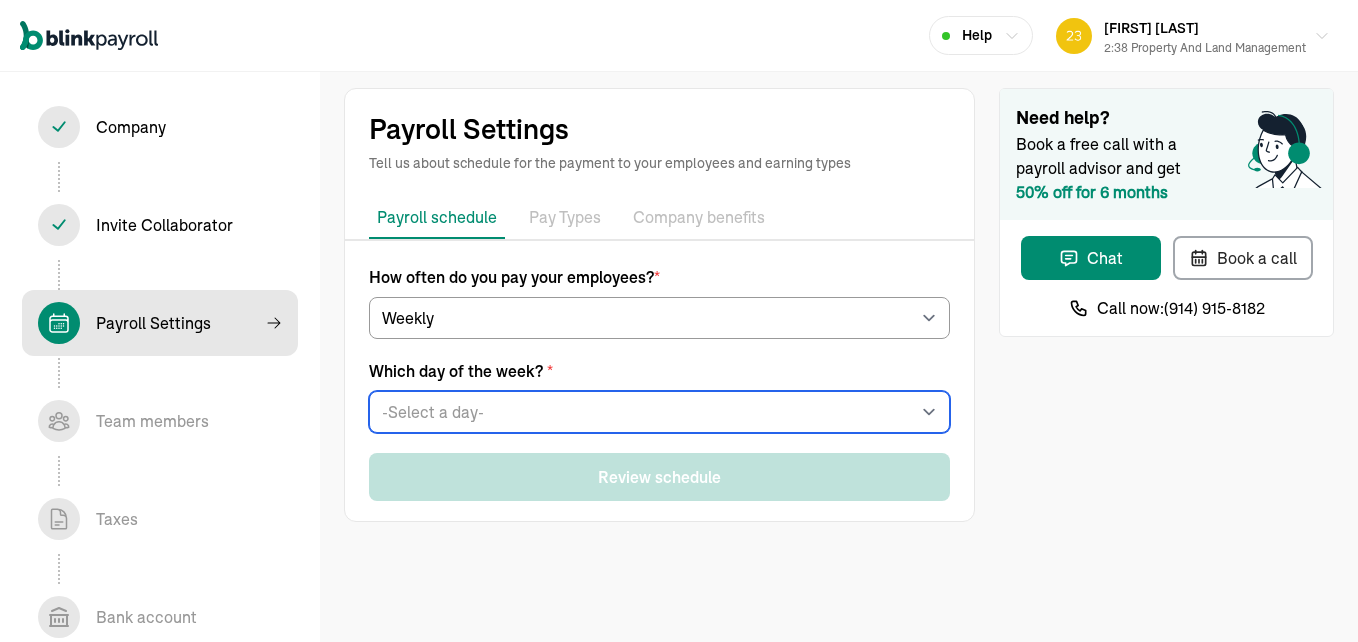 click on "-Select a day- Every Monday Every Tuesday Every Wednesday Every Thursday Every Friday" at bounding box center (659, 412) 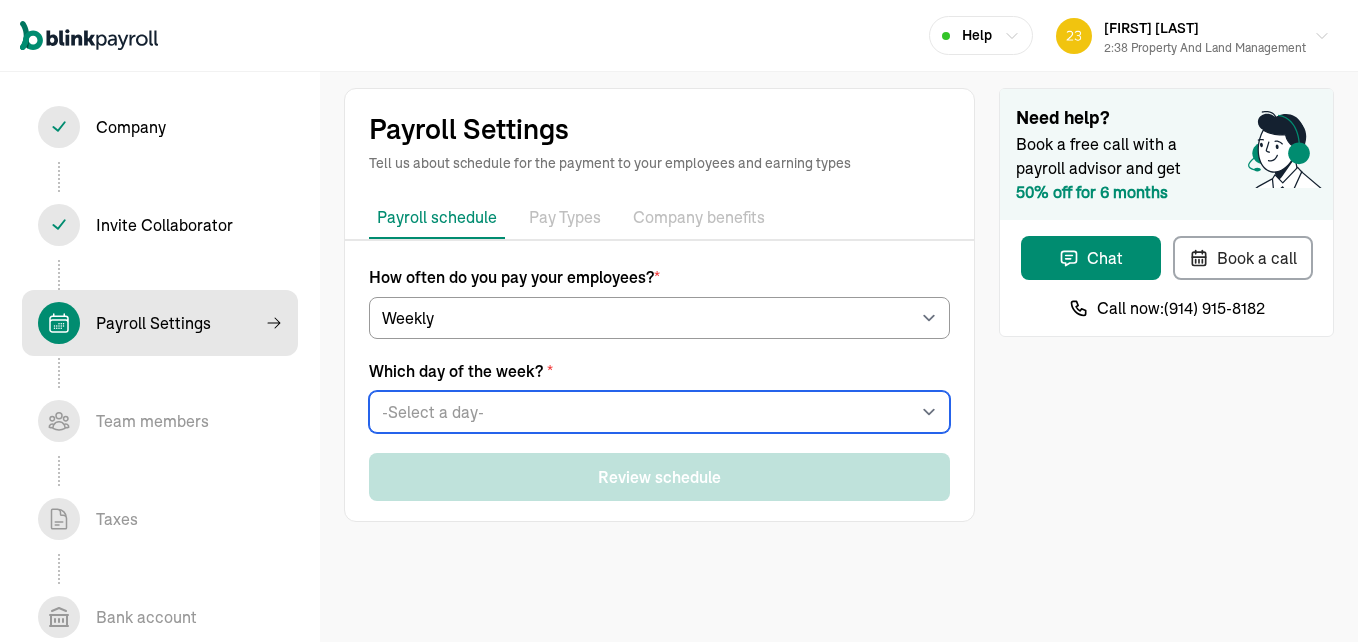 select on "Friday" 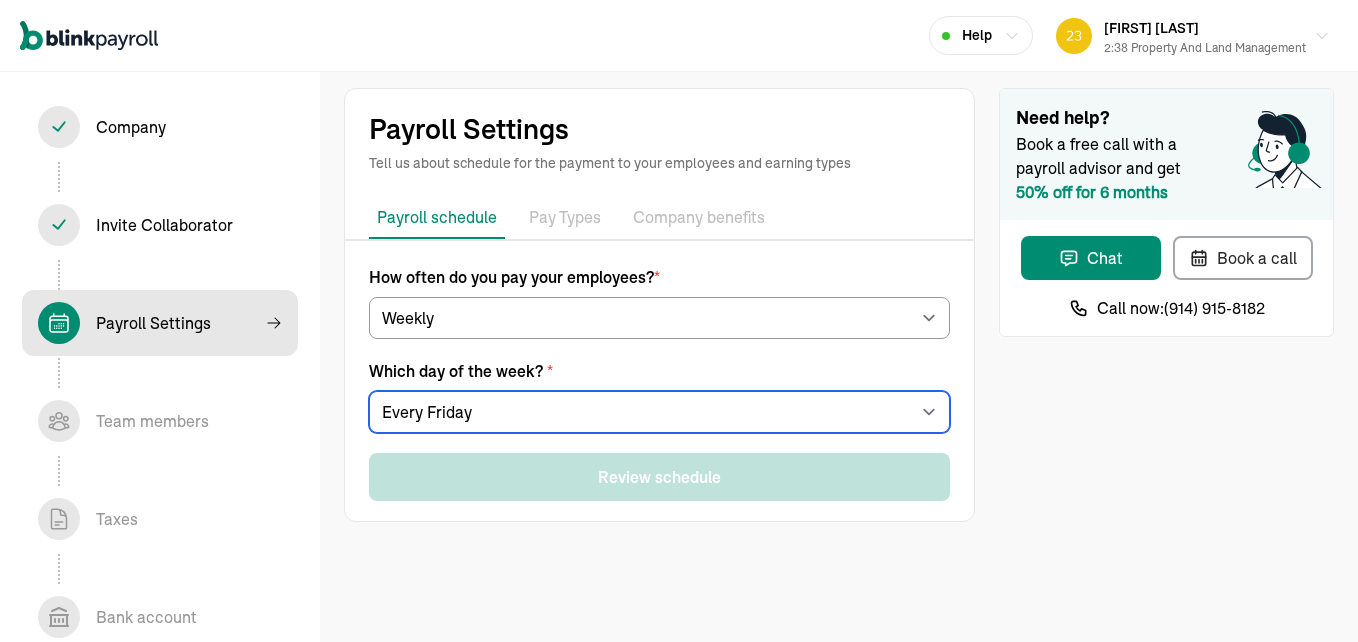 click on "-Select a day- Every Monday Every Tuesday Every Wednesday Every Thursday Every Friday" at bounding box center (659, 412) 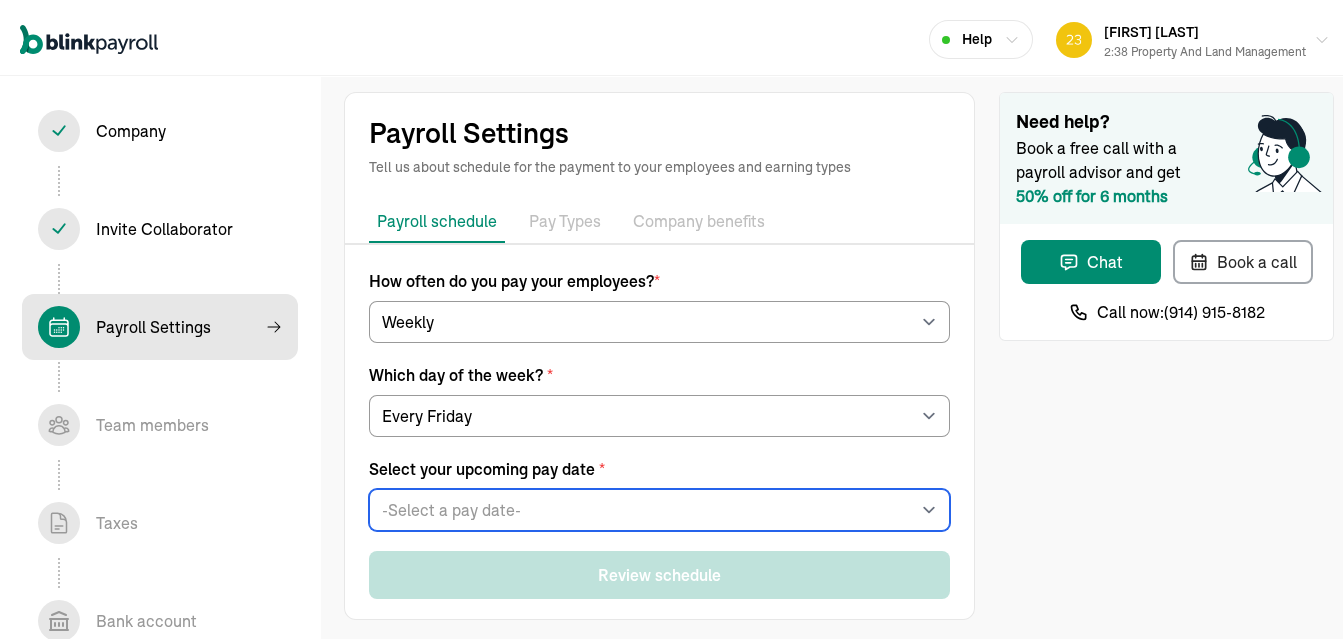 click on "-Select a pay date- Fri, [MONTH] [DAY], [YEAR] Fri, [MONTH] [DAY], [YEAR] Fri, [MONTH] [DAY], [YEAR] Fri, [MONTH] [DAY], [YEAR] Fri, [MONTH] [DAY], [YEAR] Fri, [MONTH] [DAY], [YEAR] Fri, [MONTH] [DAY], [YEAR] Fri, [MONTH] [DAY], [YEAR] Fri, [MONTH] [DAY], [YEAR] Fri, [MONTH] [DAY], [YEAR] Fri, [MONTH] [DAY], [YEAR] Fri, [MONTH] [DAY], [YEAR] Fri, [MONTH] [DAY], [YEAR] Fri, [MONTH] [DAY], [YEAR] Fri, [MONTH] [DAY], [YEAR] Fri, [MONTH] [DAY], [YEAR] Fri, [MONTH] [DAY], [YEAR] Fri, [MONTH] [DAY], [YEAR] Fri, [MONTH] [DAY], [YEAR] Fri, [MONTH] [DAY], [YEAR] Fri, [MONTH] [DAY], [YEAR] Fri, [MONTH] [DAY], [YEAR] Fri, [MONTH] [DAY], [YEAR] Fri, [MONTH] [DAY], [YEAR] Fri, [MONTH] [DAY], [YEAR] Fri, [MONTH] [DAY], [YEAR]" at bounding box center (659, 506) 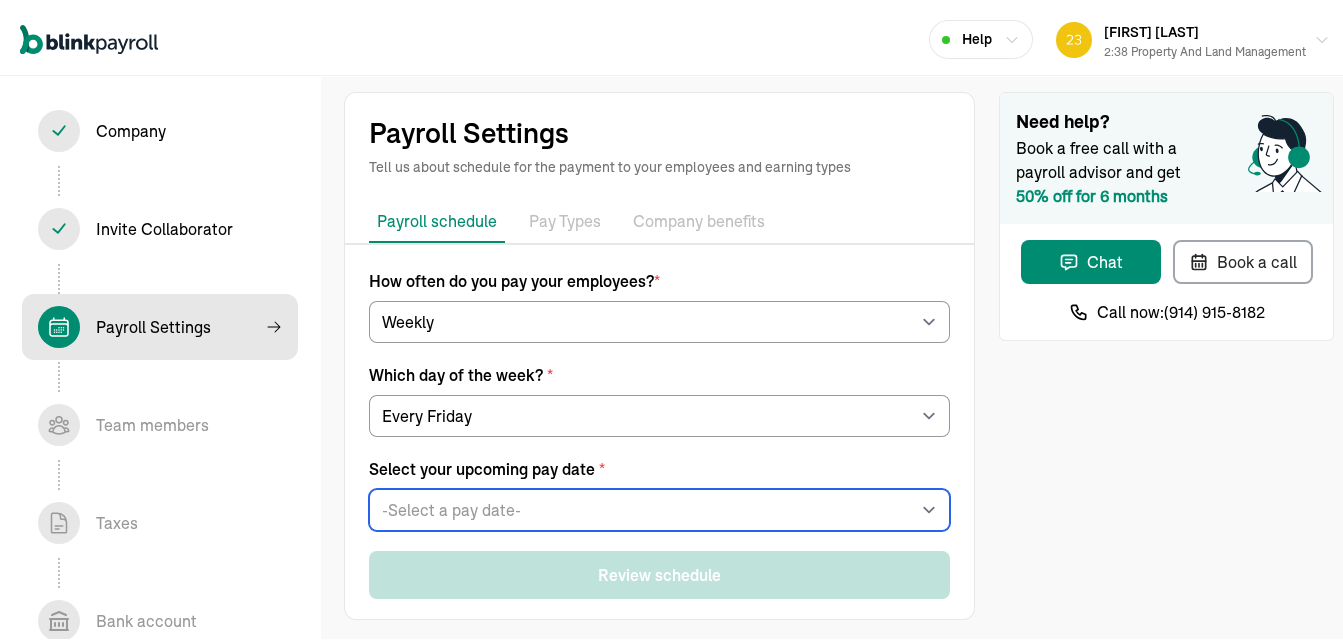 select on "08/15/2025" 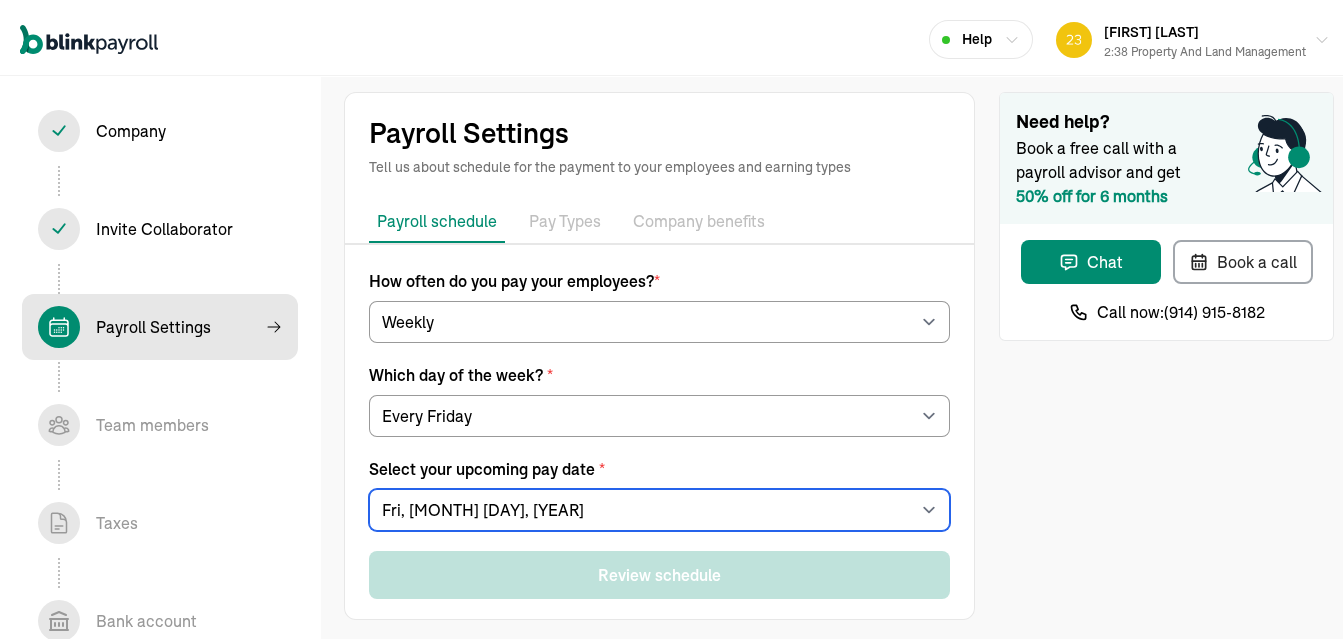 click on "-Select a pay date- Fri, [MONTH] [DAY], [YEAR] Fri, [MONTH] [DAY], [YEAR] Fri, [MONTH] [DAY], [YEAR] Fri, [MONTH] [DAY], [YEAR] Fri, [MONTH] [DAY], [YEAR] Fri, [MONTH] [DAY], [YEAR] Fri, [MONTH] [DAY], [YEAR] Fri, [MONTH] [DAY], [YEAR] Fri, [MONTH] [DAY], [YEAR] Fri, [MONTH] [DAY], [YEAR] Fri, [MONTH] [DAY], [YEAR] Fri, [MONTH] [DAY], [YEAR] Fri, [MONTH] [DAY], [YEAR] Fri, [MONTH] [DAY], [YEAR] Fri, [MONTH] [DAY], [YEAR] Fri, [MONTH] [DAY], [YEAR] Fri, [MONTH] [DAY], [YEAR] Fri, [MONTH] [DAY], [YEAR] Fri, [MONTH] [DAY], [YEAR] Fri, [MONTH] [DAY], [YEAR] Fri, [MONTH] [DAY], [YEAR] Fri, [MONTH] [DAY], [YEAR] Fri, [MONTH] [DAY], [YEAR] Fri, [MONTH] [DAY], [YEAR] Fri, [MONTH] [DAY], [YEAR] Fri, [MONTH] [DAY], [YEAR]" at bounding box center (659, 506) 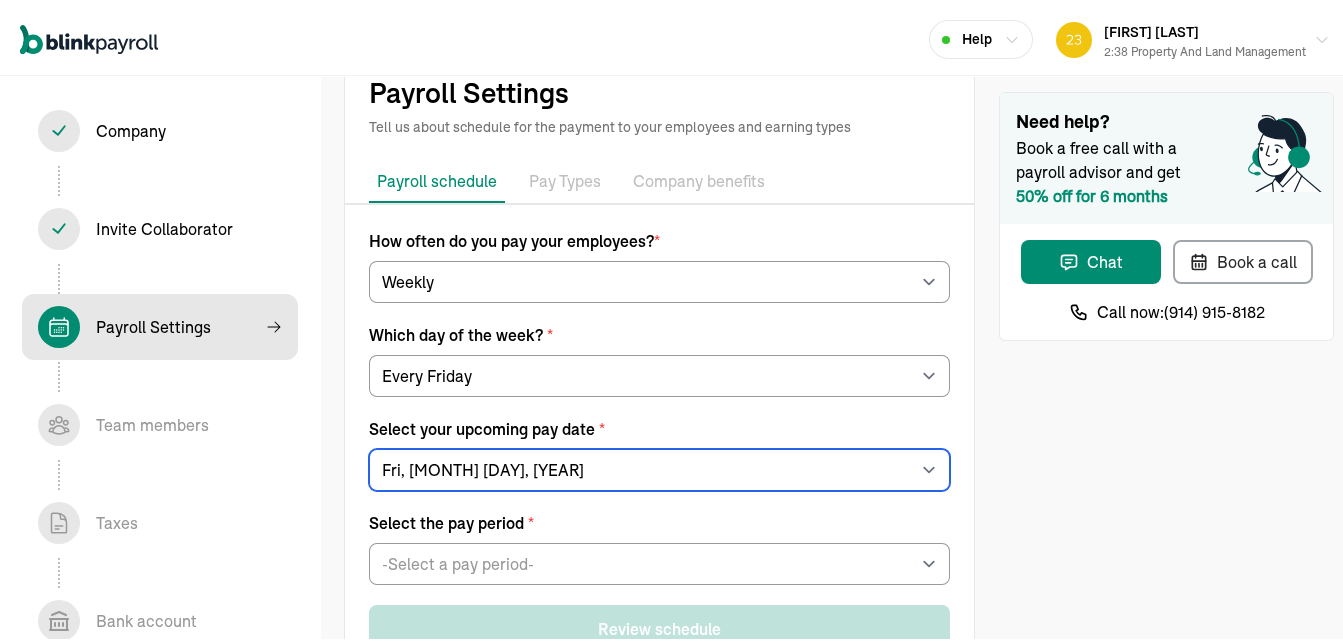 scroll, scrollTop: 100, scrollLeft: 0, axis: vertical 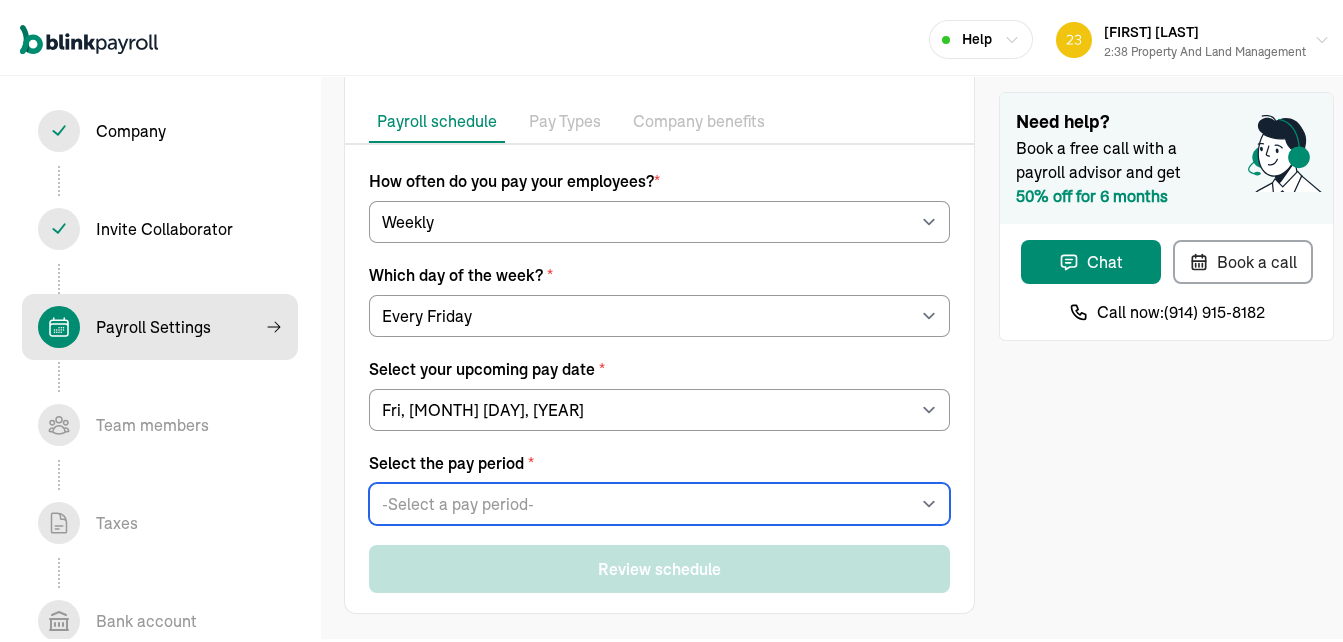 click on "-Select a pay period- Sat, [MONTH] [DAY] - Fri, [MONTH] [DAY] Sat, [MONTH] [DAY] - Fri, [MONTH] [DAY] Custom Pay Period" at bounding box center (659, 500) 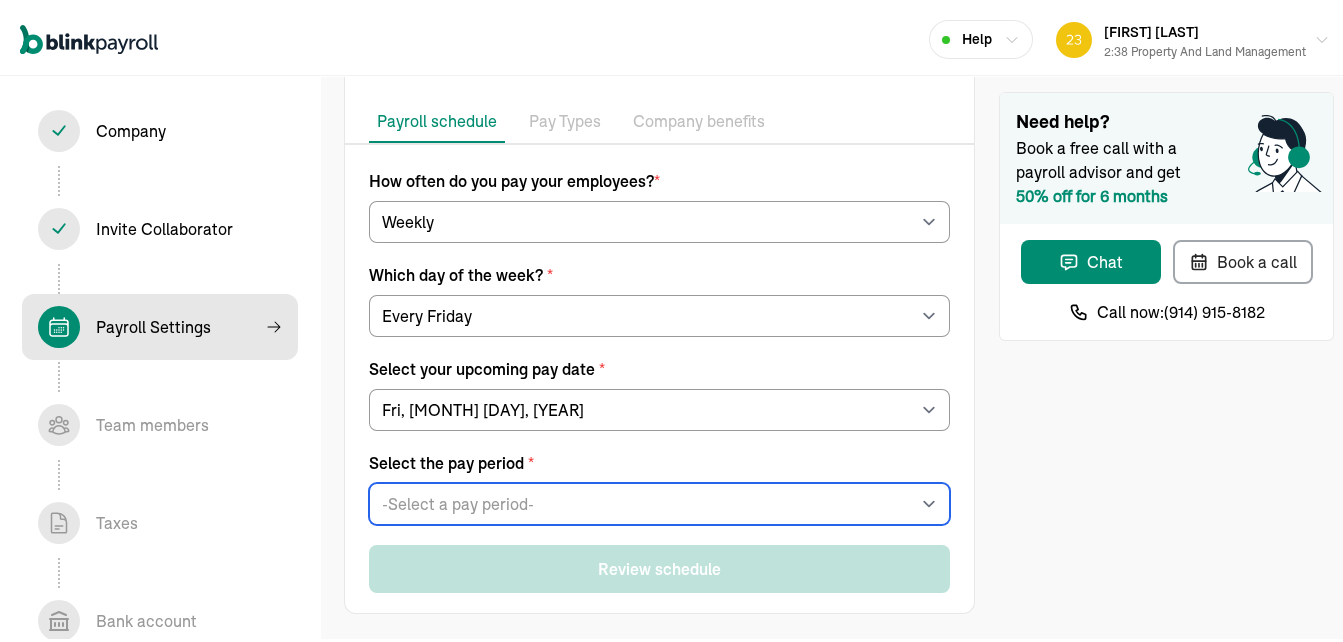 select on "Sat, [MONTH] [DAY] - Fri, [MONTH] [DAY]" 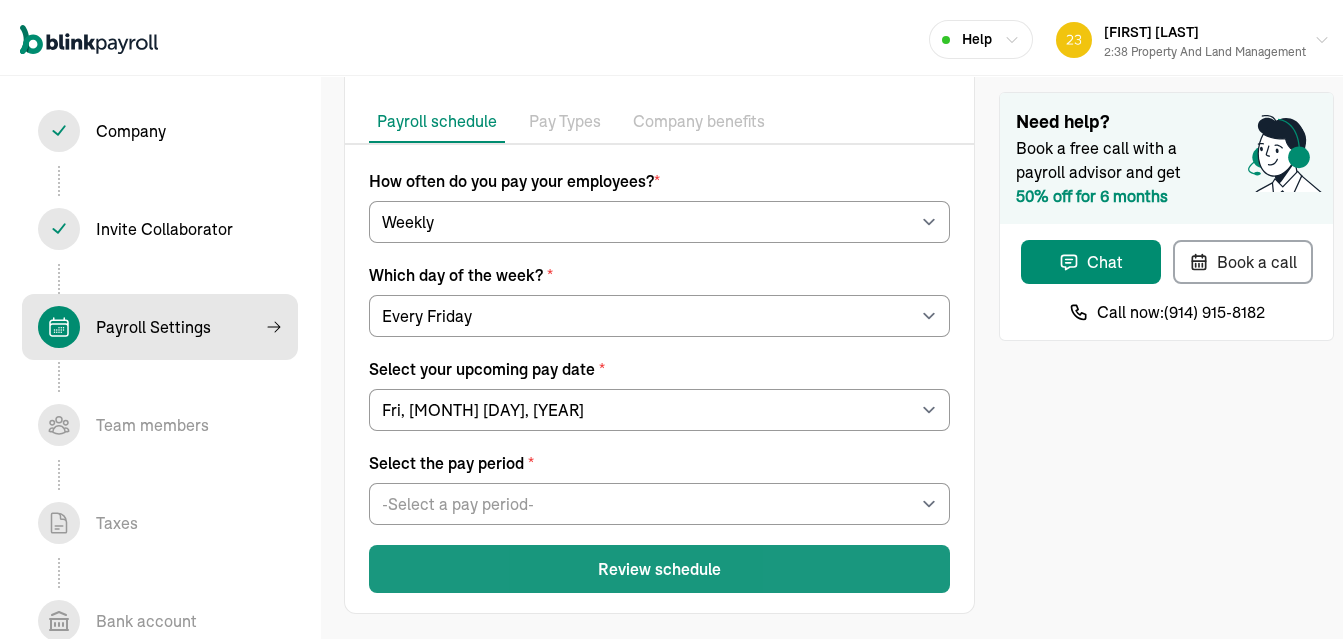 click on "Review schedule" at bounding box center (659, 565) 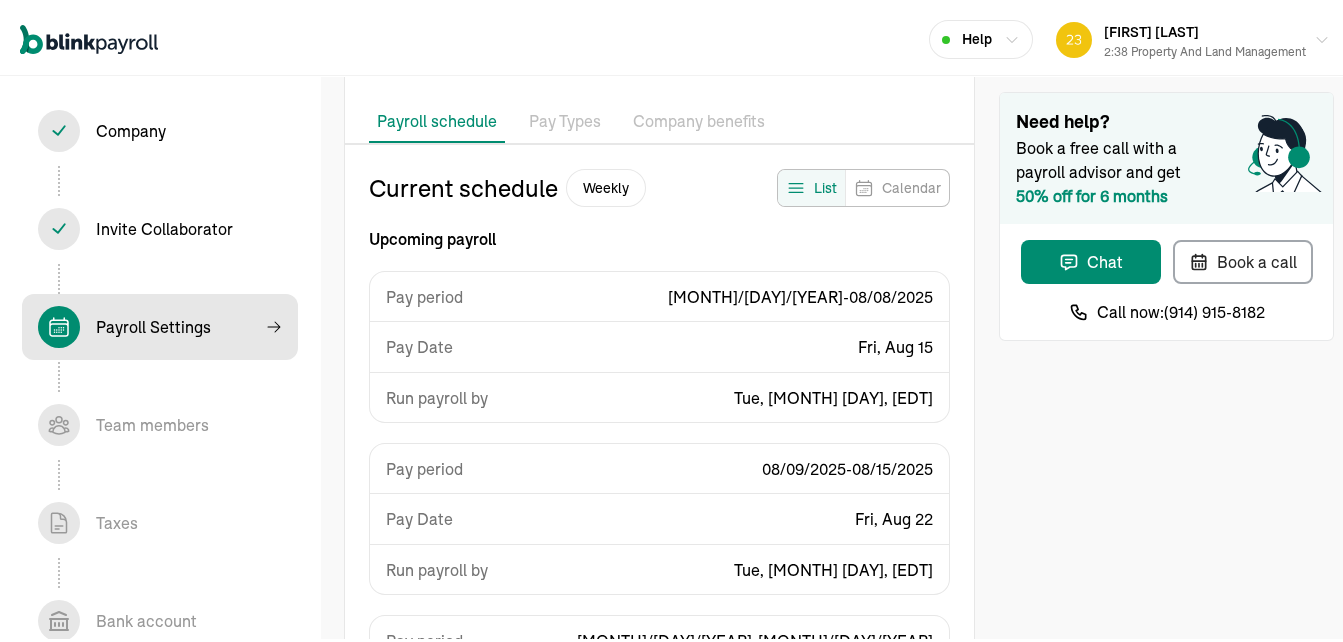 scroll, scrollTop: 0, scrollLeft: 0, axis: both 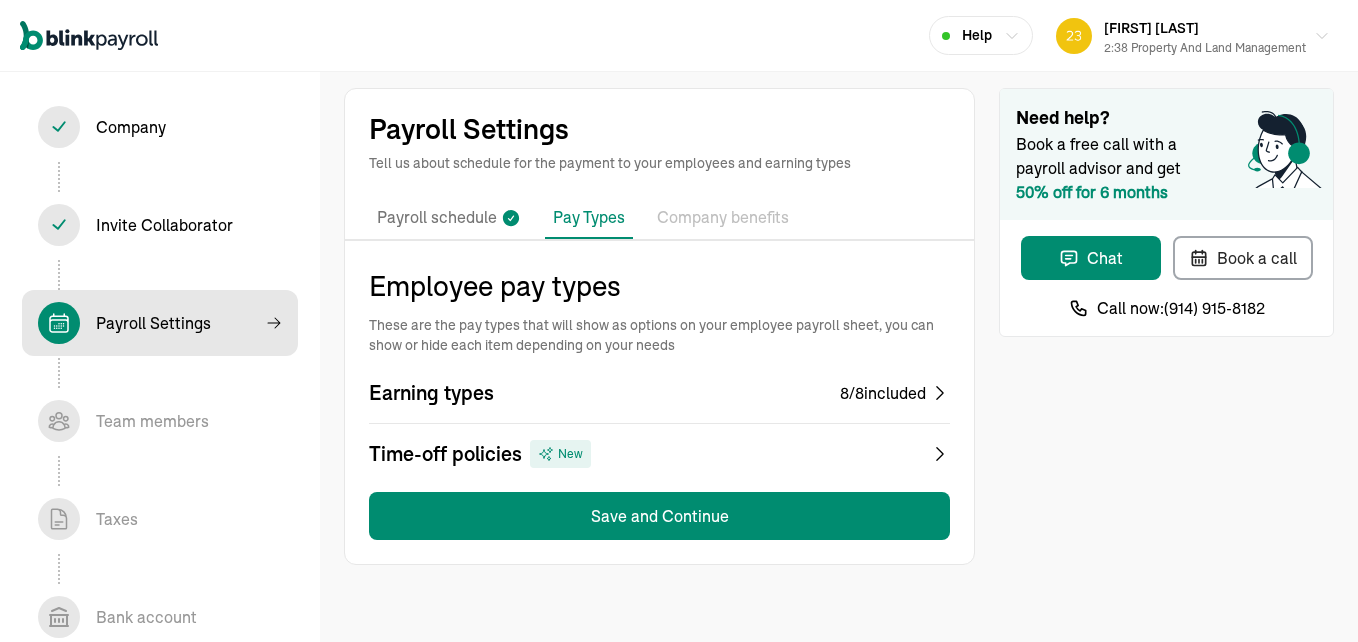 click 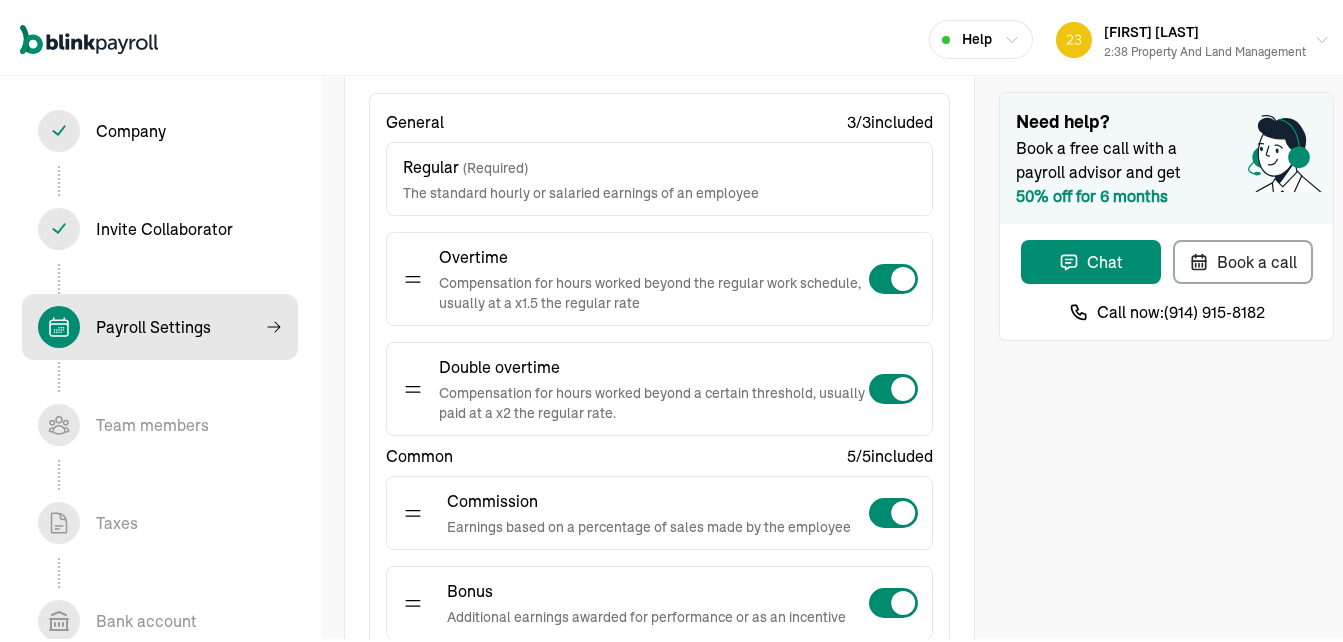 scroll, scrollTop: 193, scrollLeft: 0, axis: vertical 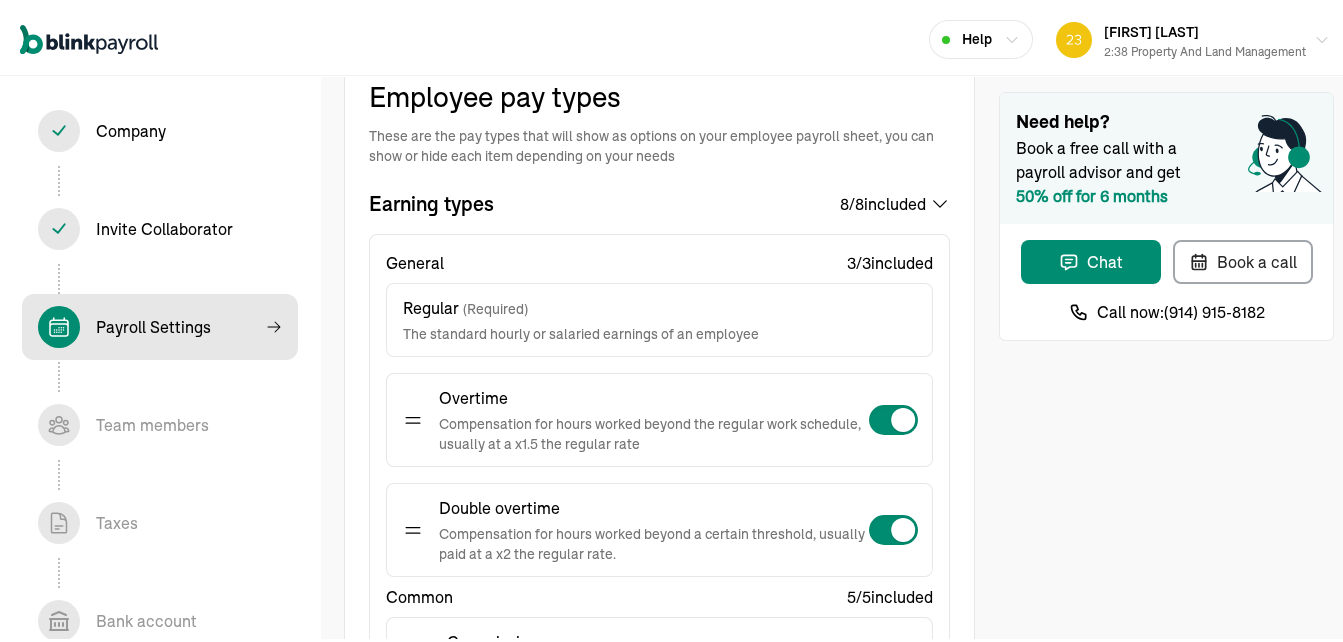 click on "General 3 / 3  included" at bounding box center (659, 259) 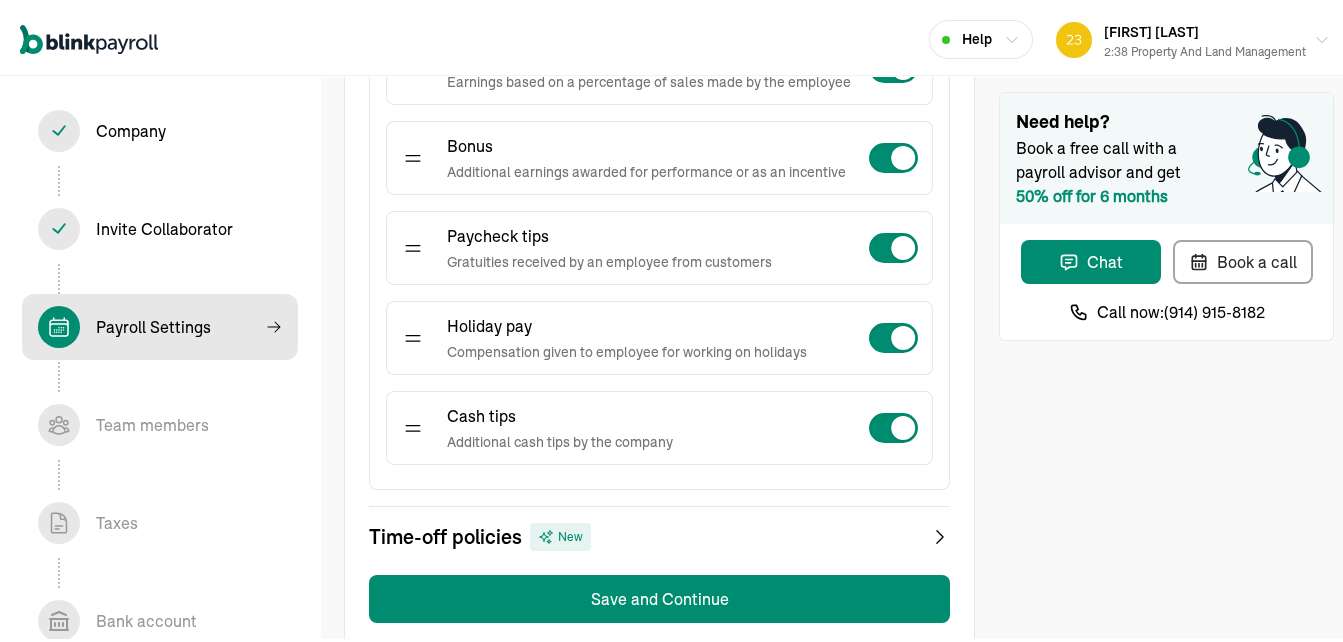 scroll, scrollTop: 813, scrollLeft: 0, axis: vertical 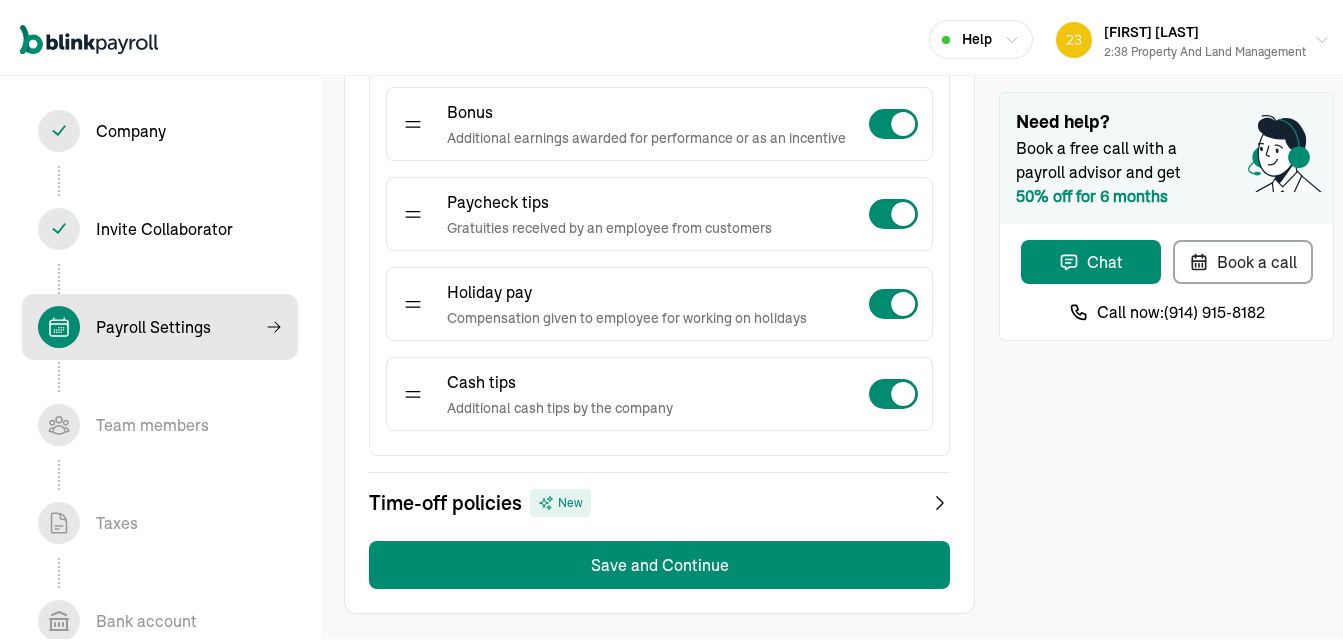 click 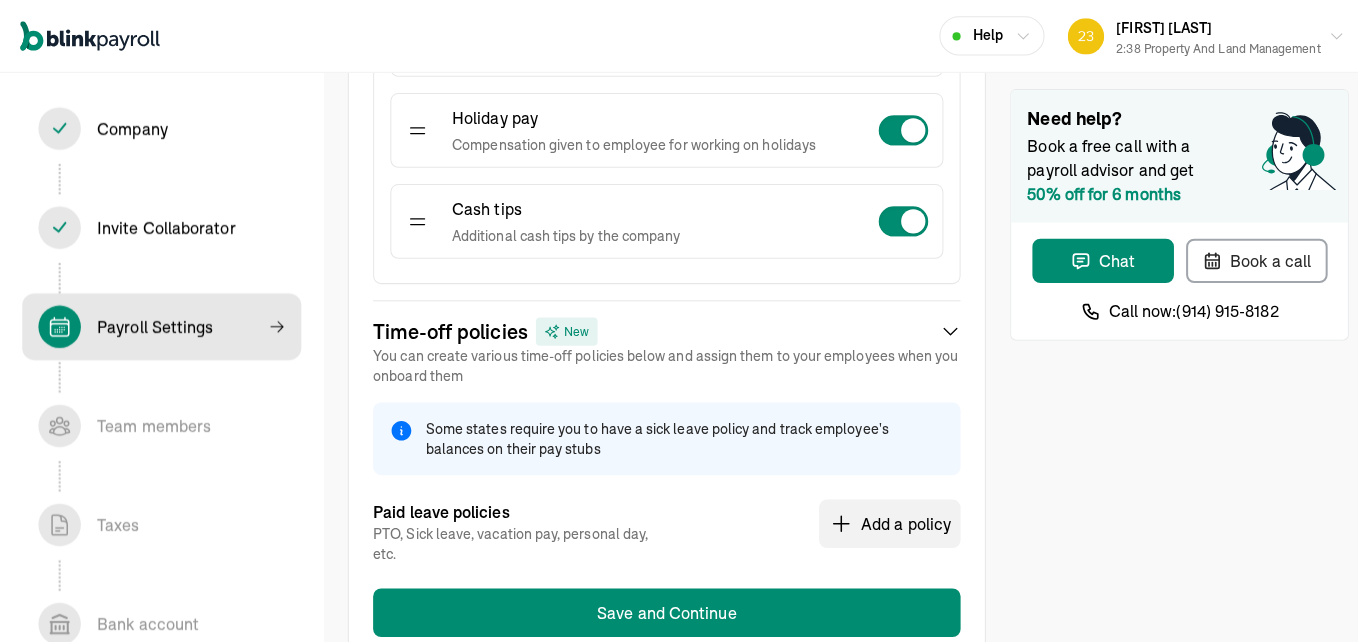 scroll, scrollTop: 1029, scrollLeft: 0, axis: vertical 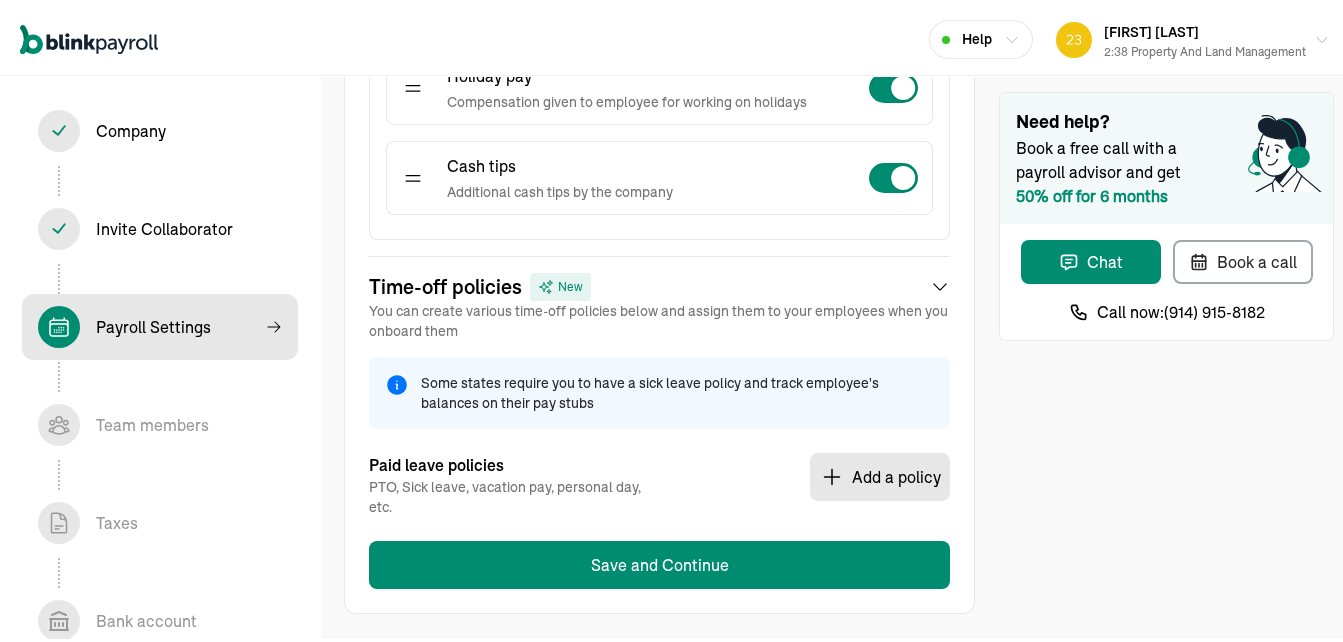 click on "Add a policy" at bounding box center [880, 473] 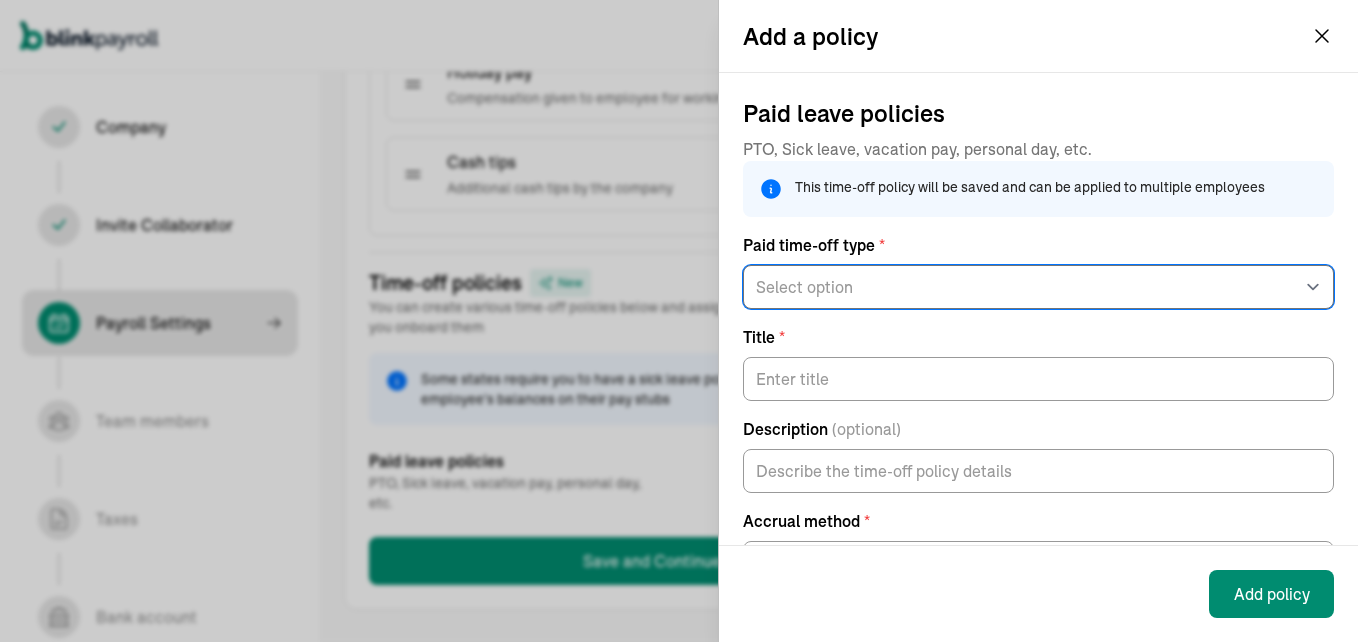 click on "Select option General PTO Sick pay Vacation pay" at bounding box center (1038, 287) 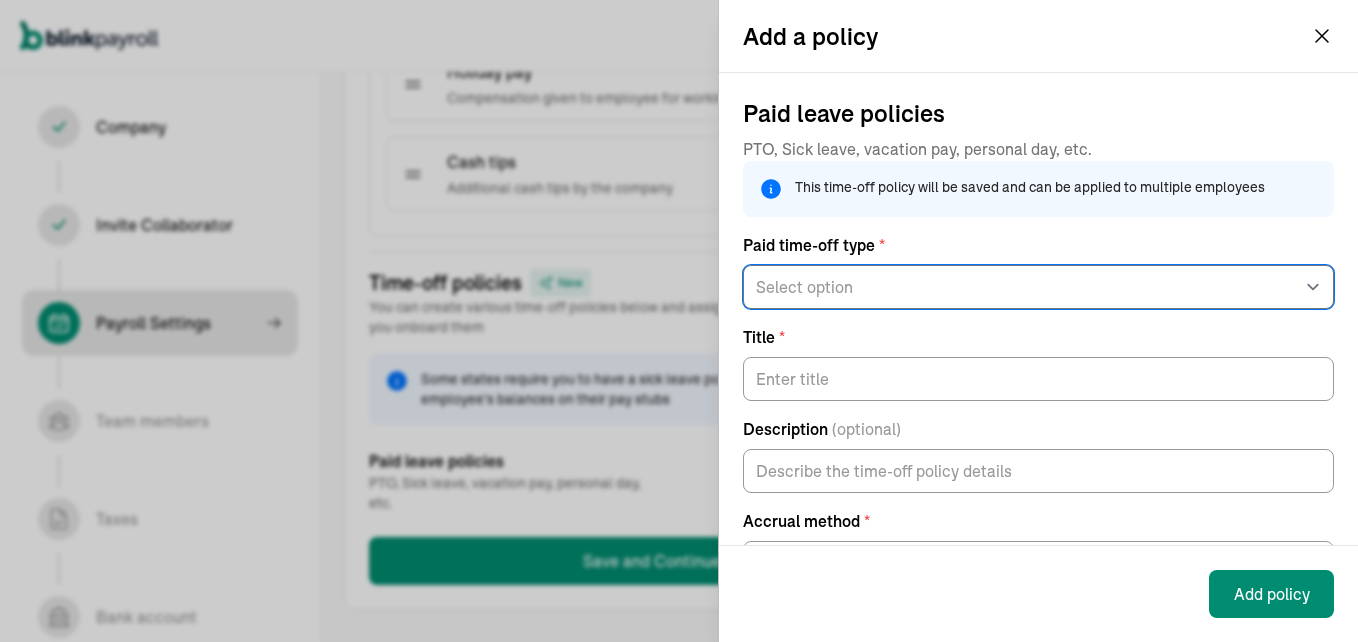 select on "paid_time_off" 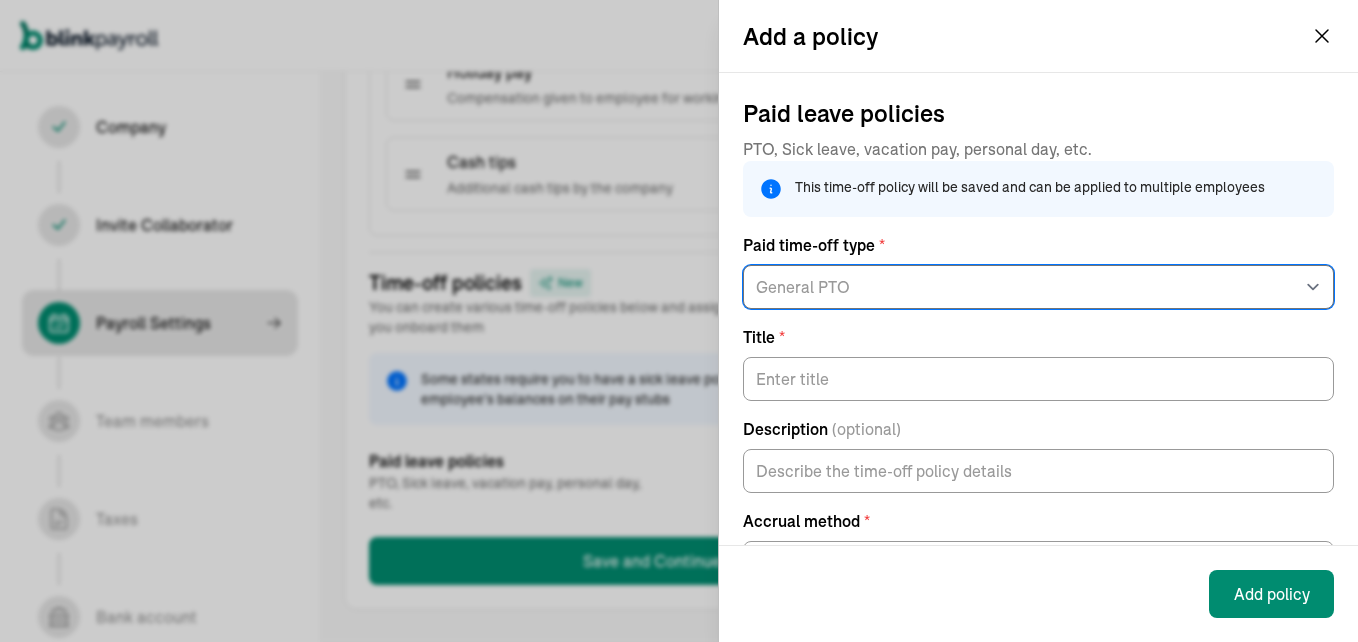 click on "Select option General PTO Sick pay Vacation pay" at bounding box center (1038, 287) 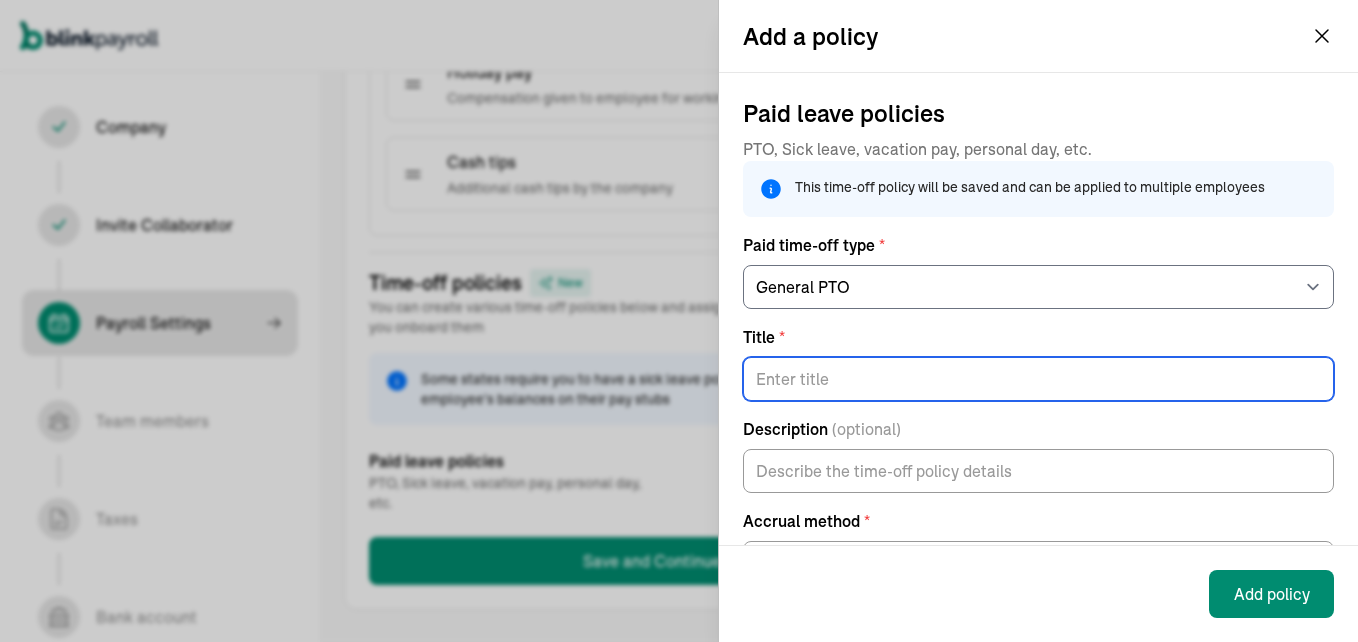 click on "Title  *" at bounding box center (1038, 379) 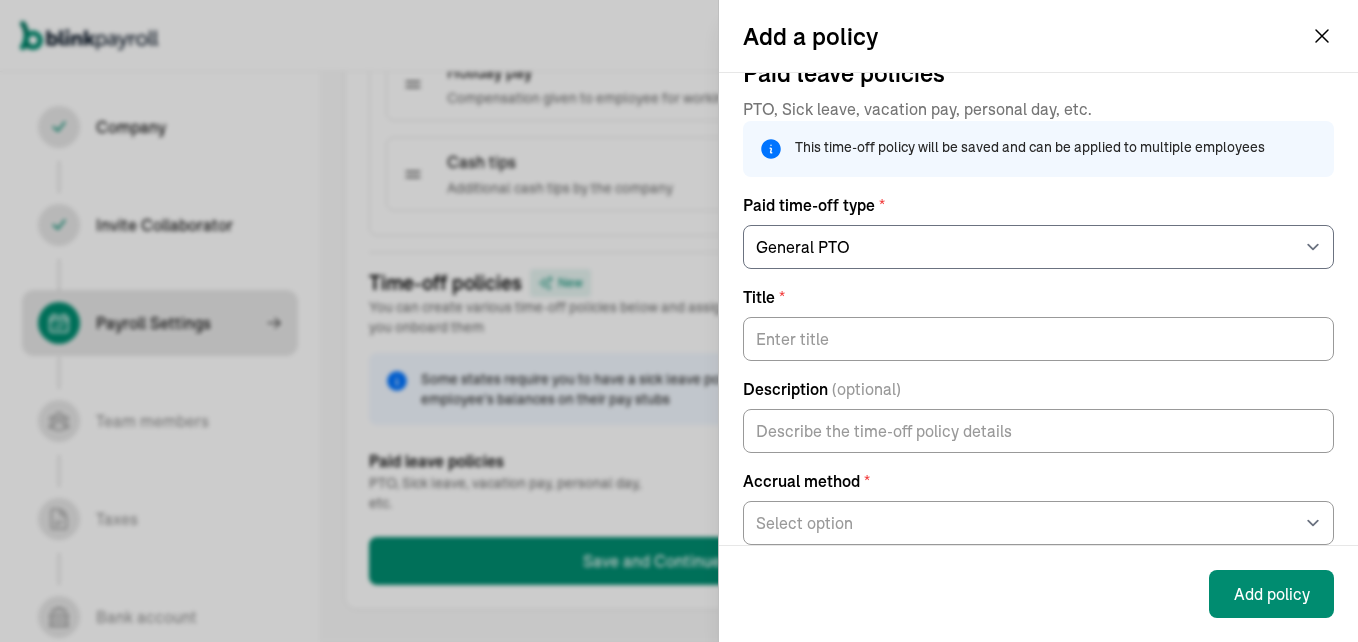 scroll, scrollTop: 96, scrollLeft: 0, axis: vertical 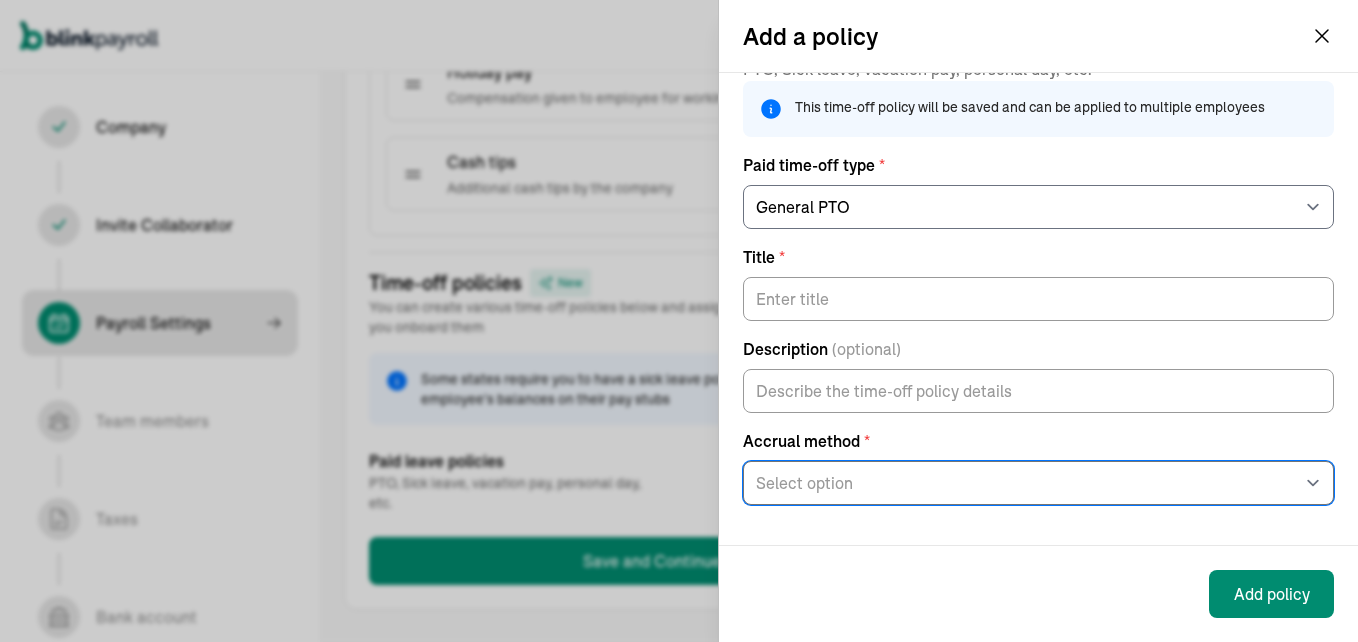 click on "Select option At the beginning of the year Per pay period Per hour worked On anniversary date Unlimited" at bounding box center [1038, 483] 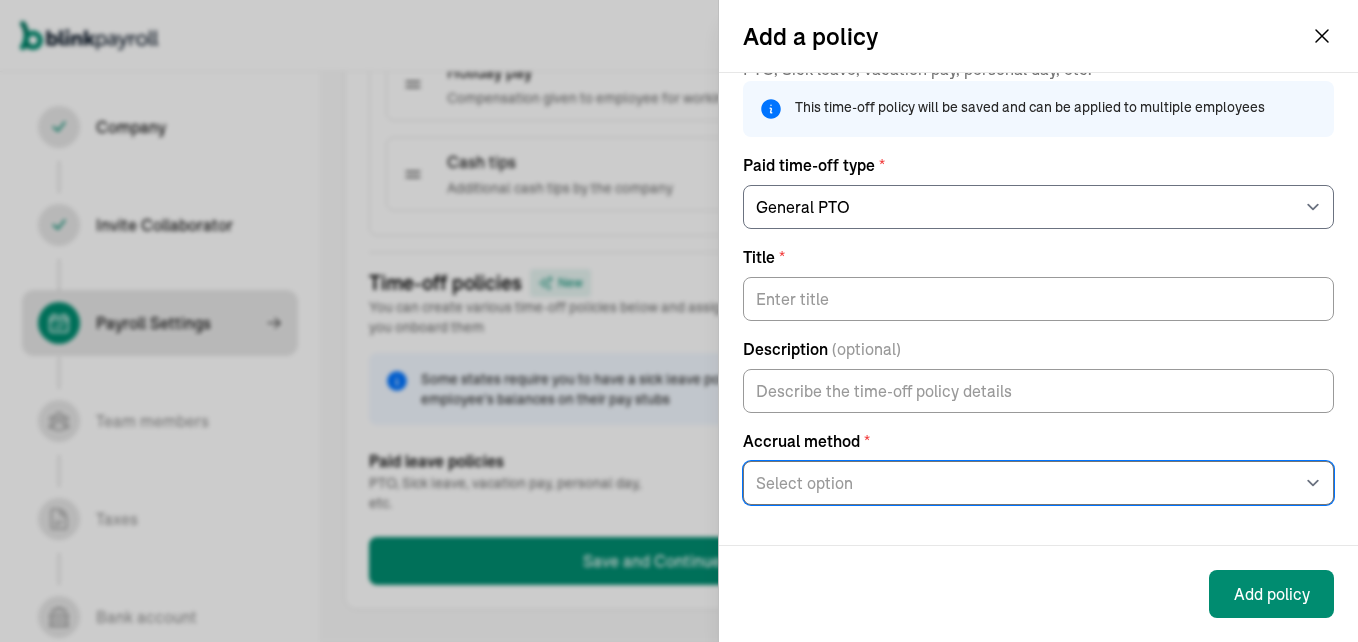 select on "per_pay_period" 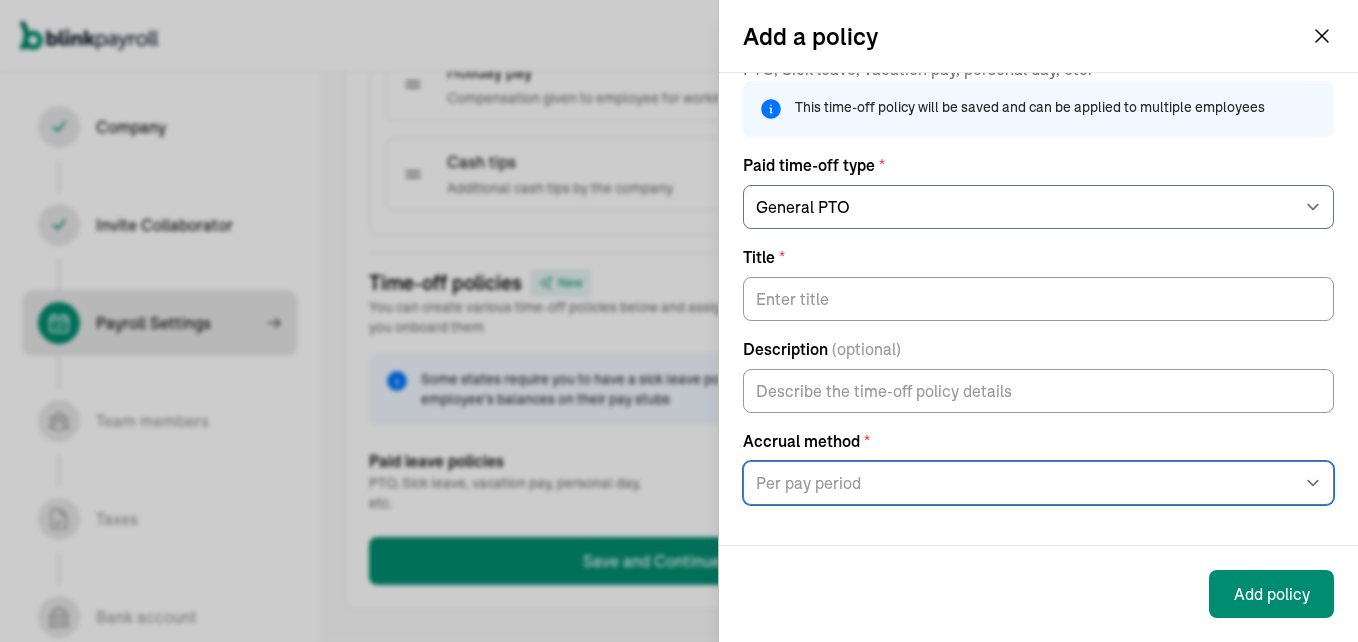 click on "Select option At the beginning of the year Per pay period Per hour worked On anniversary date Unlimited" at bounding box center (1038, 483) 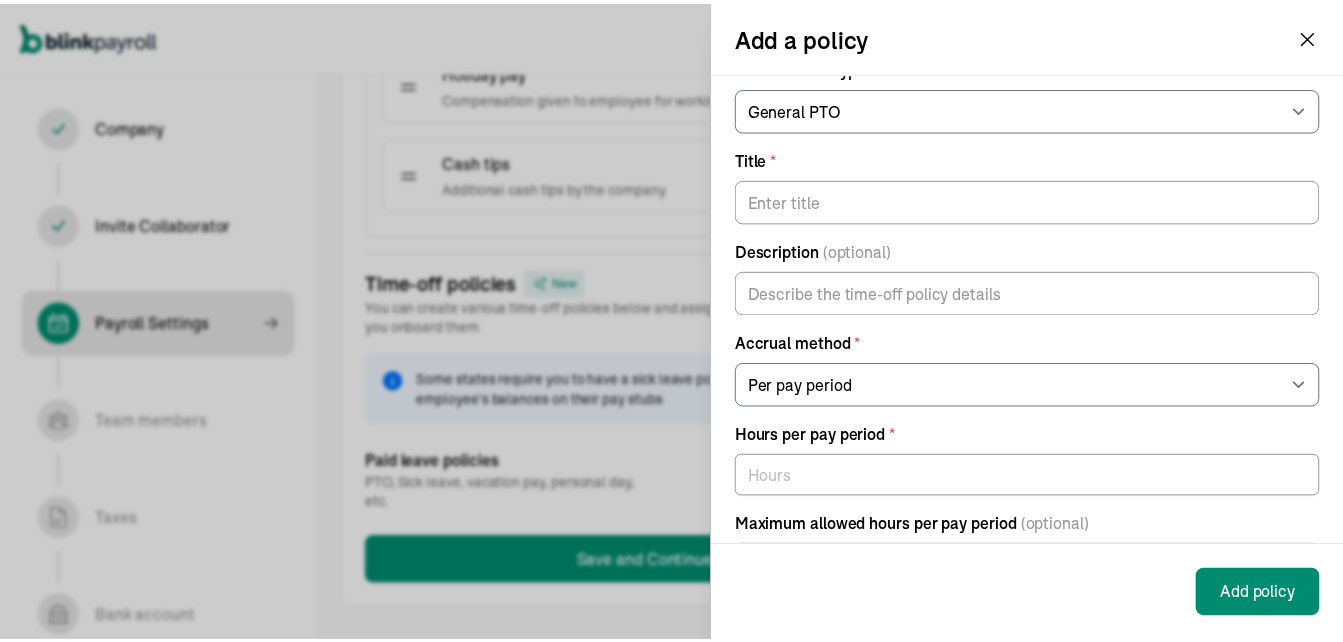 scroll, scrollTop: 163, scrollLeft: 0, axis: vertical 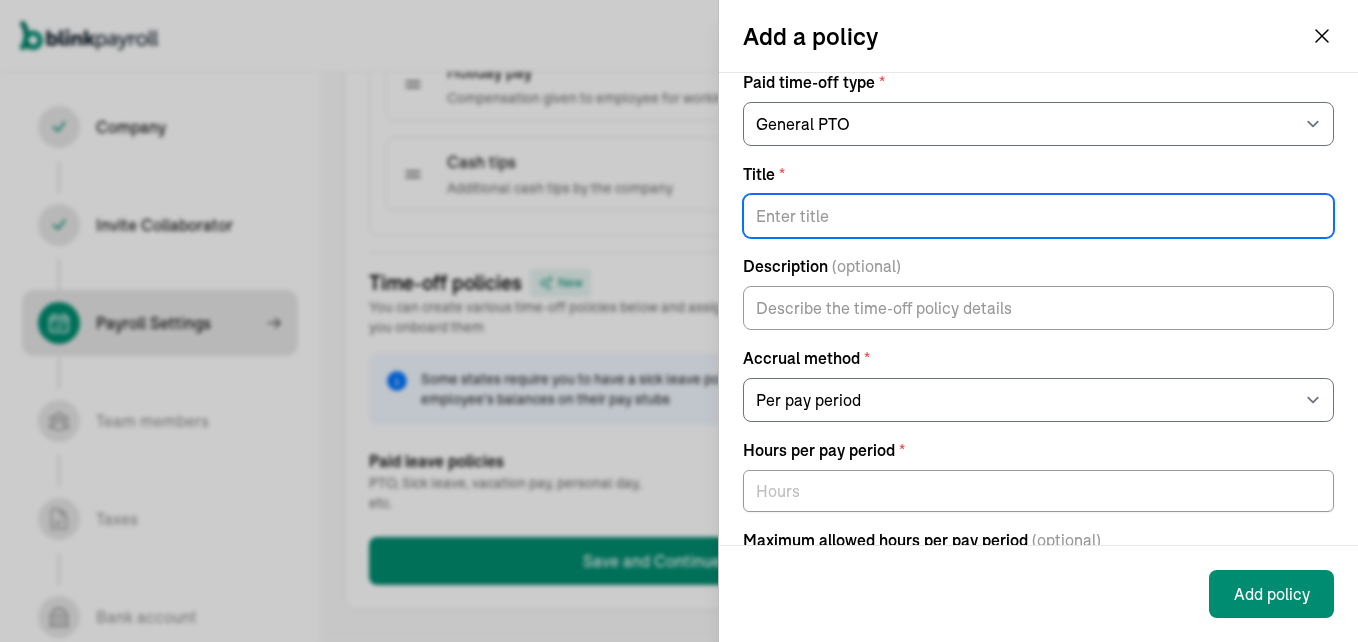 click on "Title  *" at bounding box center [1038, 216] 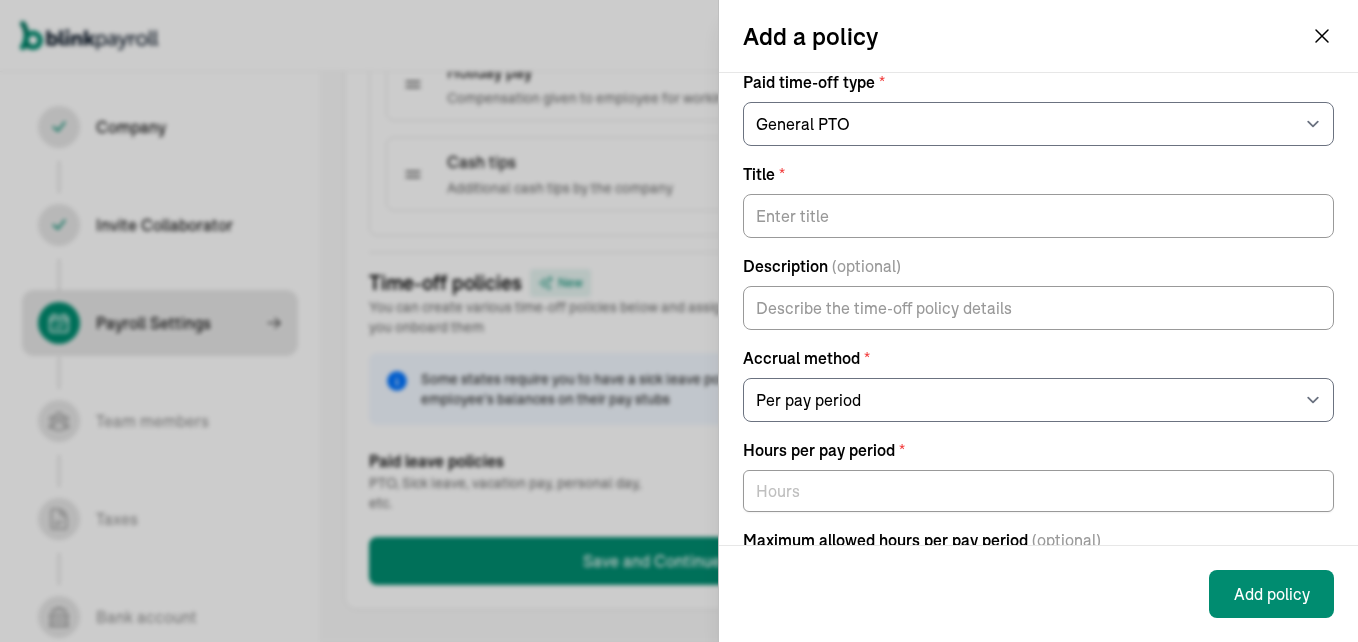 click 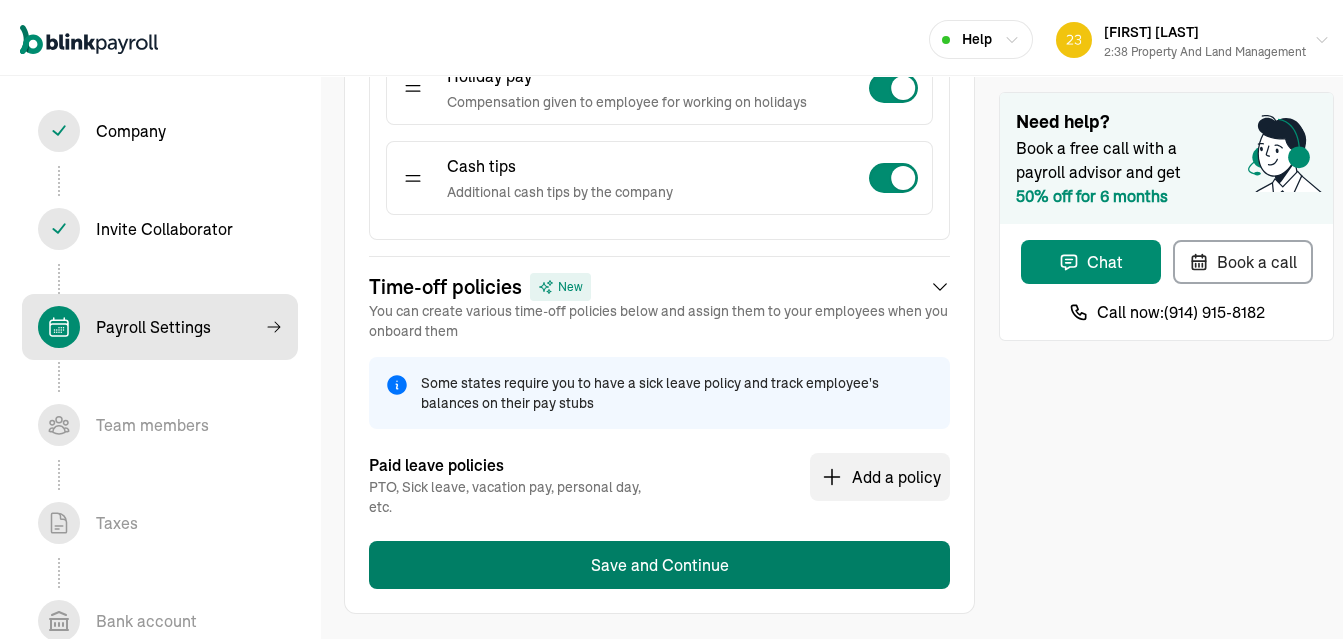 click on "Save and Continue" at bounding box center [659, 561] 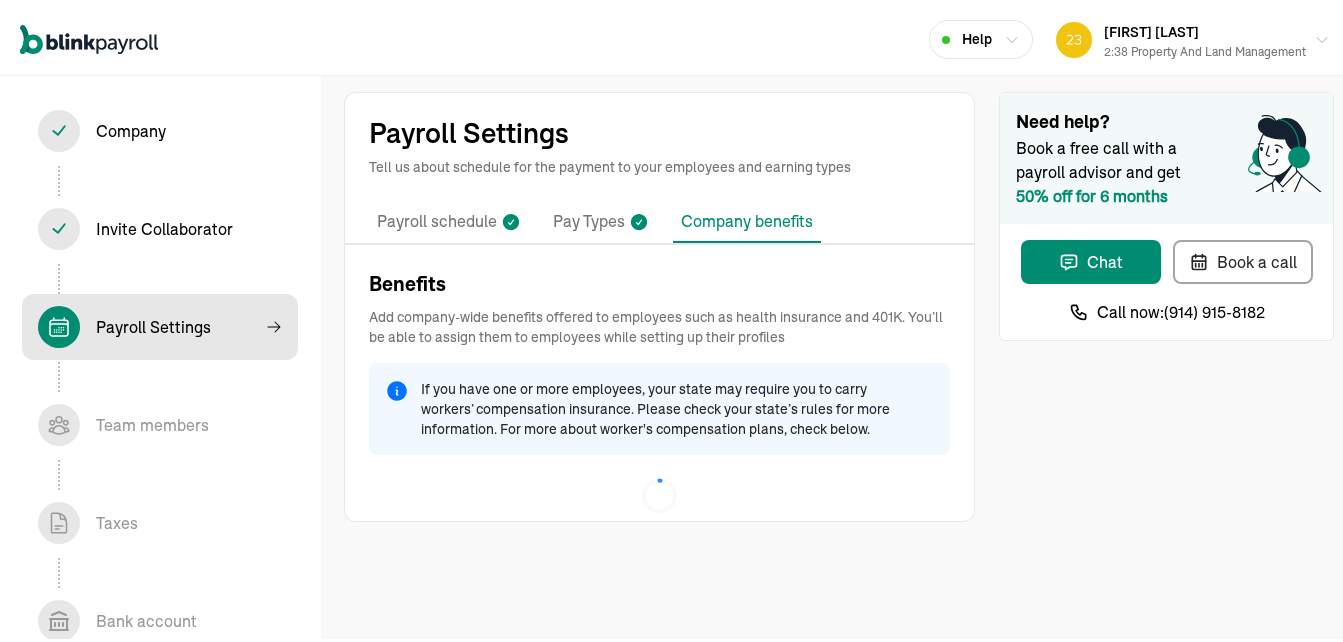 scroll, scrollTop: 0, scrollLeft: 0, axis: both 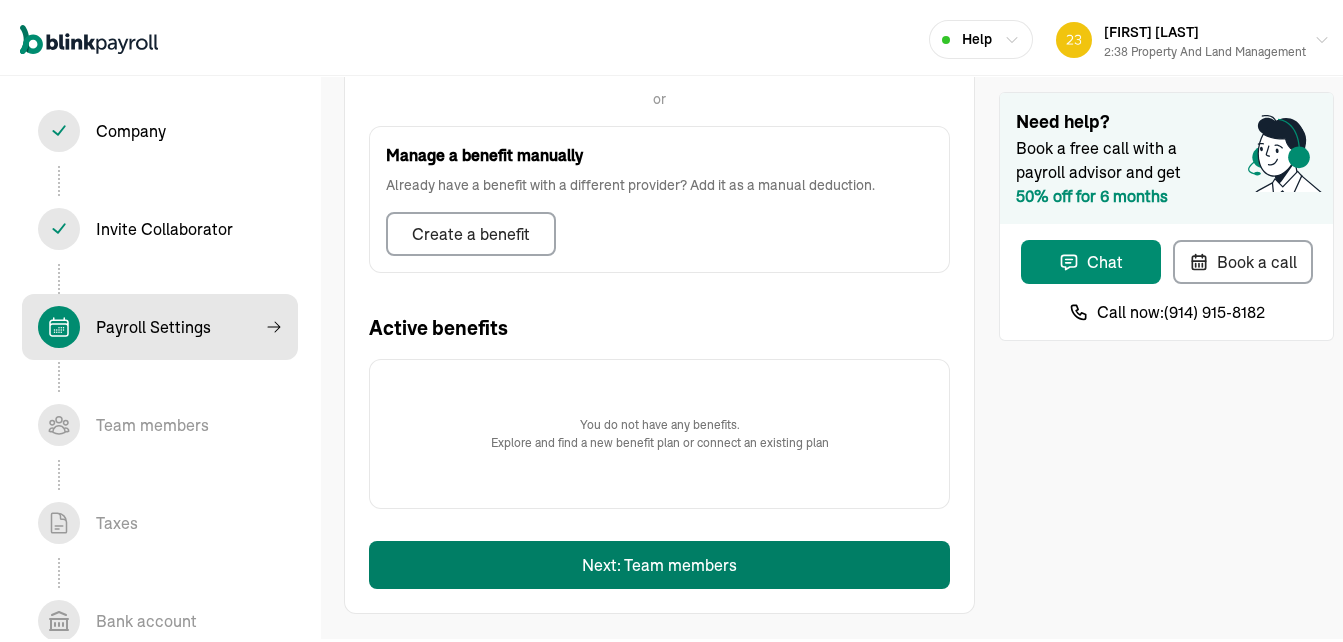 click on "Next: Team members" at bounding box center (659, 561) 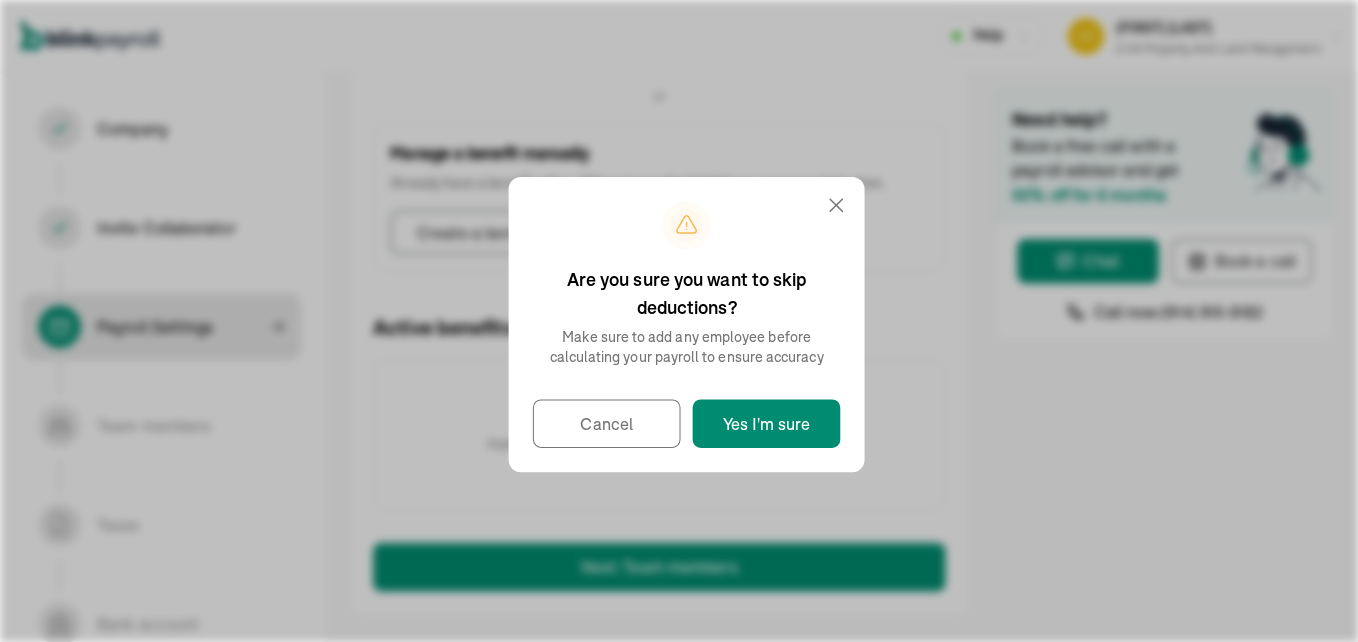 scroll, scrollTop: 636, scrollLeft: 0, axis: vertical 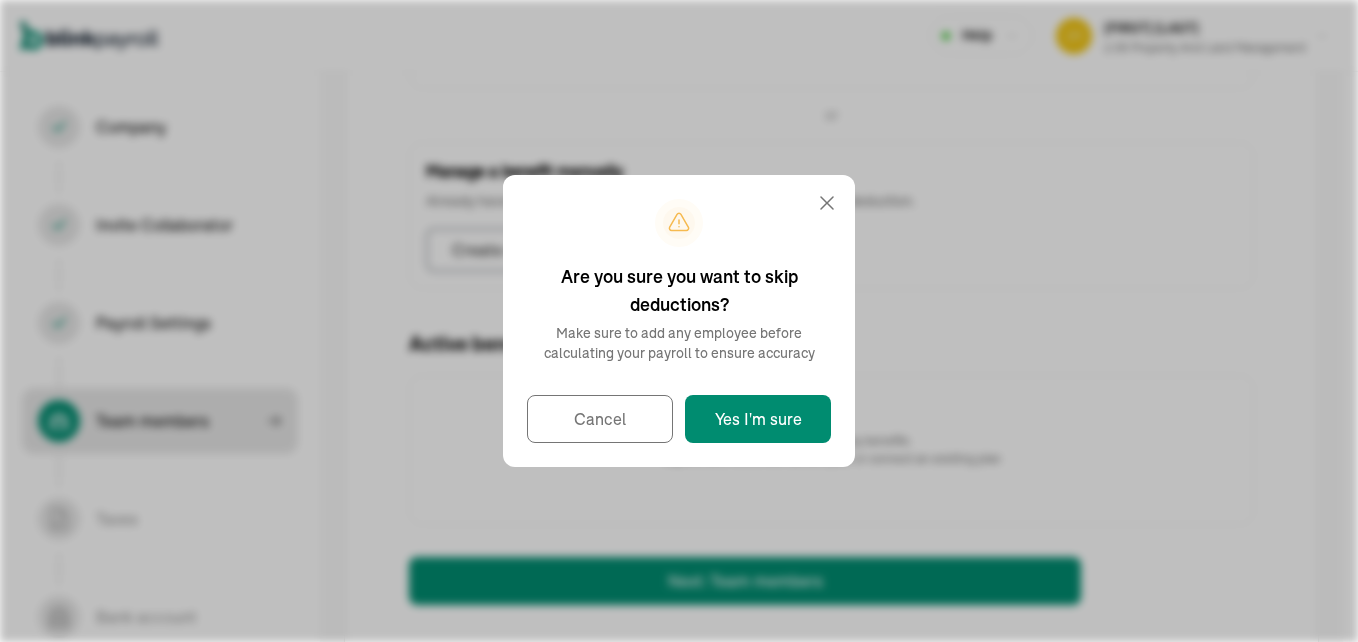 select on "contractor" 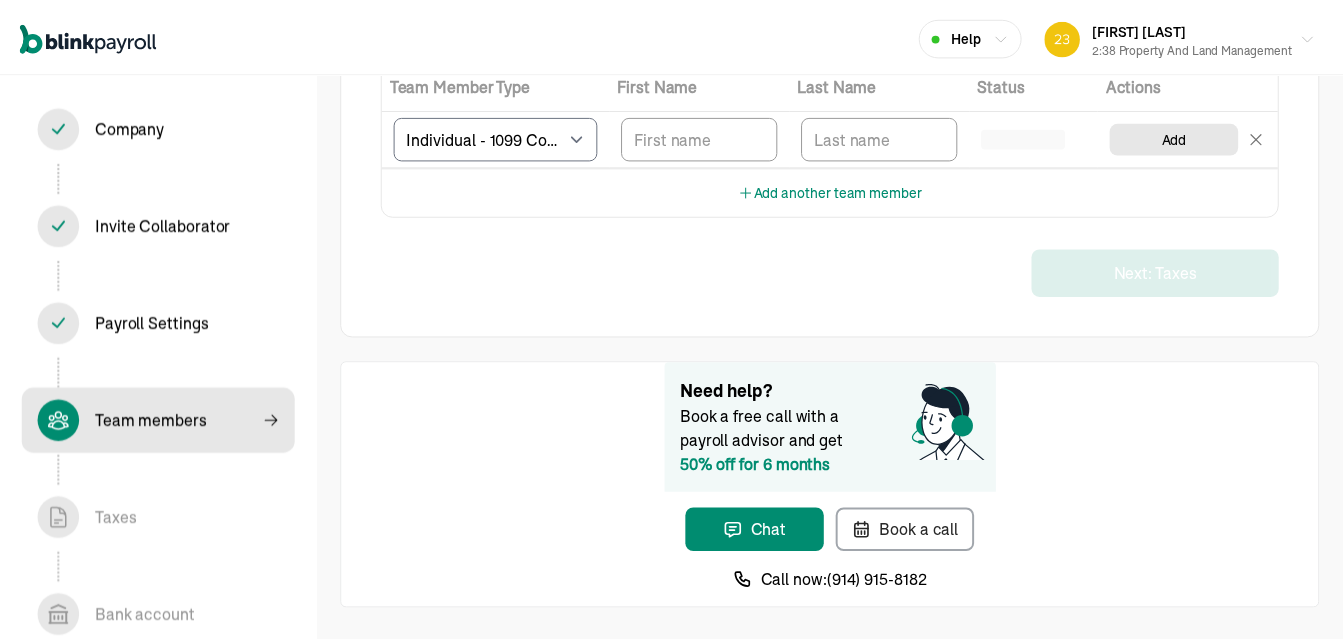 scroll, scrollTop: 166, scrollLeft: 0, axis: vertical 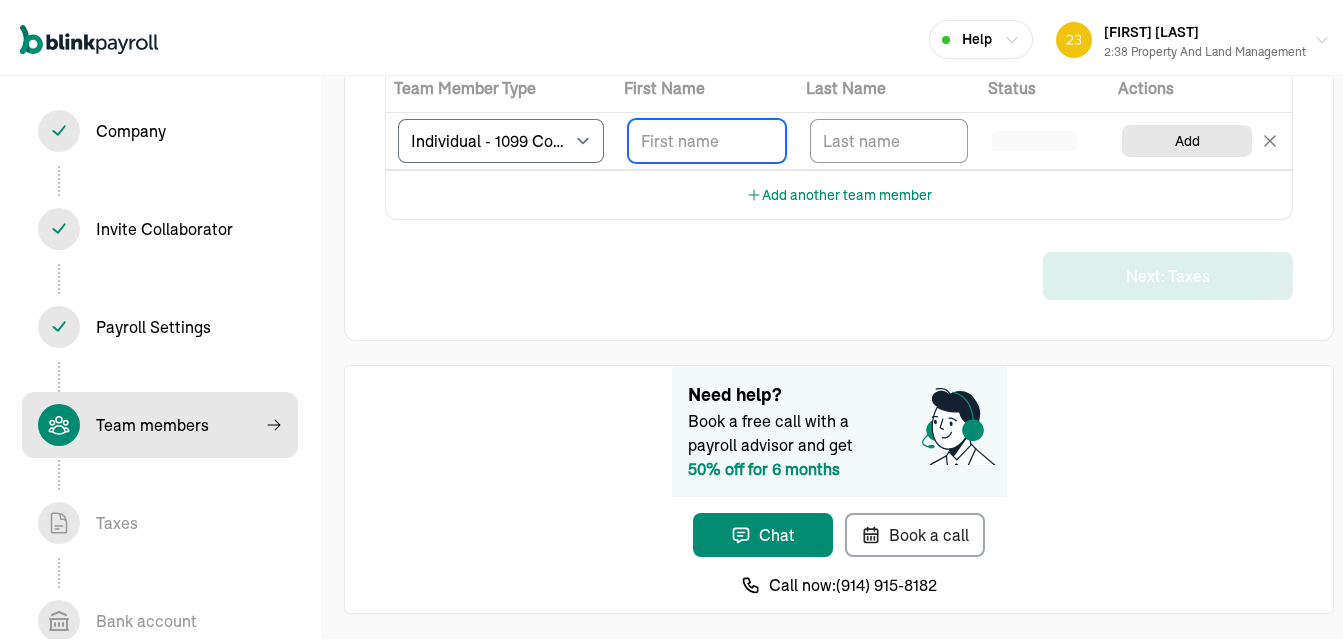 click at bounding box center (707, 137) 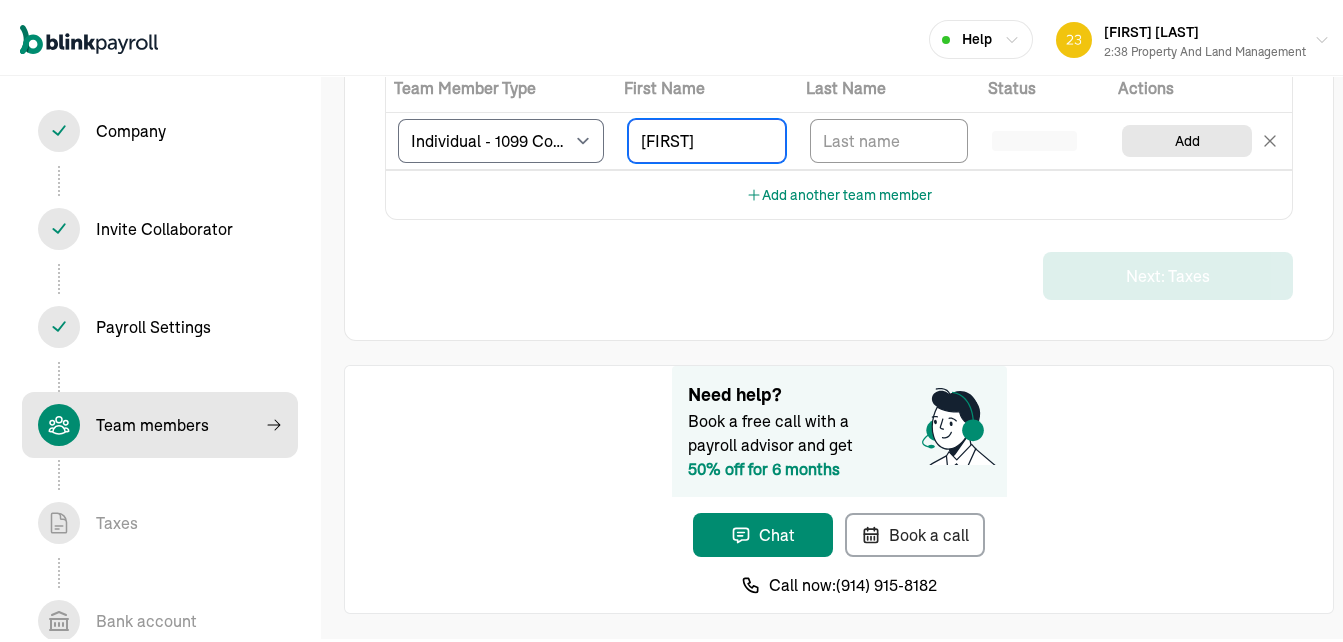 type on "[FIRST]" 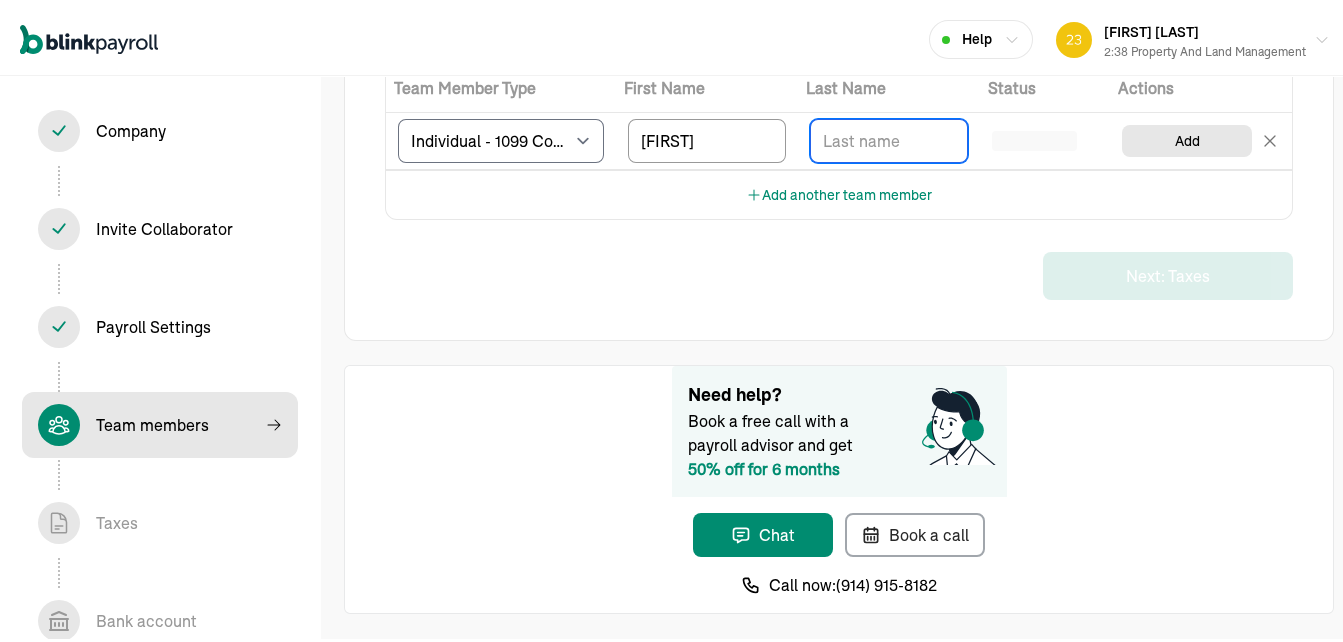 click at bounding box center (889, 137) 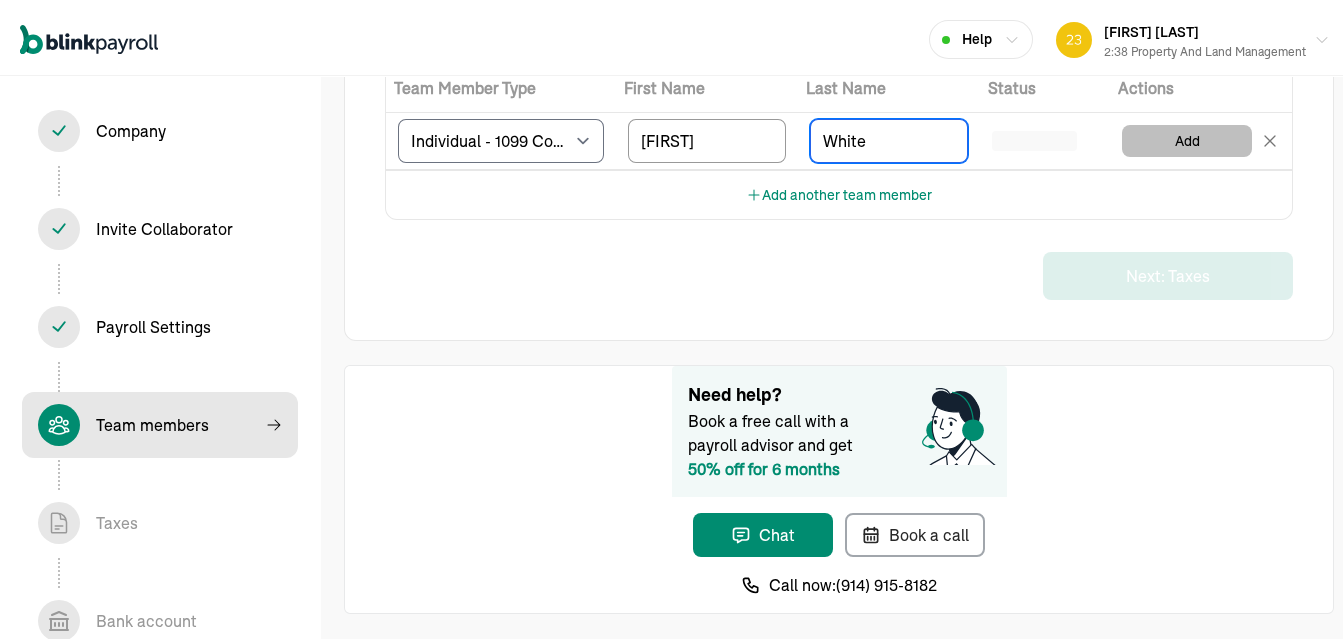 type on "White" 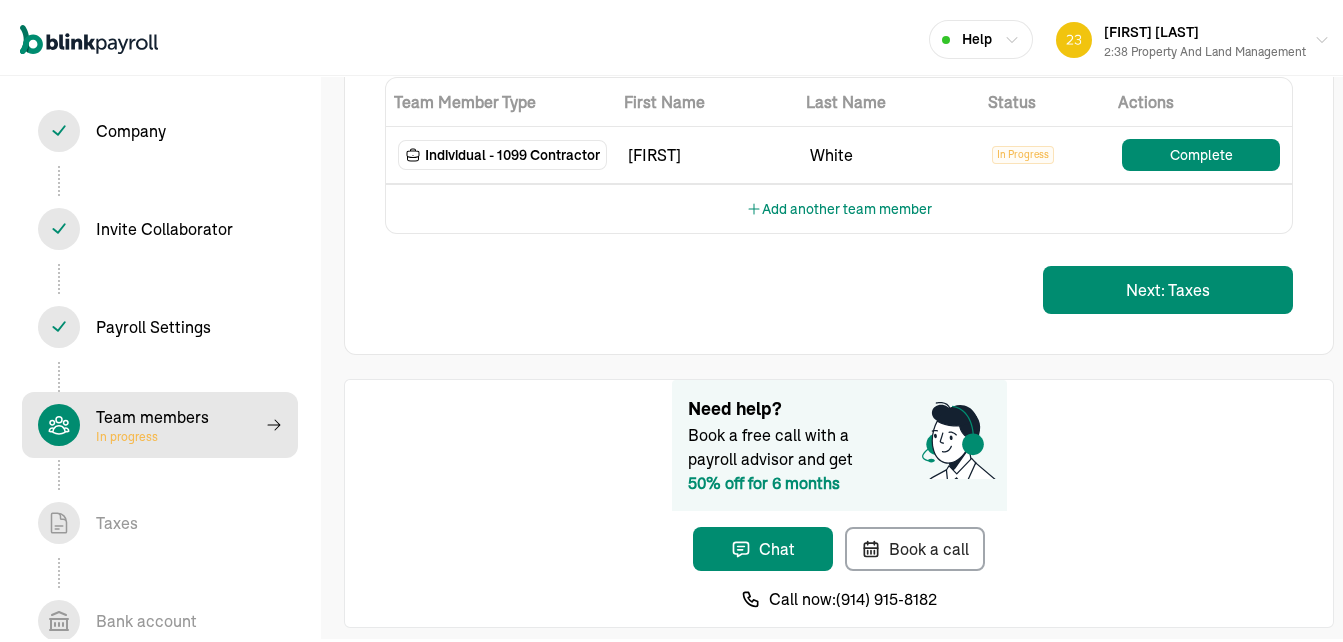 scroll, scrollTop: 286, scrollLeft: 0, axis: vertical 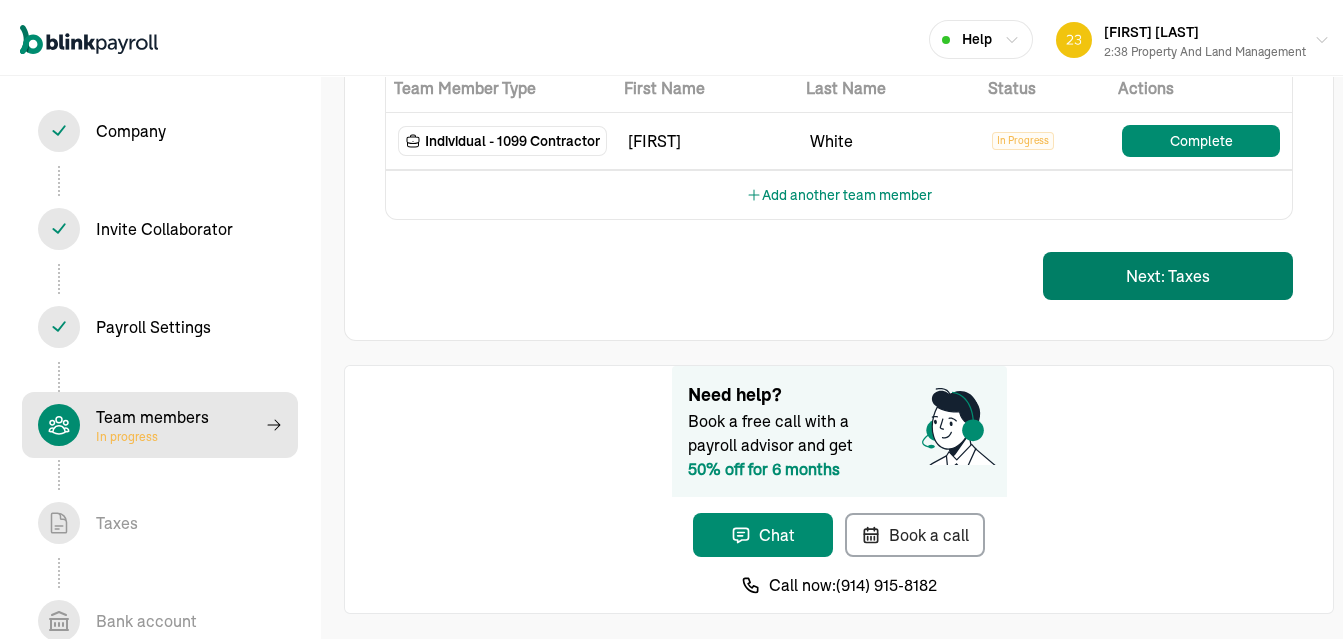 click on "Next: Taxes" at bounding box center [1168, 272] 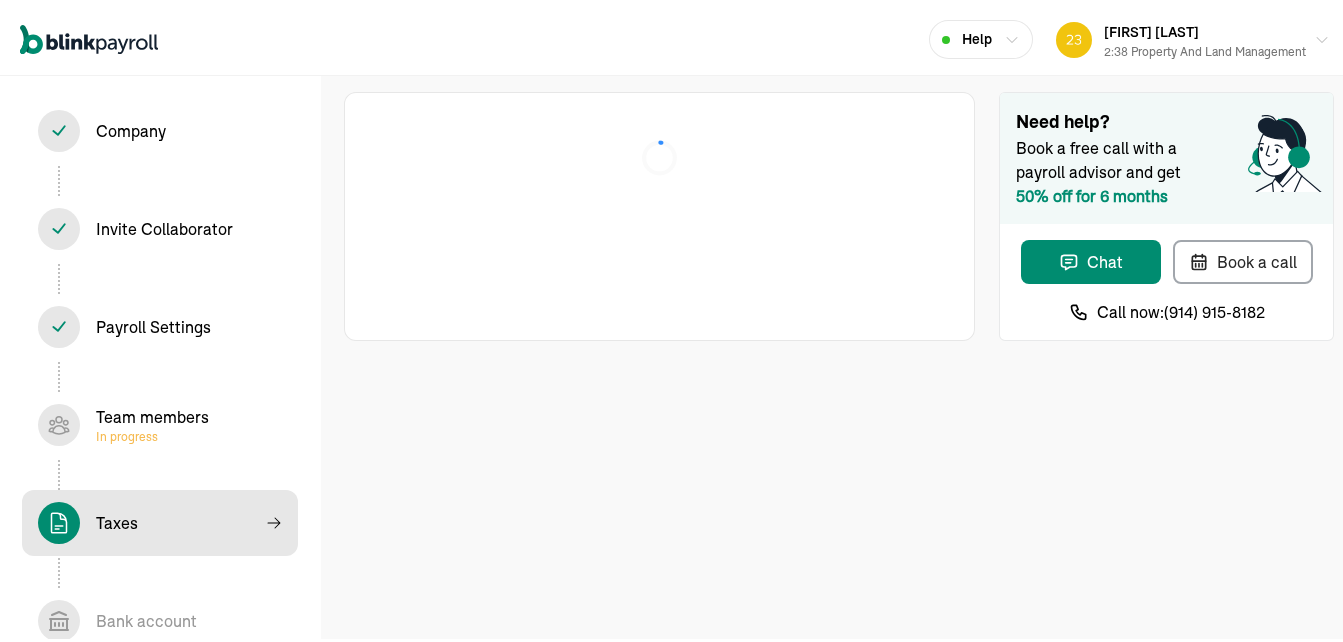 scroll, scrollTop: 0, scrollLeft: 0, axis: both 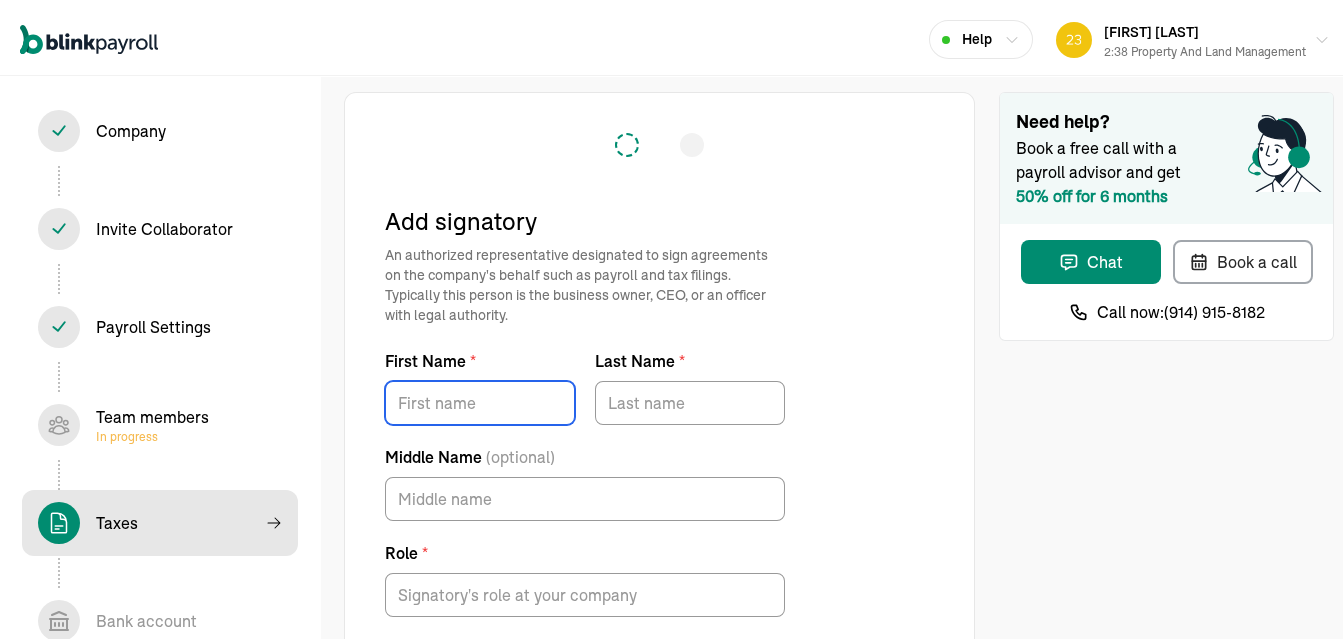 click on "First Name   *" at bounding box center [480, 399] 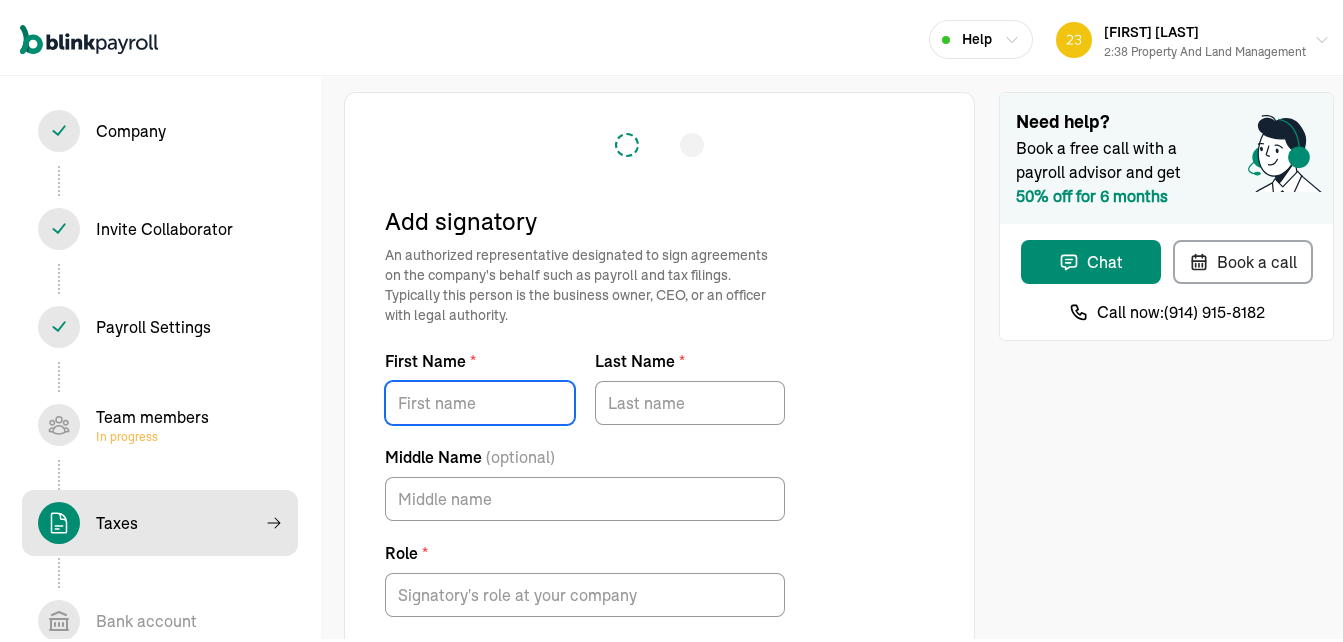 click on "First Name   *" at bounding box center [480, 399] 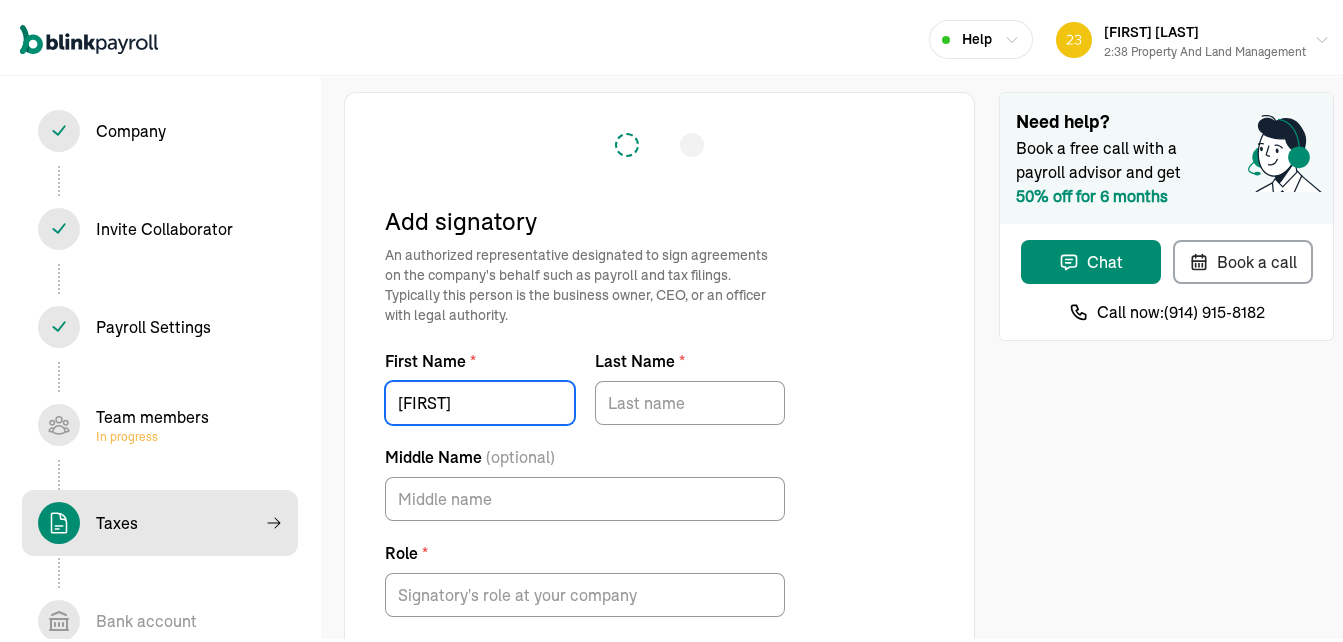type on "[FIRST]" 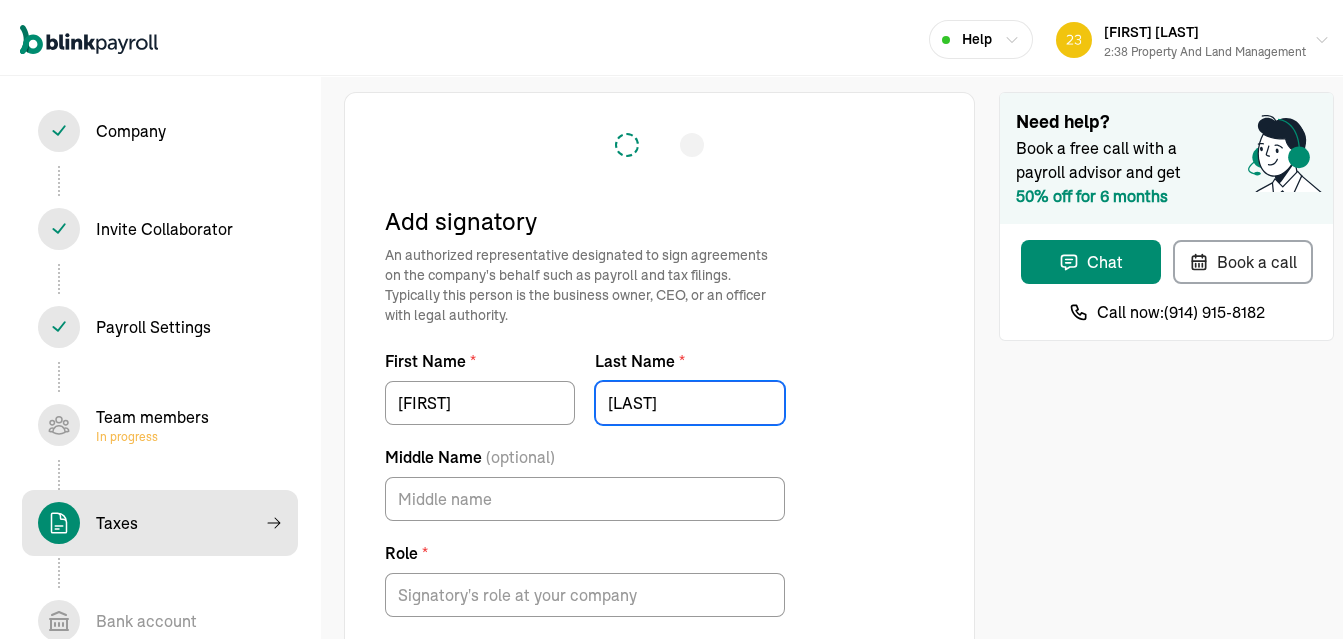 type on "[LAST]" 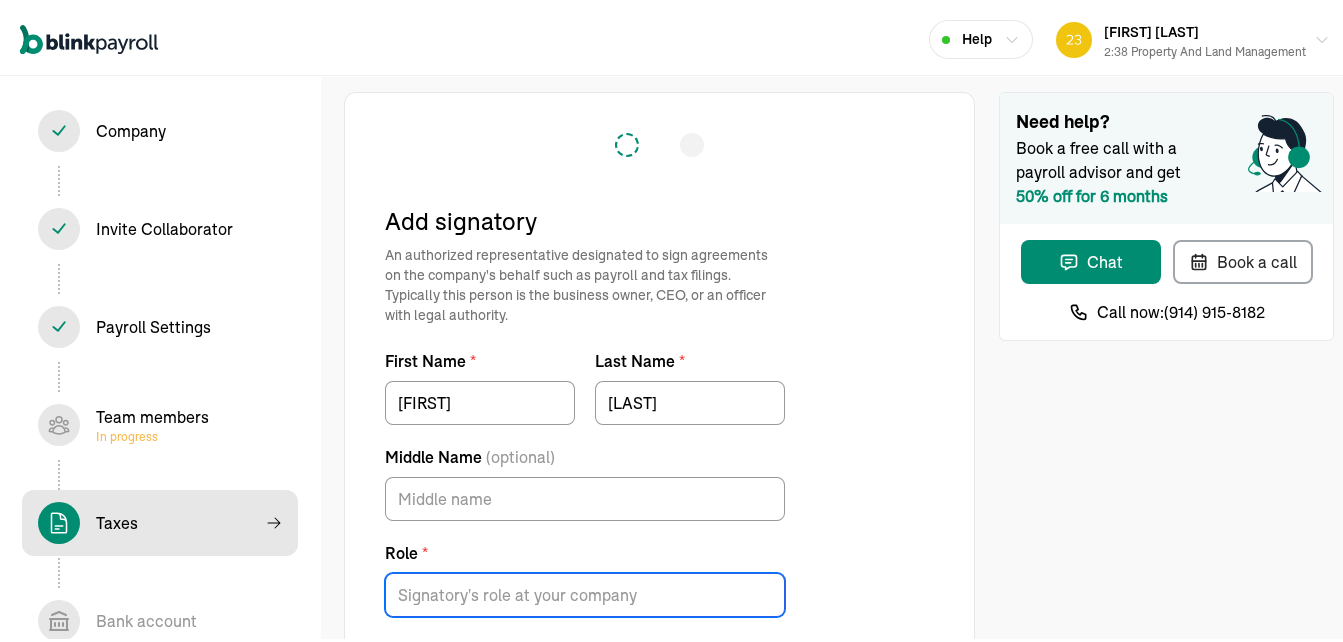 click on "Role  *" at bounding box center (585, 591) 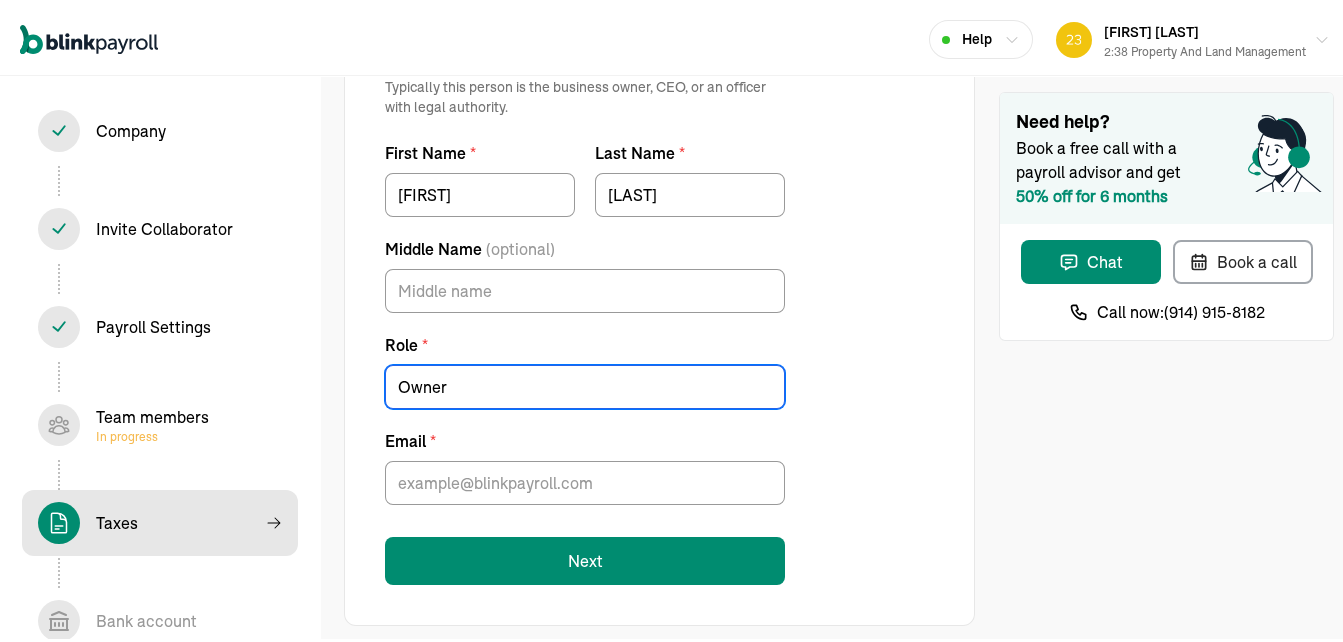 scroll, scrollTop: 220, scrollLeft: 0, axis: vertical 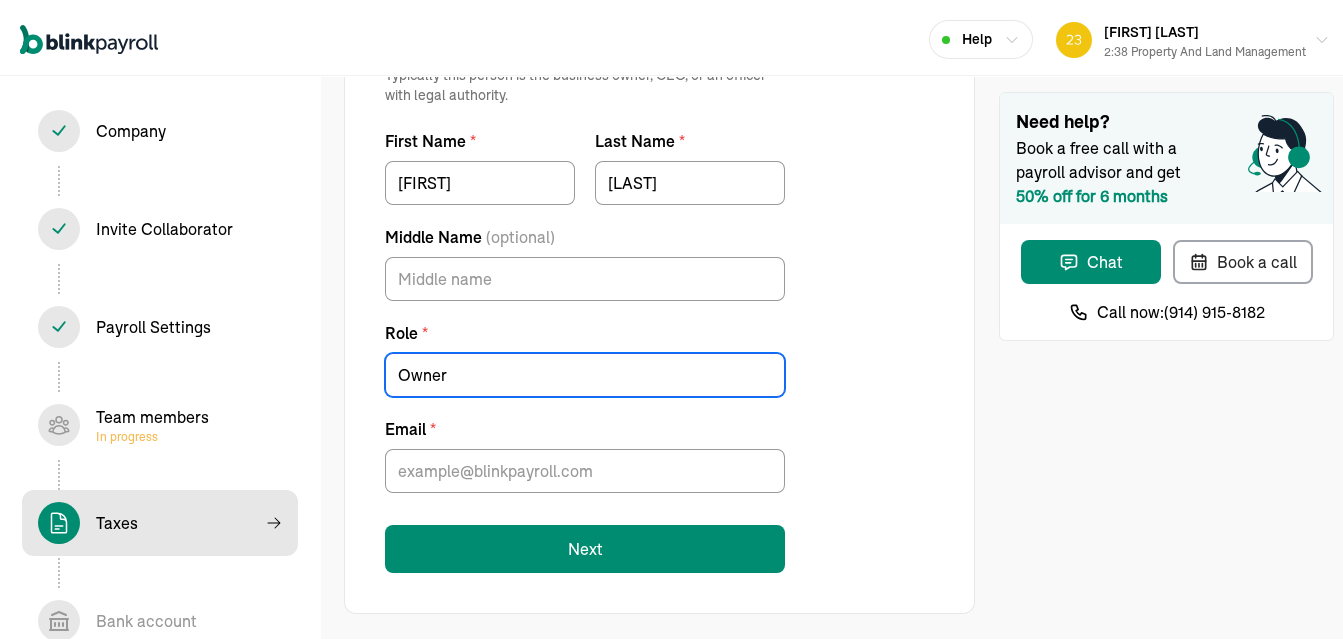 type on "Owner" 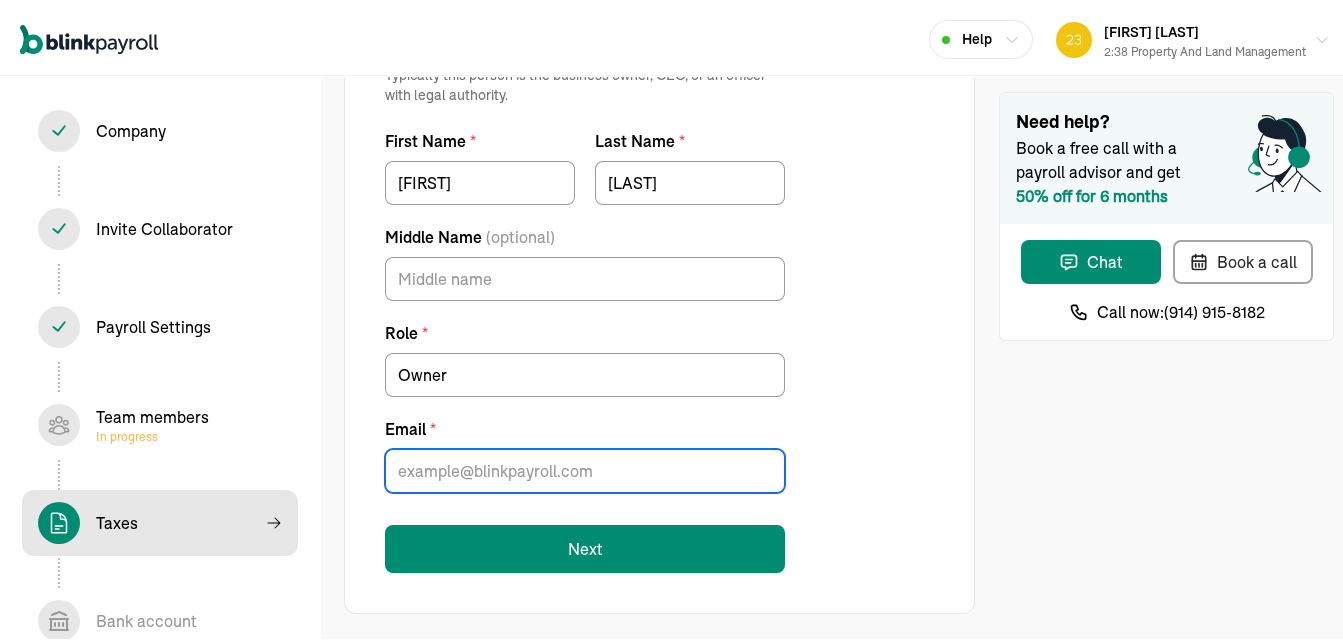 click on "Email   *" at bounding box center [585, 467] 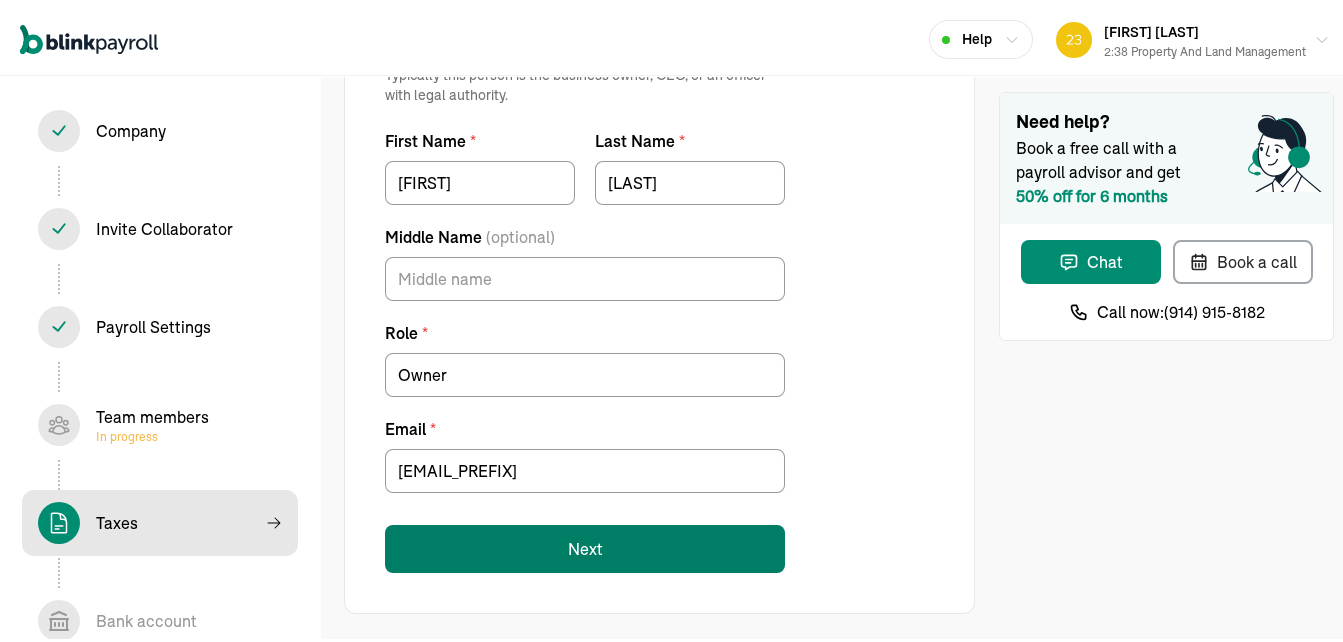 click on "Next" at bounding box center [585, 545] 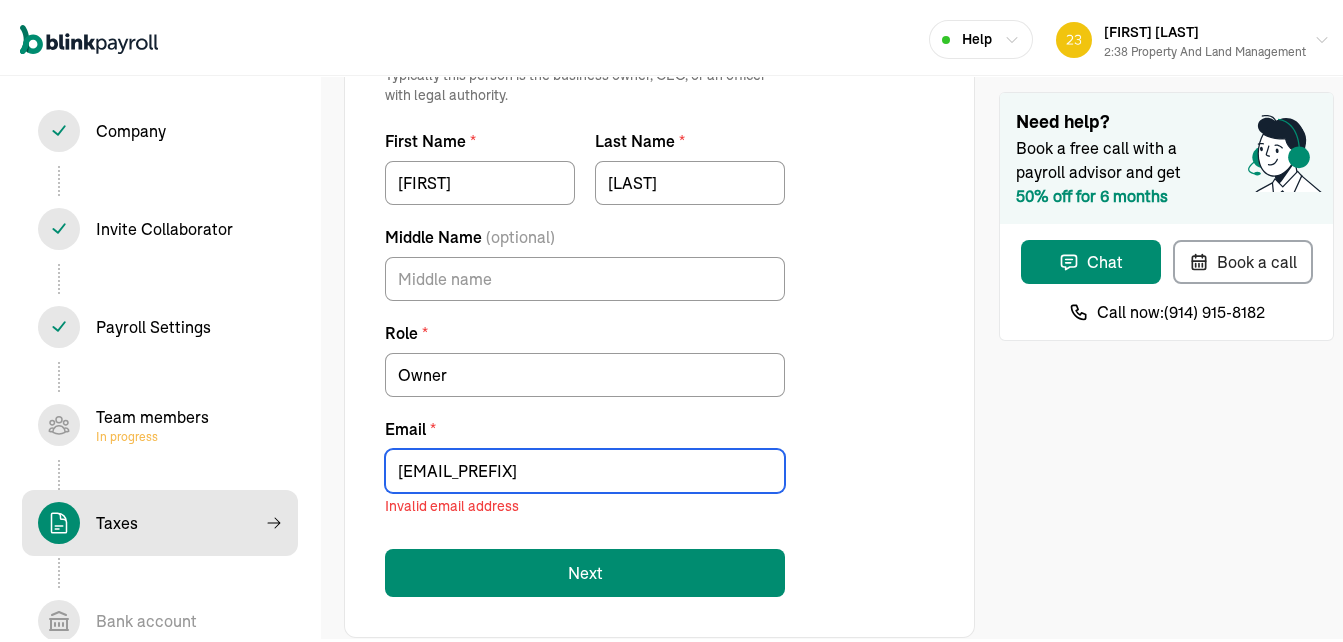 click on "[EMAIL_PREFIX]" at bounding box center (585, 467) 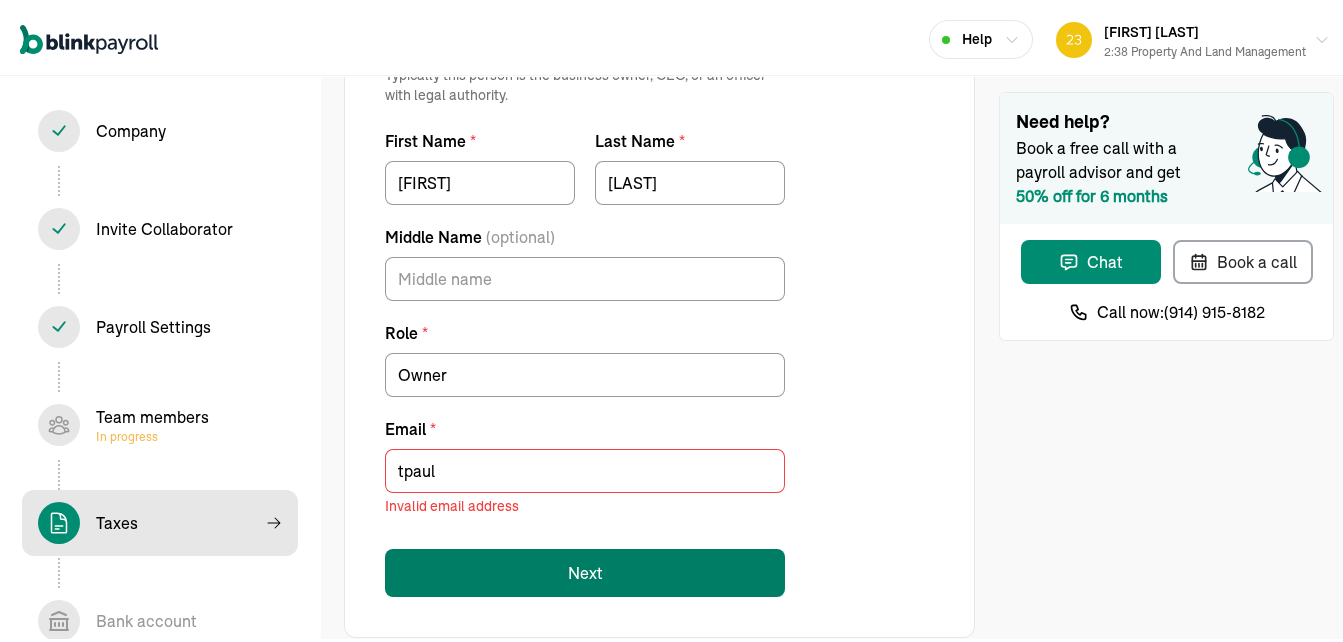 click on "Next" at bounding box center [585, 569] 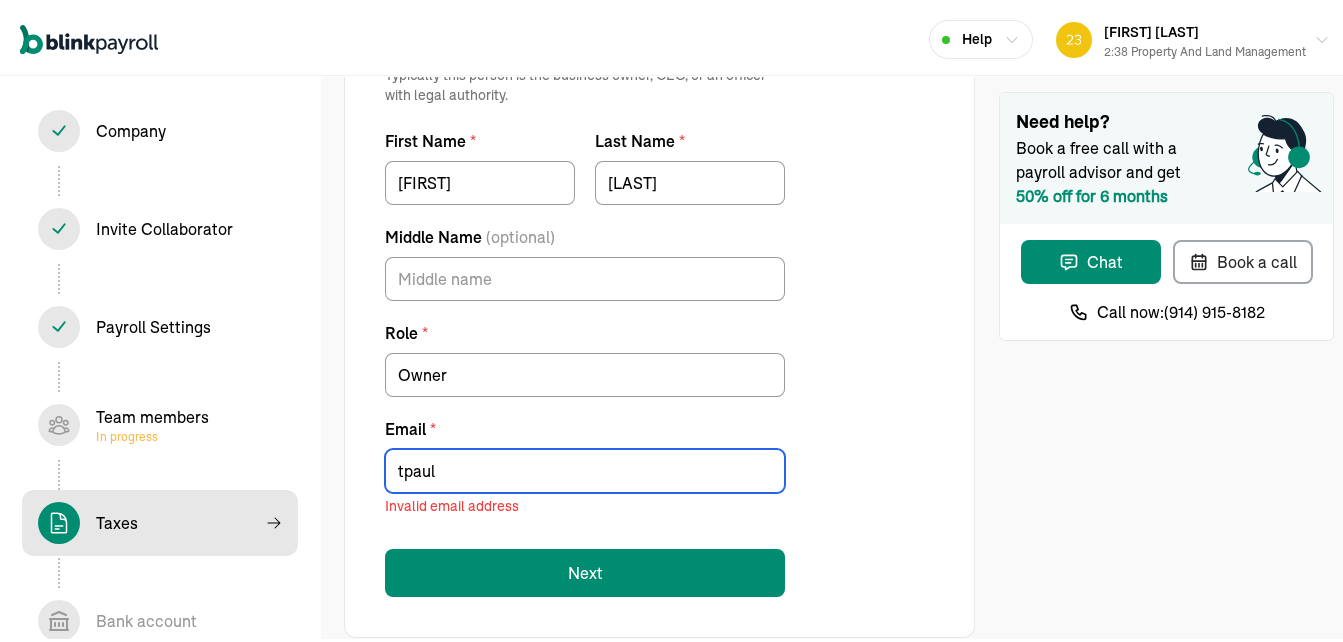 click on "tpaul" at bounding box center (585, 467) 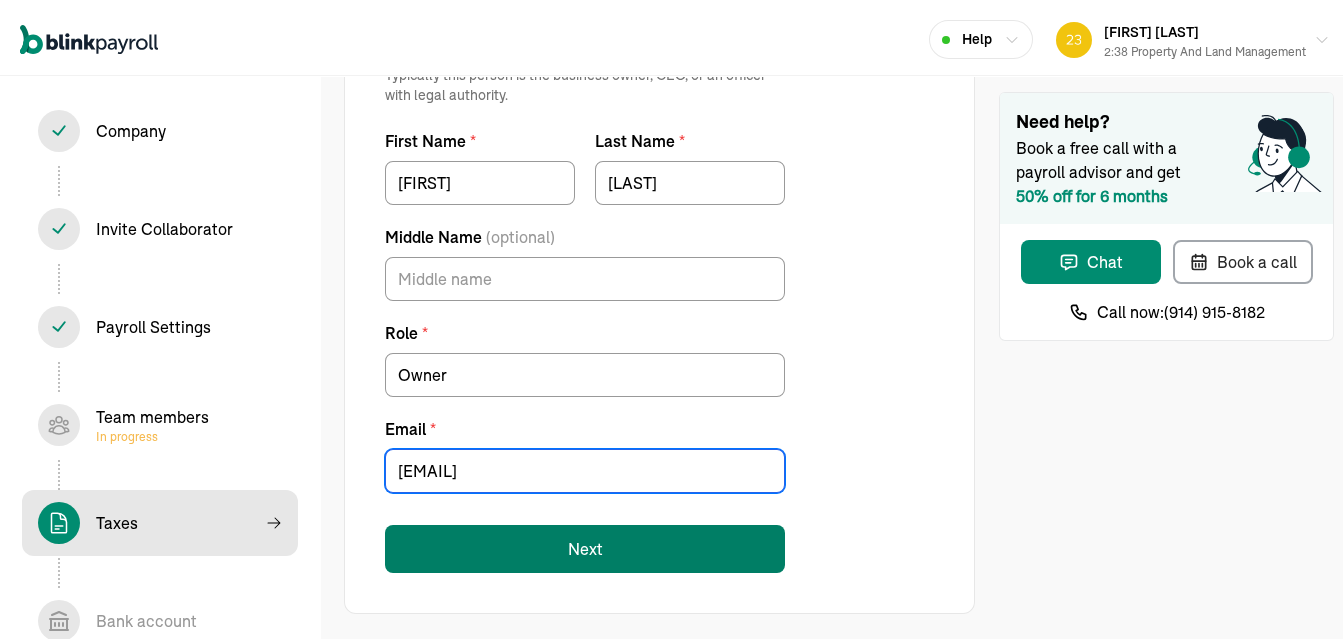 type on "[EMAIL]" 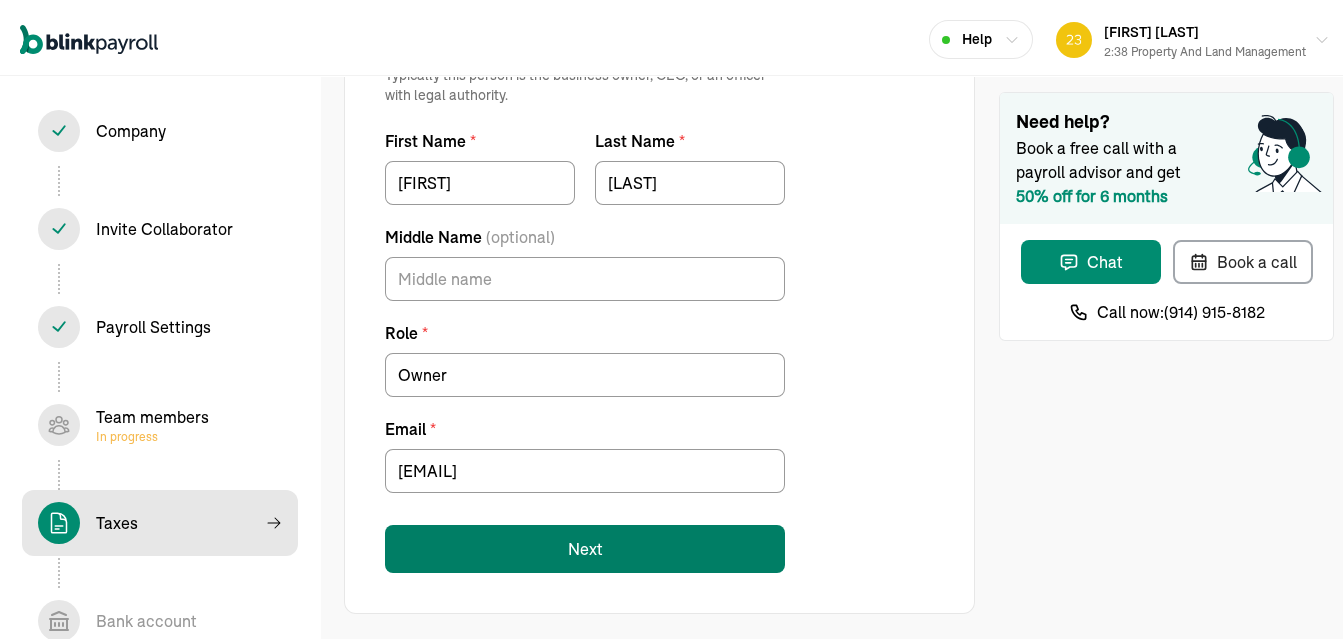 click on "Next" at bounding box center [585, 545] 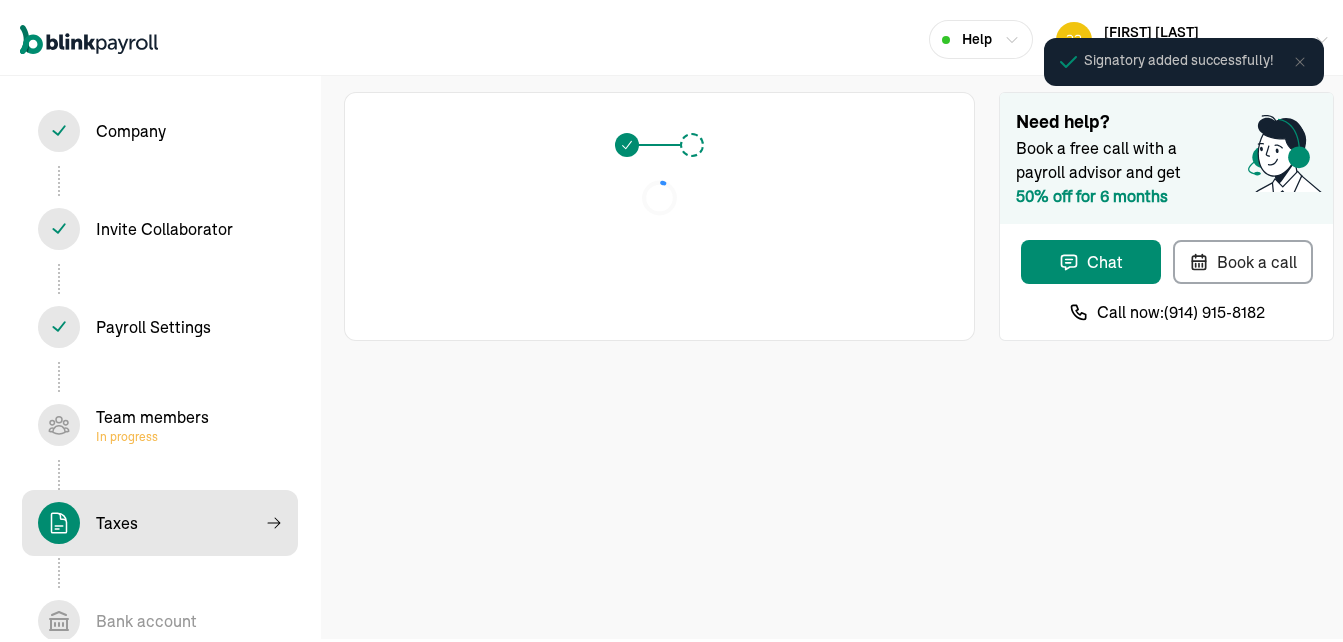 scroll, scrollTop: 0, scrollLeft: 0, axis: both 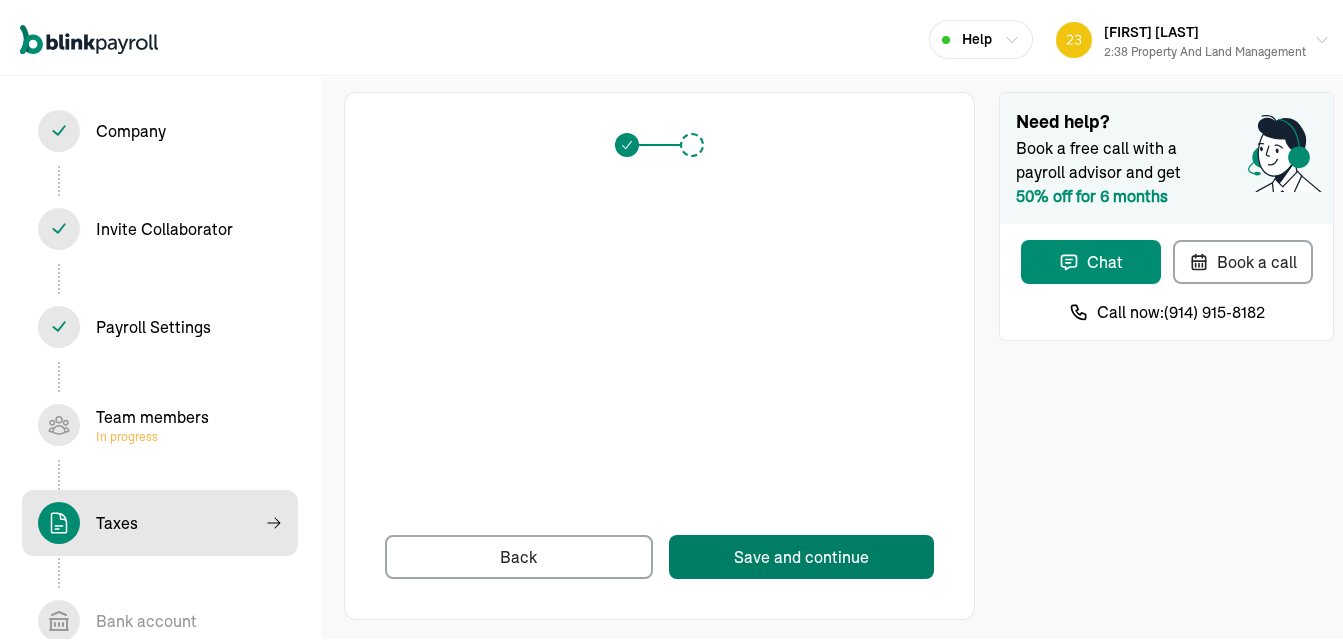 click on "Save and continue" at bounding box center [801, 553] 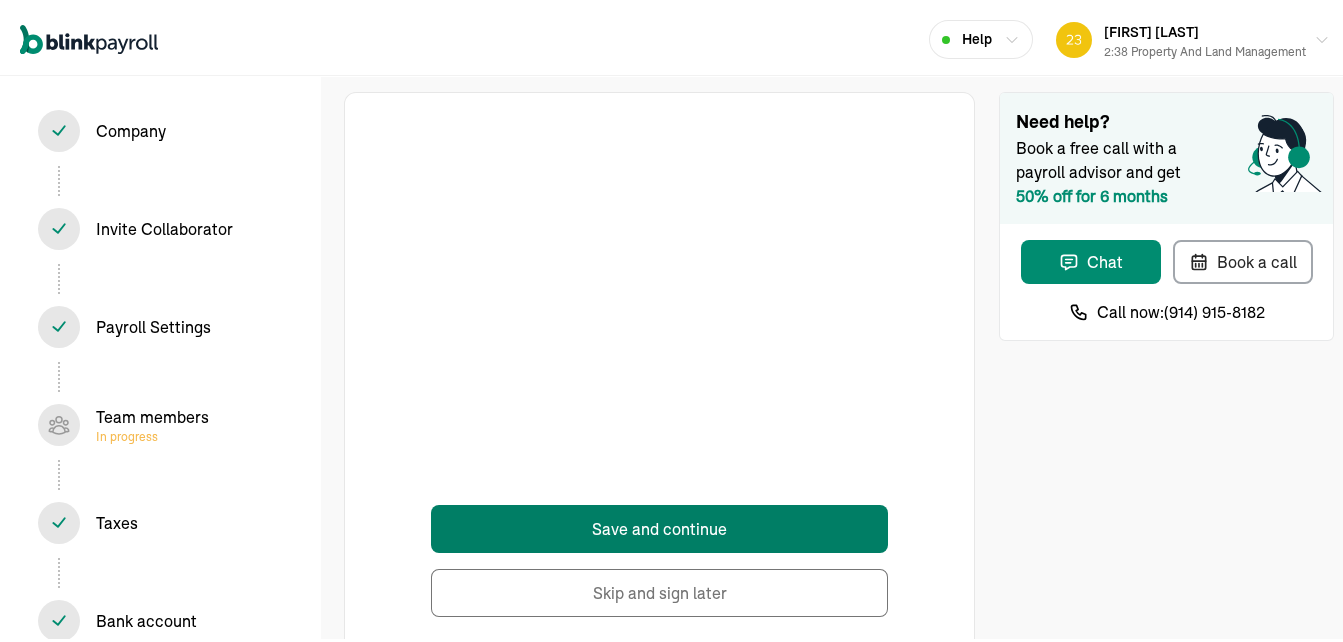 click on "Save and continue" at bounding box center (660, 525) 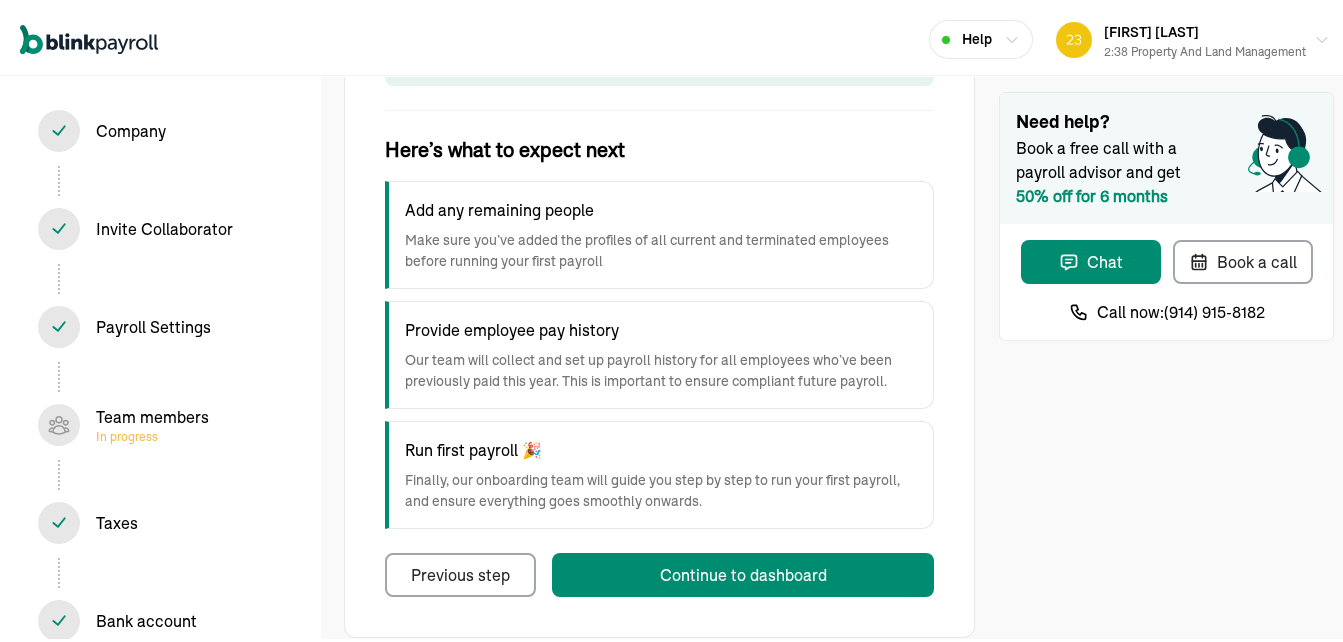 scroll, scrollTop: 241, scrollLeft: 0, axis: vertical 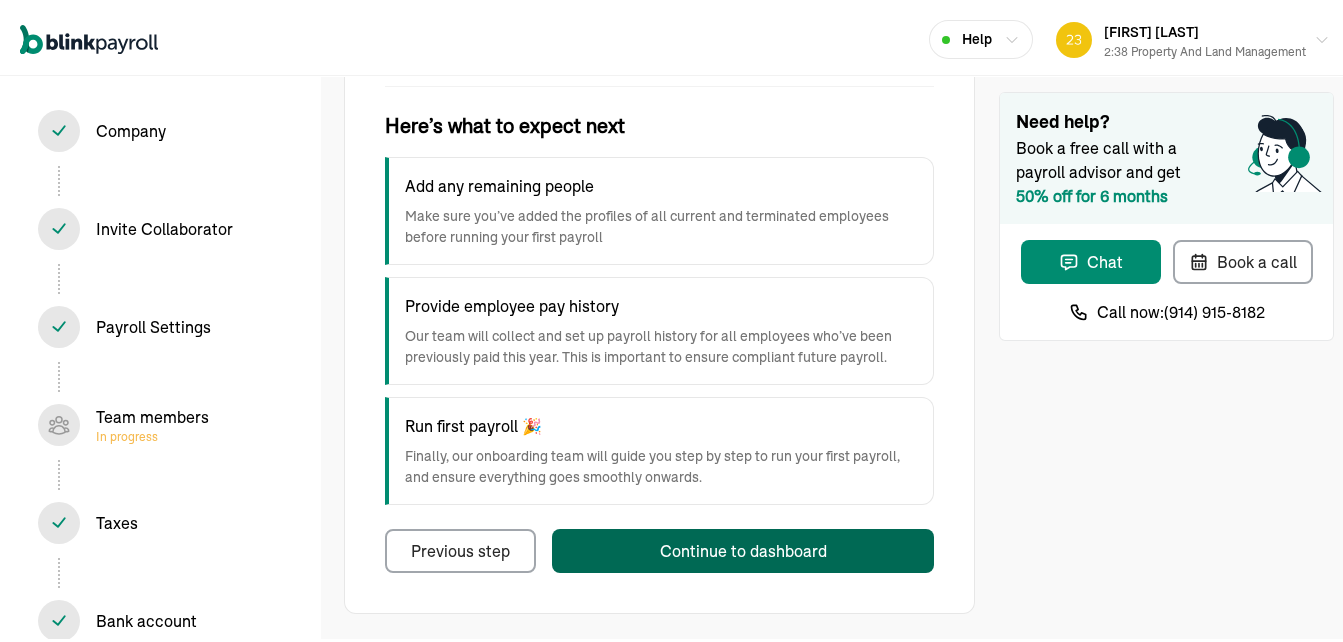 click on "Continue to dashboard" at bounding box center [743, 547] 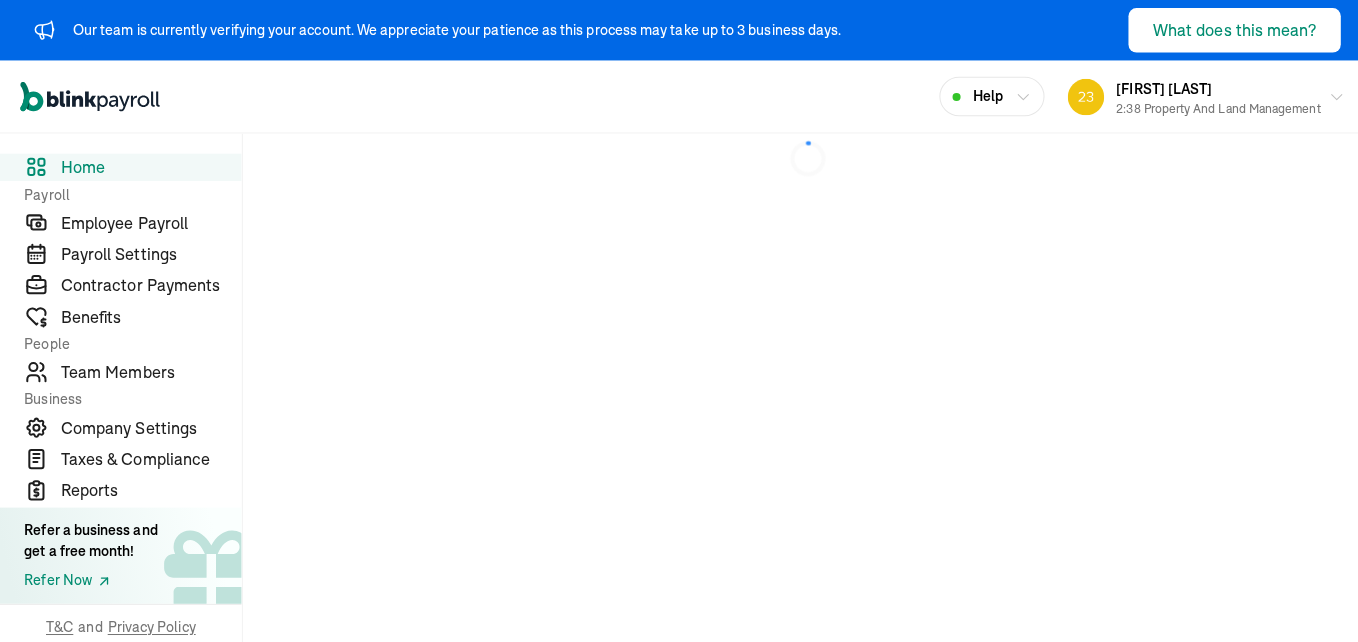 scroll, scrollTop: 0, scrollLeft: 0, axis: both 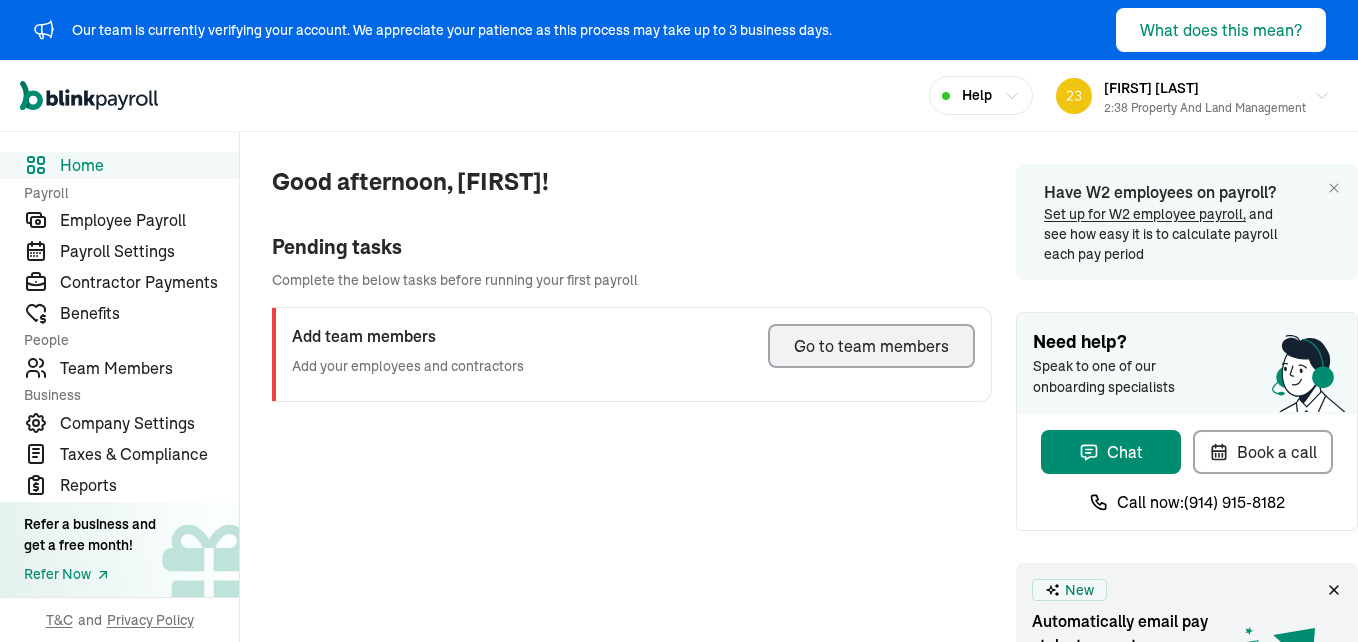 click on "Go to team members" at bounding box center [871, 346] 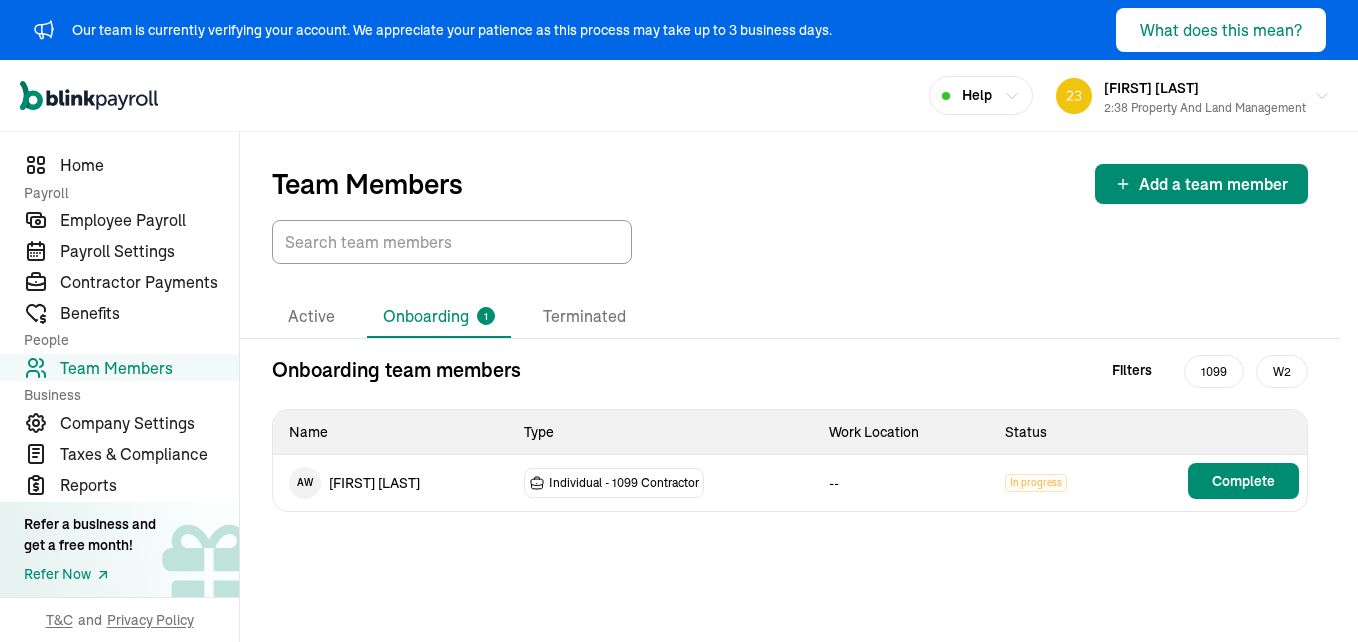 click on "Onboarding 1" at bounding box center (439, 317) 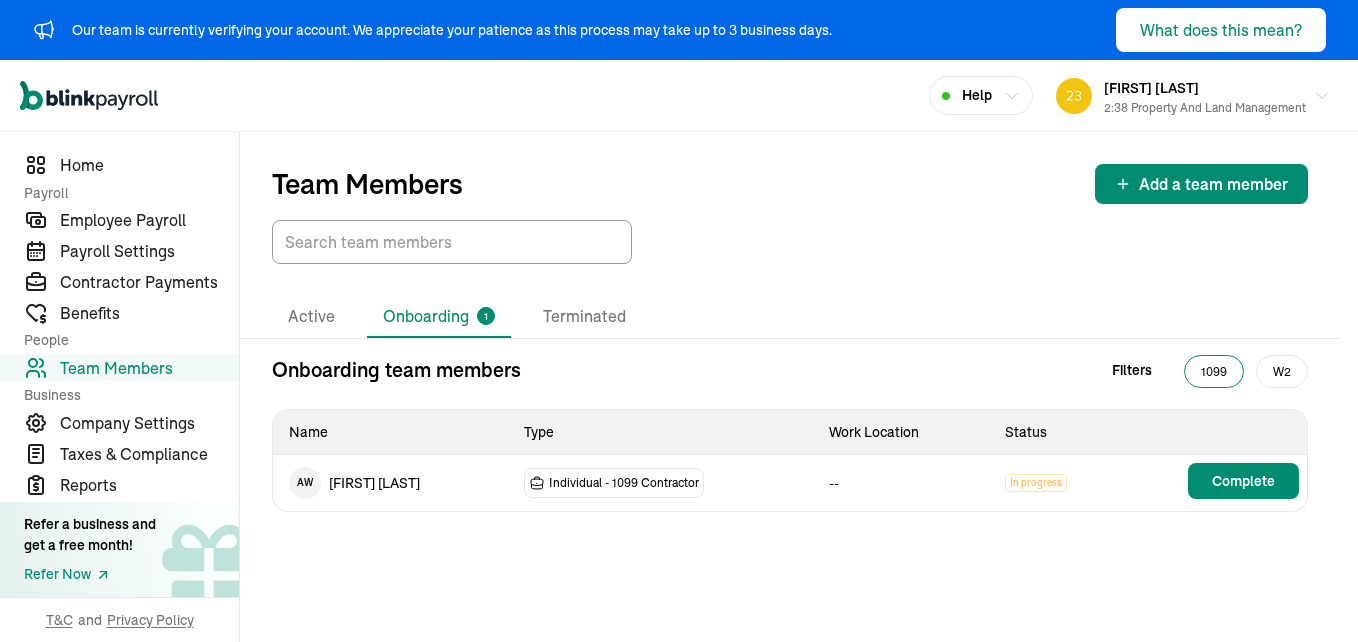 click on "In progress" at bounding box center [1036, 483] 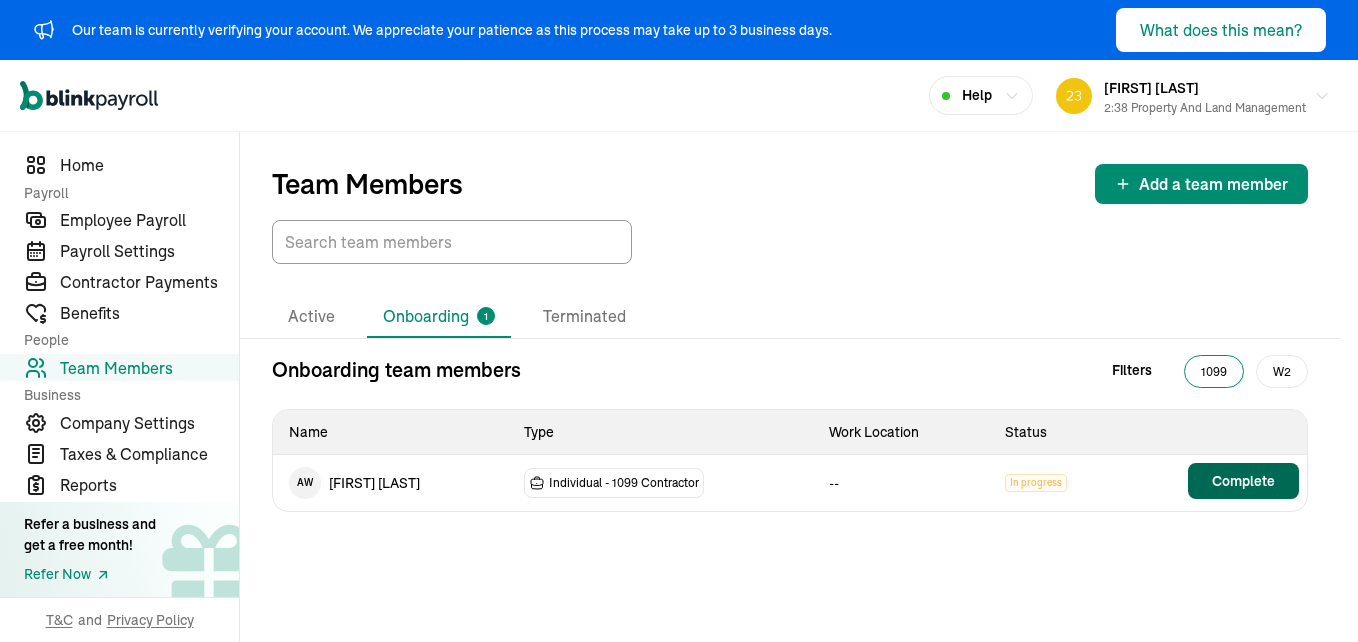 click on "Complete" at bounding box center (1243, 481) 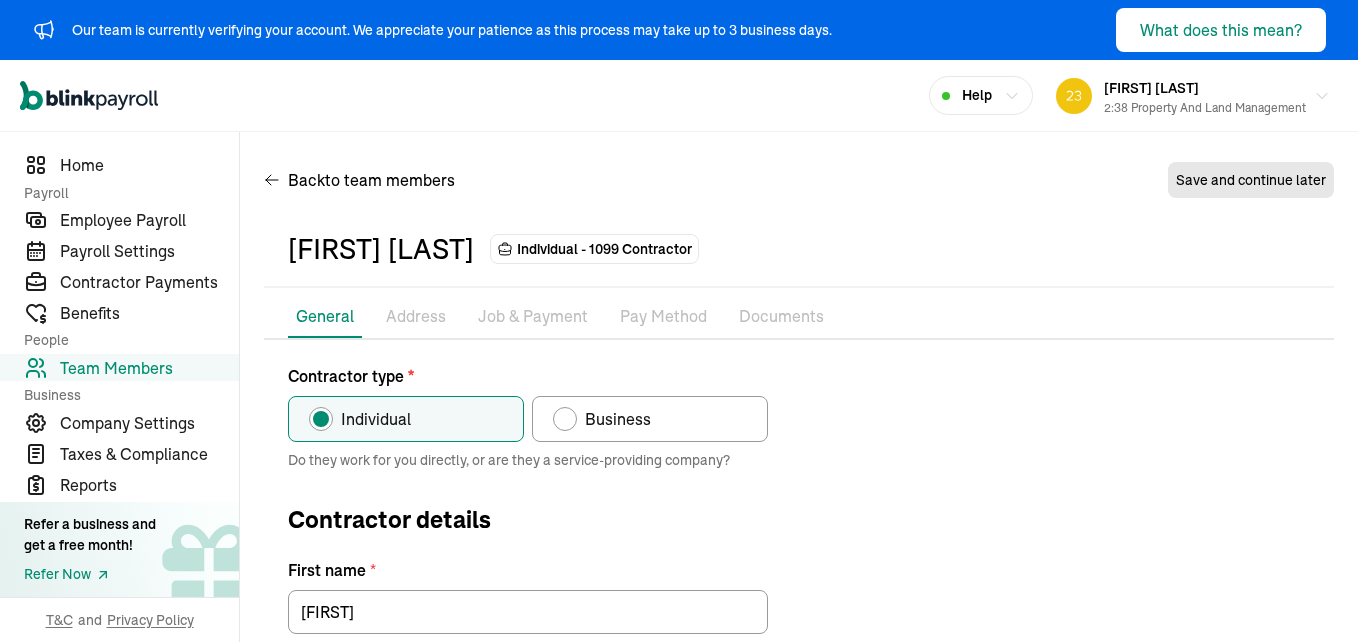 type on "[FIRST]" 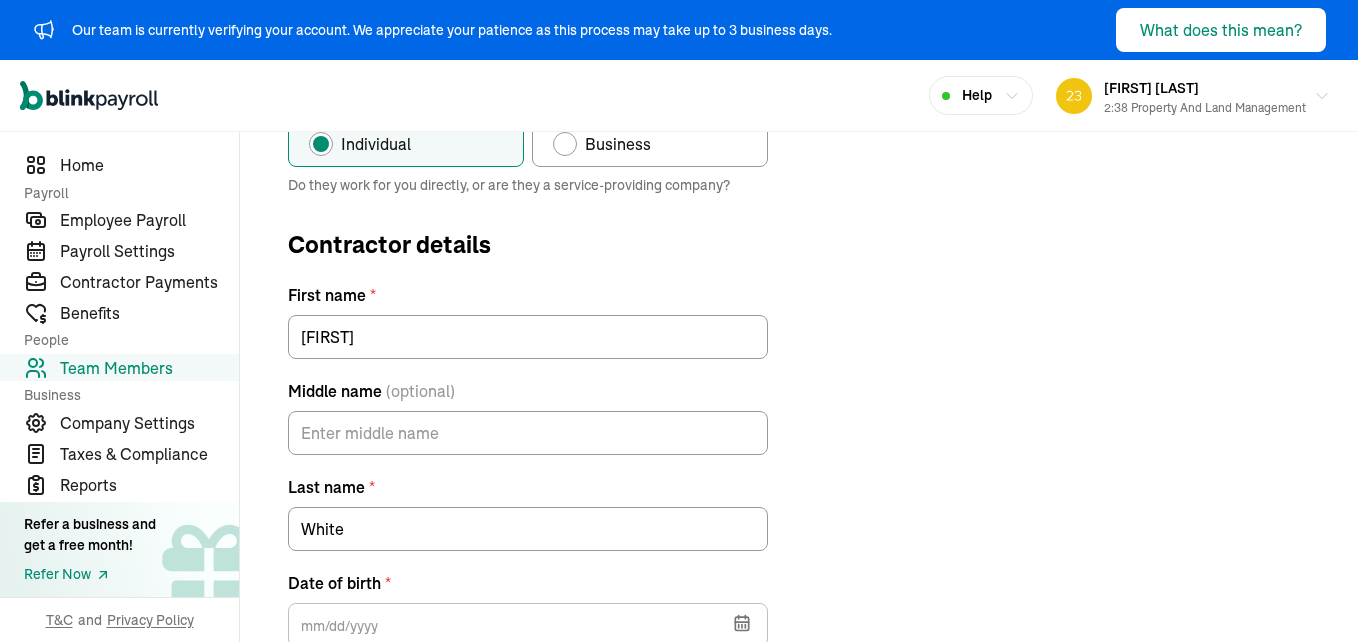 scroll, scrollTop: 296, scrollLeft: 0, axis: vertical 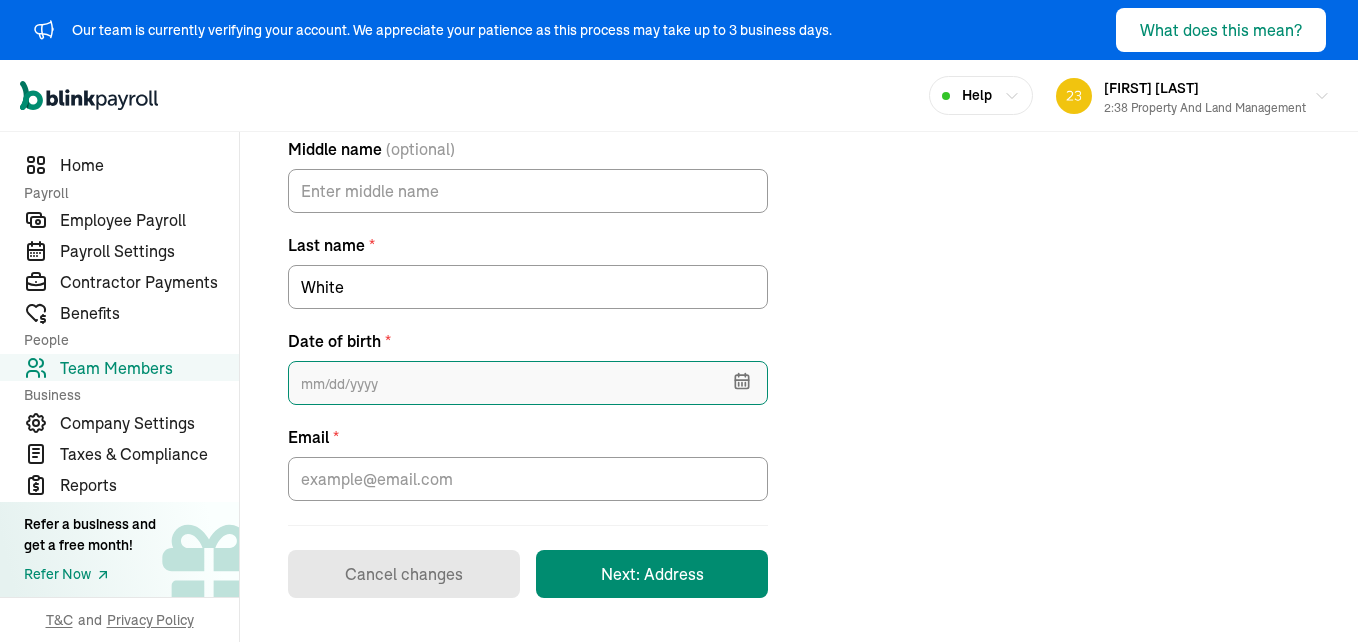 click at bounding box center [528, 383] 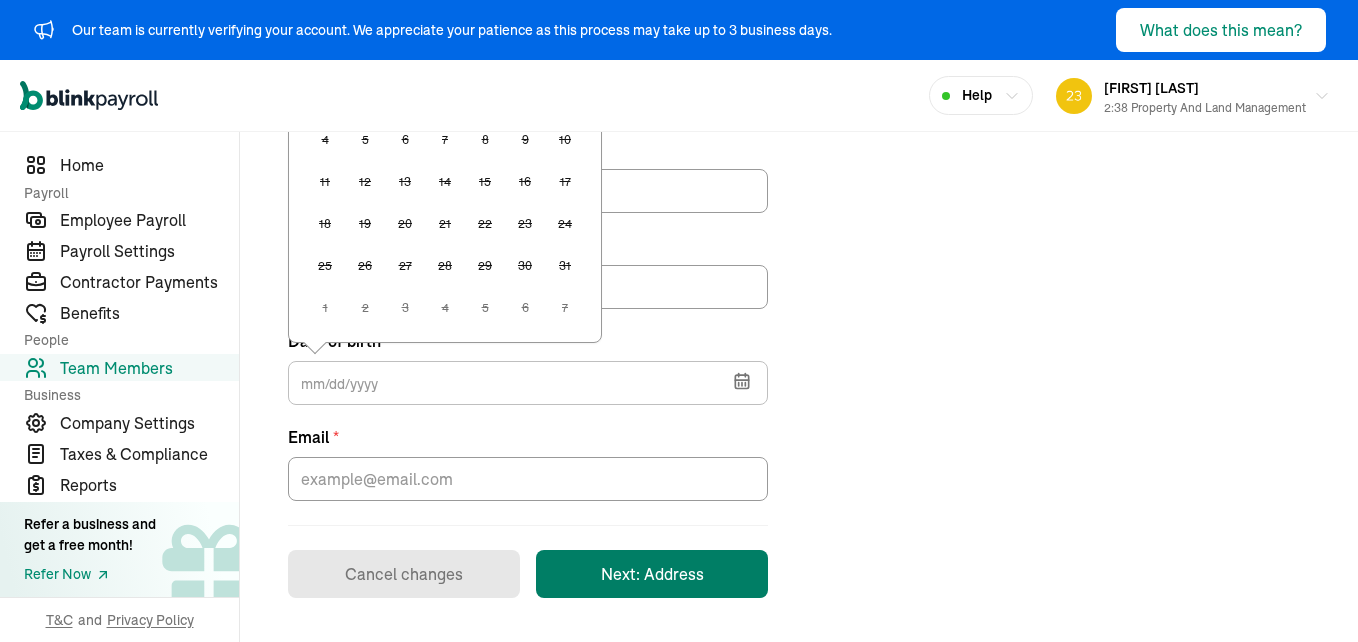 click on "Next: Address" at bounding box center (652, 574) 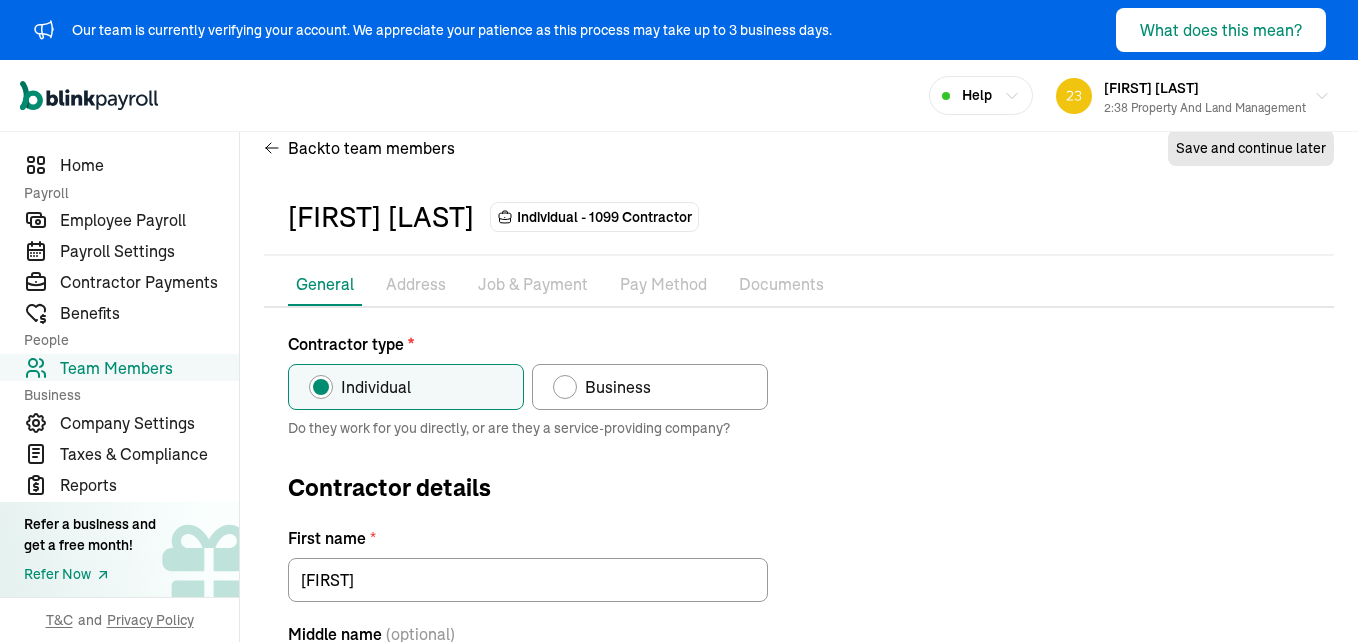 scroll, scrollTop: 34, scrollLeft: 0, axis: vertical 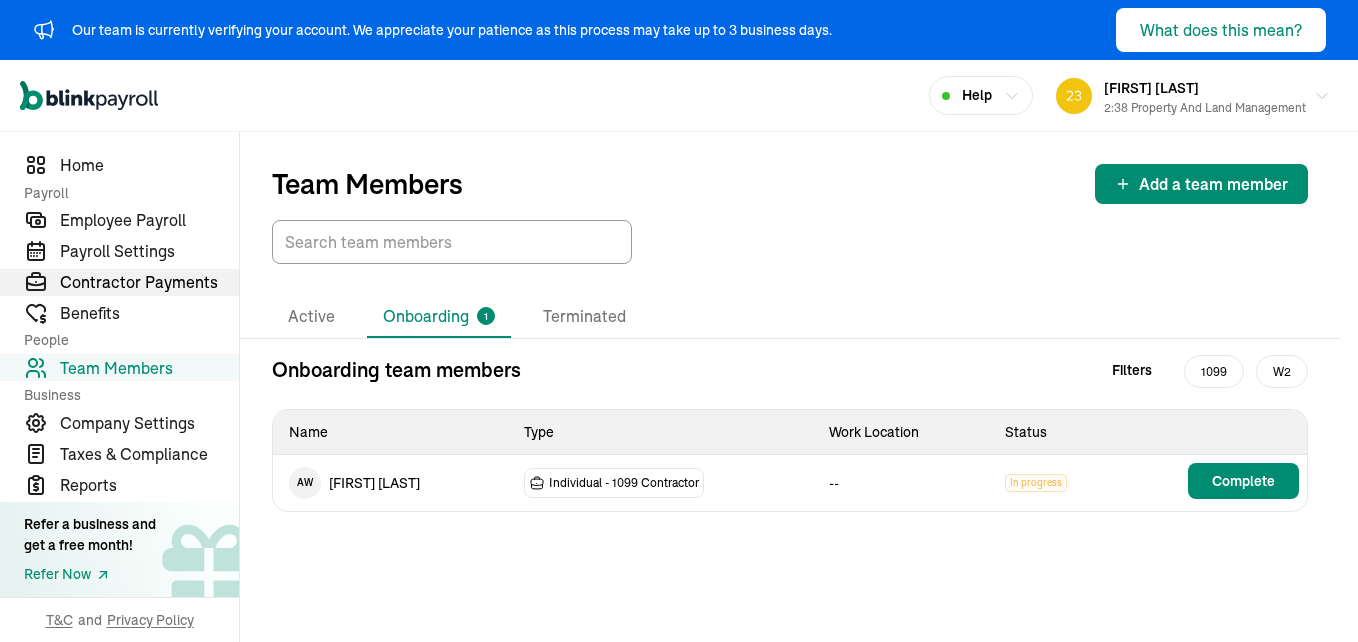 click on "Contractor Payments" at bounding box center (149, 282) 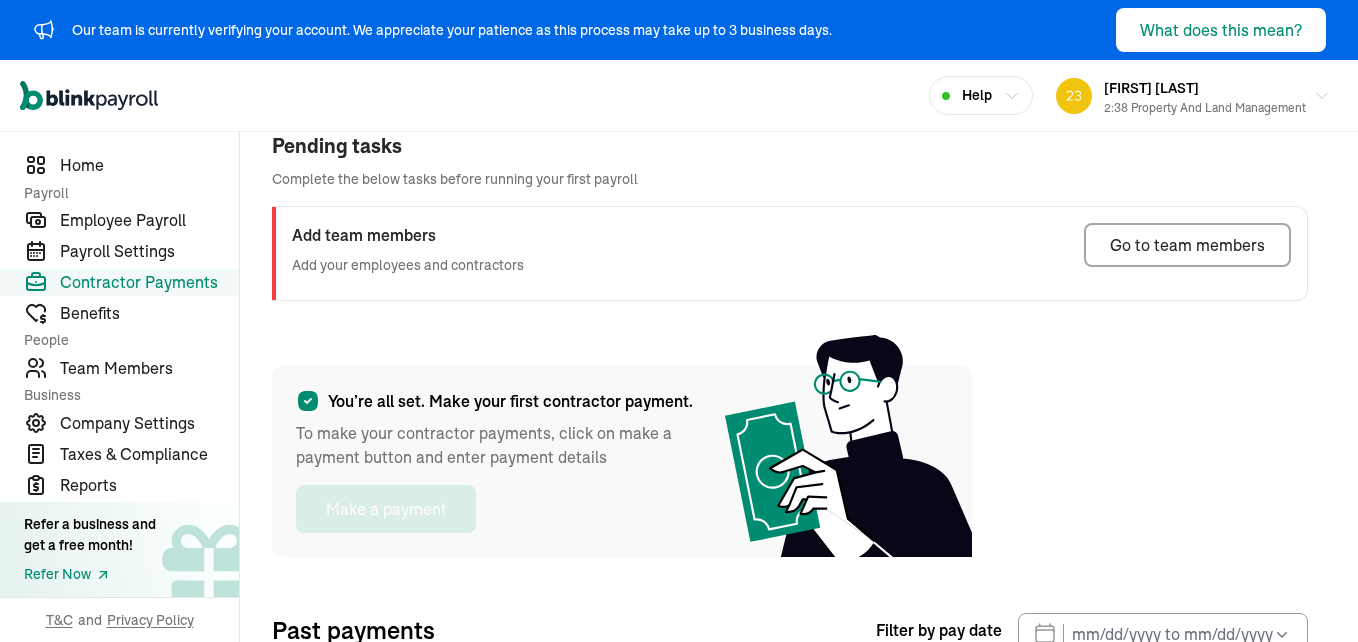 scroll, scrollTop: 0, scrollLeft: 0, axis: both 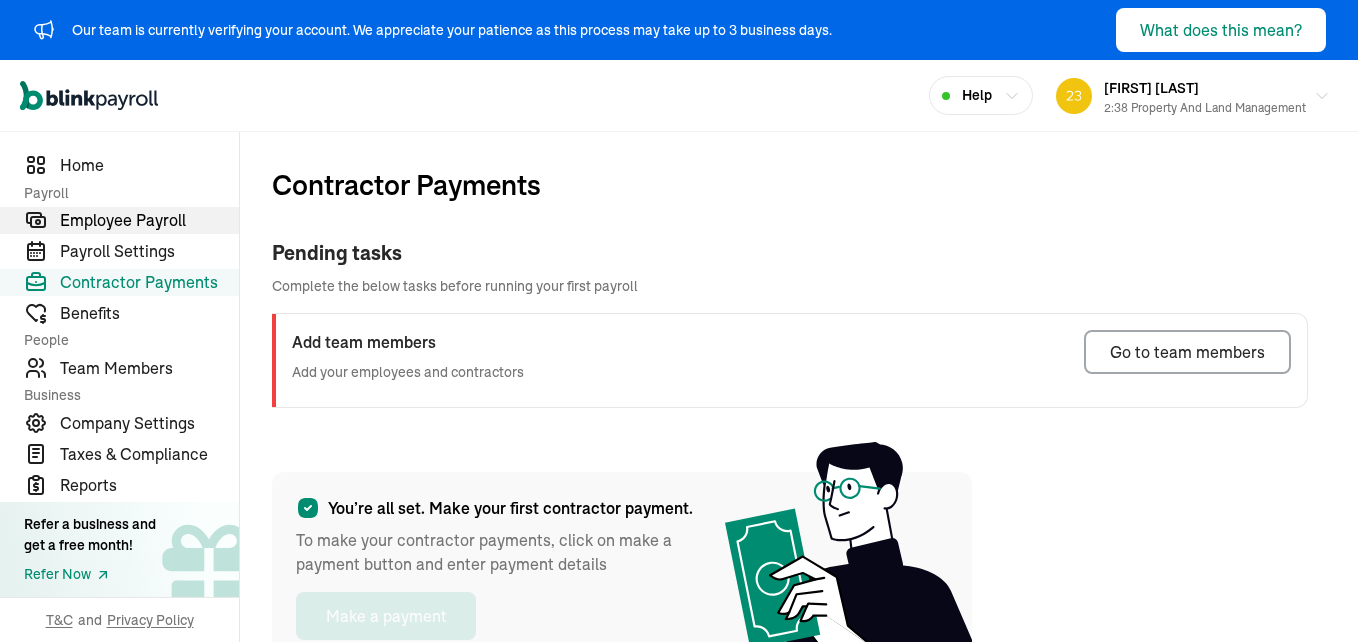 click on "Employee Payroll" at bounding box center [149, 220] 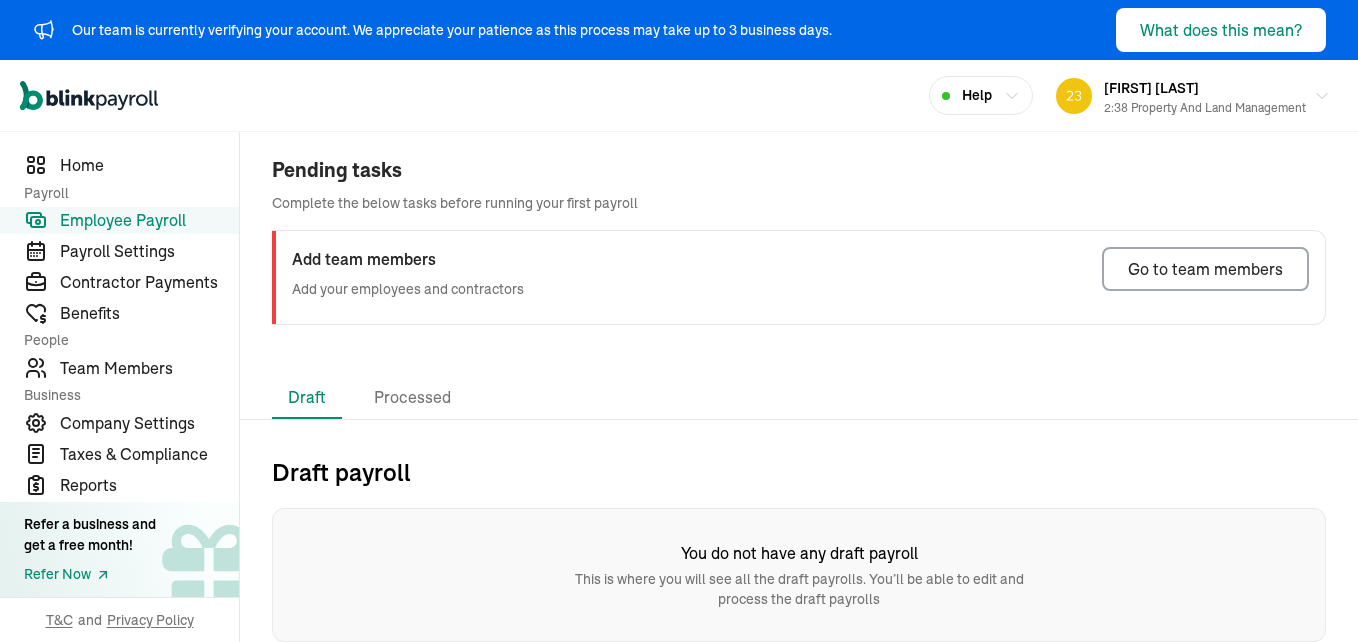 scroll, scrollTop: 0, scrollLeft: 0, axis: both 